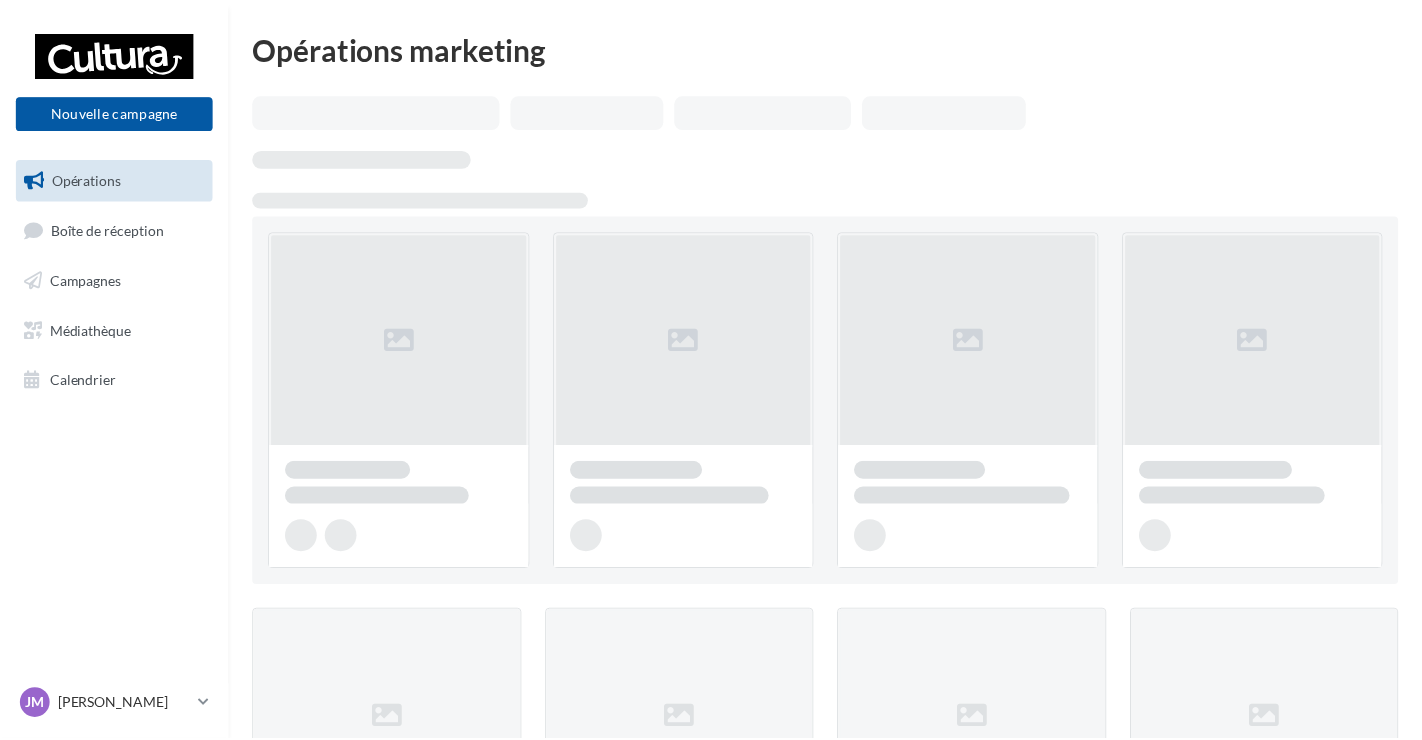 scroll, scrollTop: 0, scrollLeft: 0, axis: both 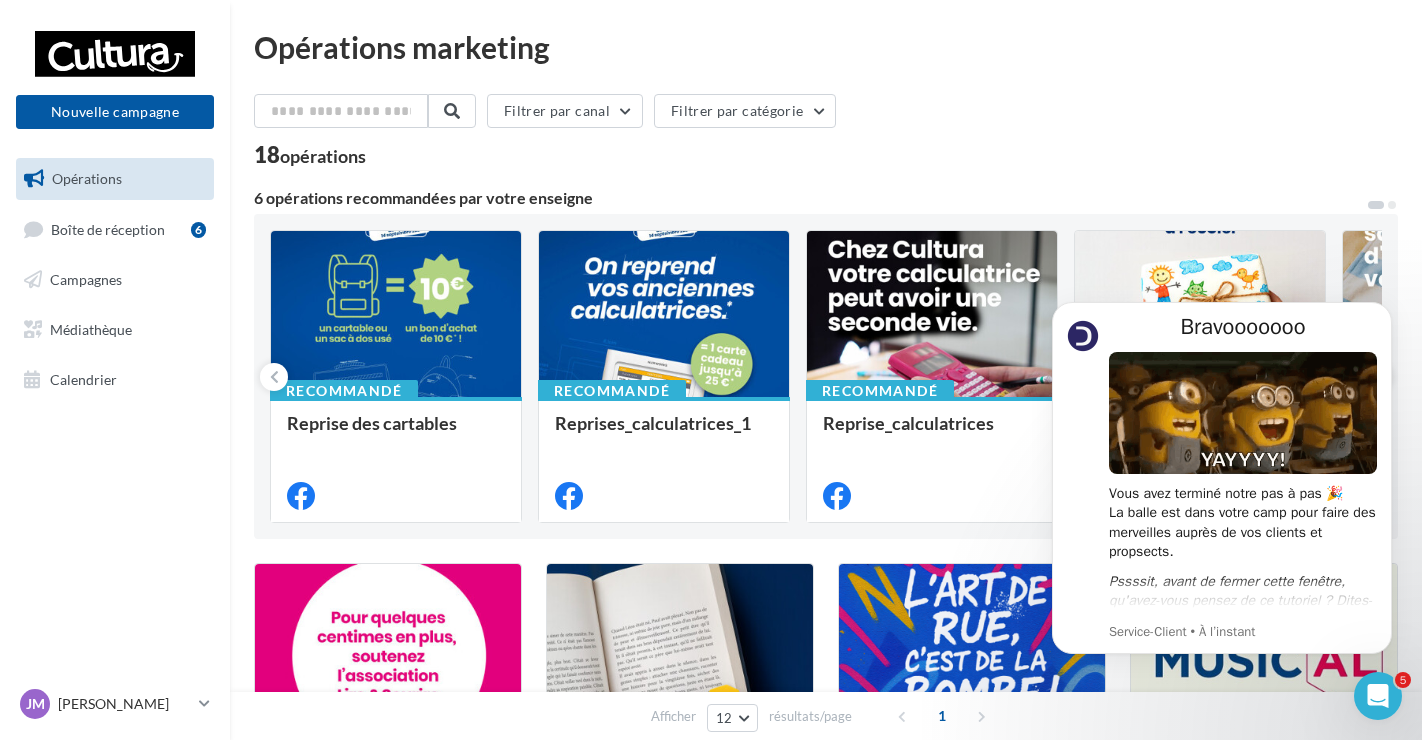 click 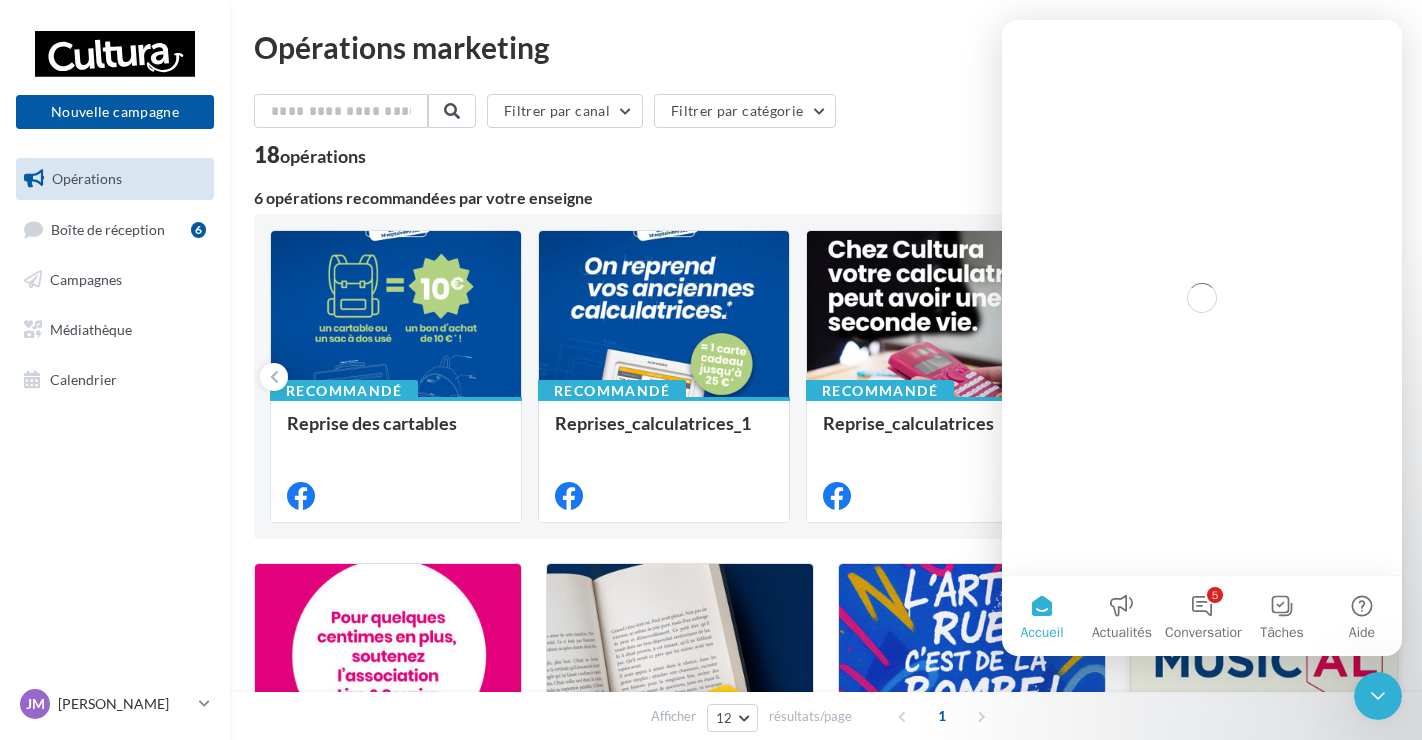 scroll, scrollTop: 0, scrollLeft: 0, axis: both 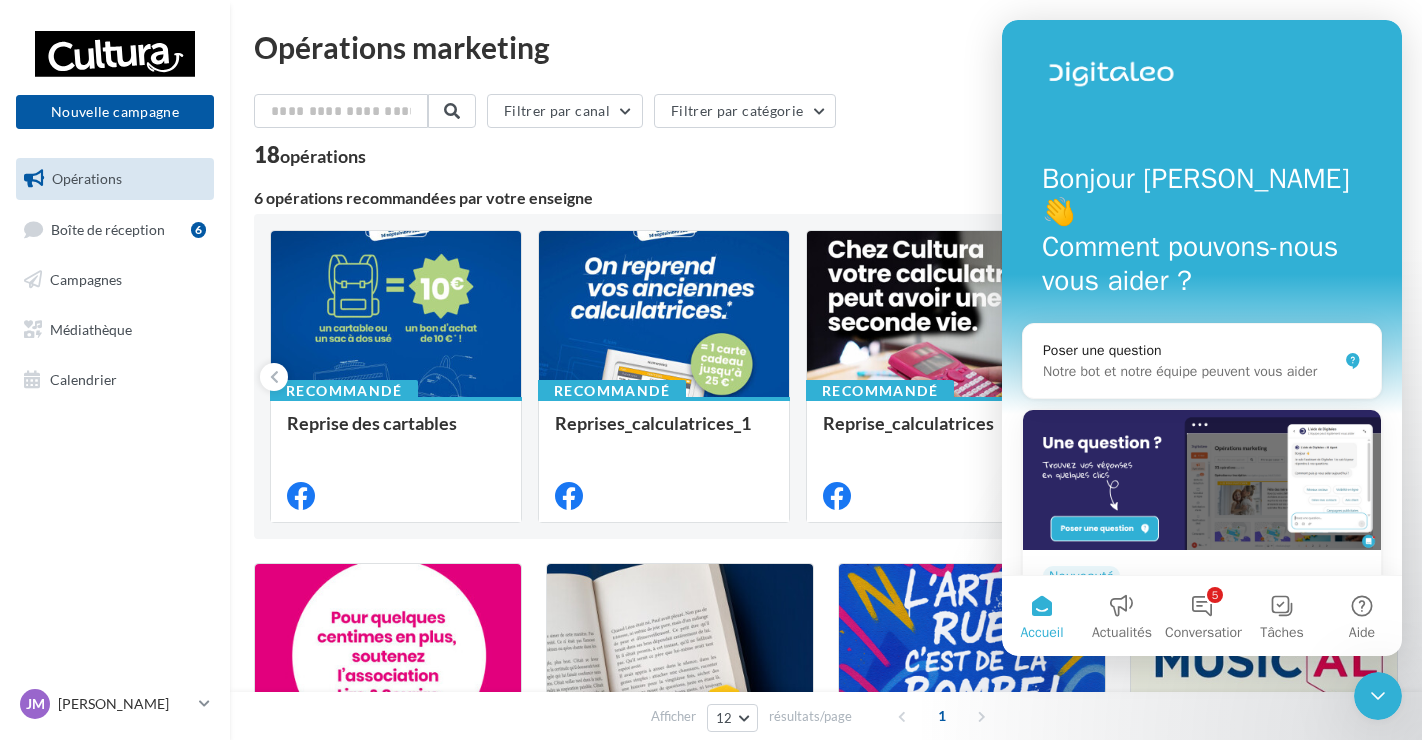 click 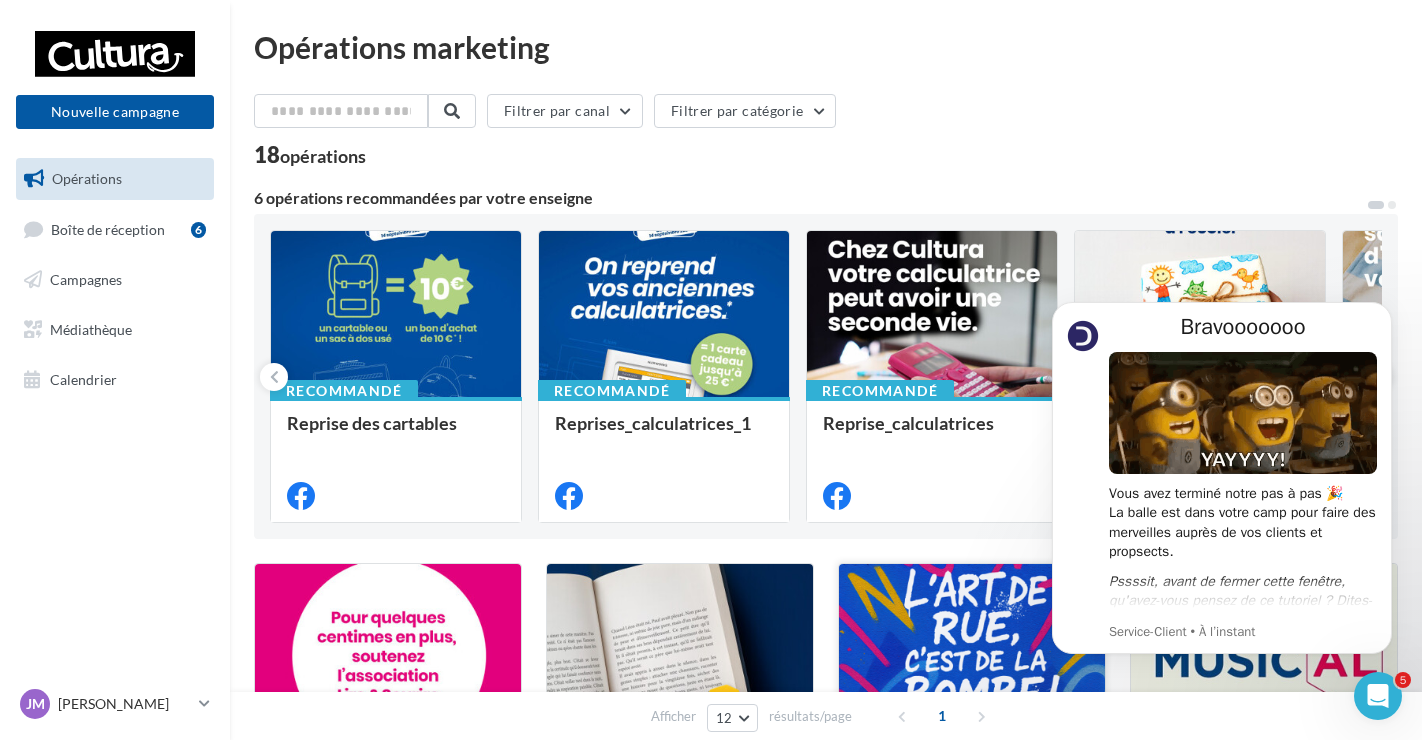 scroll, scrollTop: 0, scrollLeft: 0, axis: both 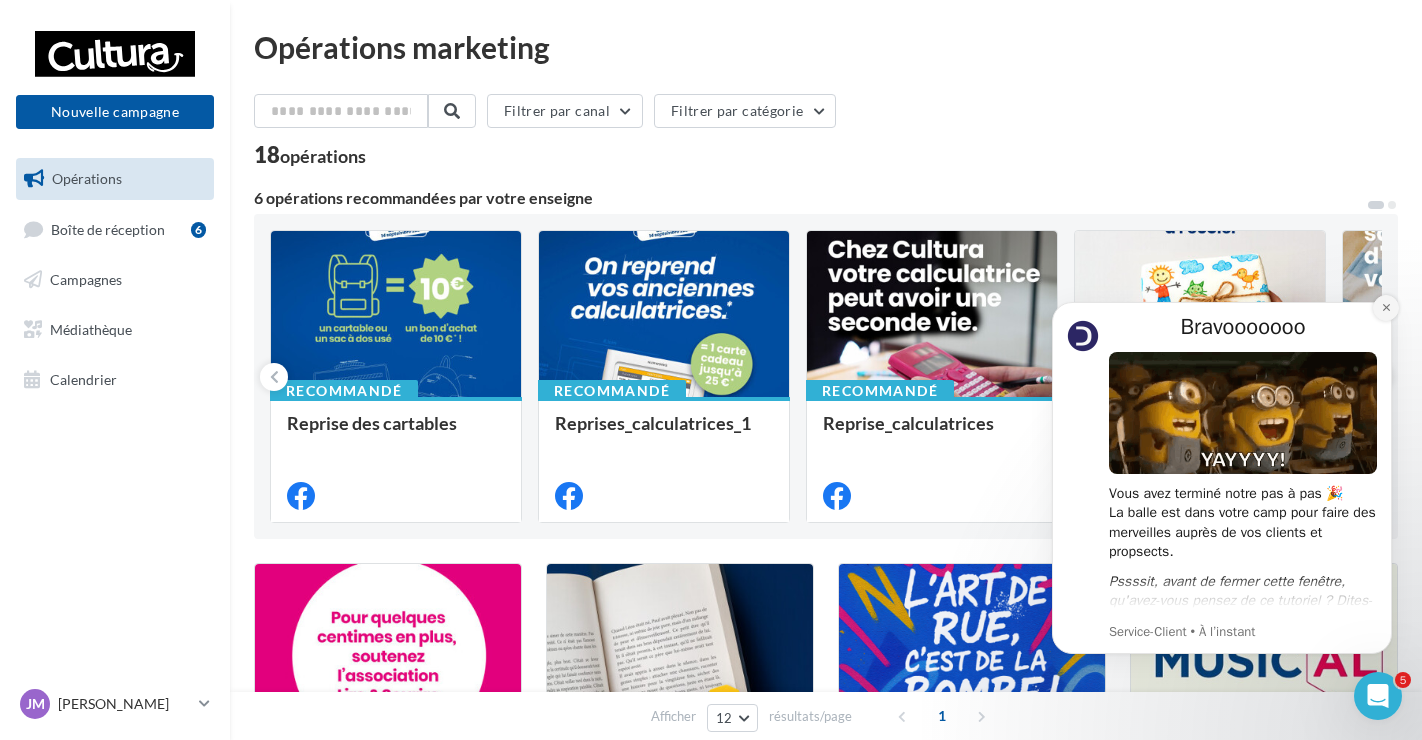 click at bounding box center [1386, 308] 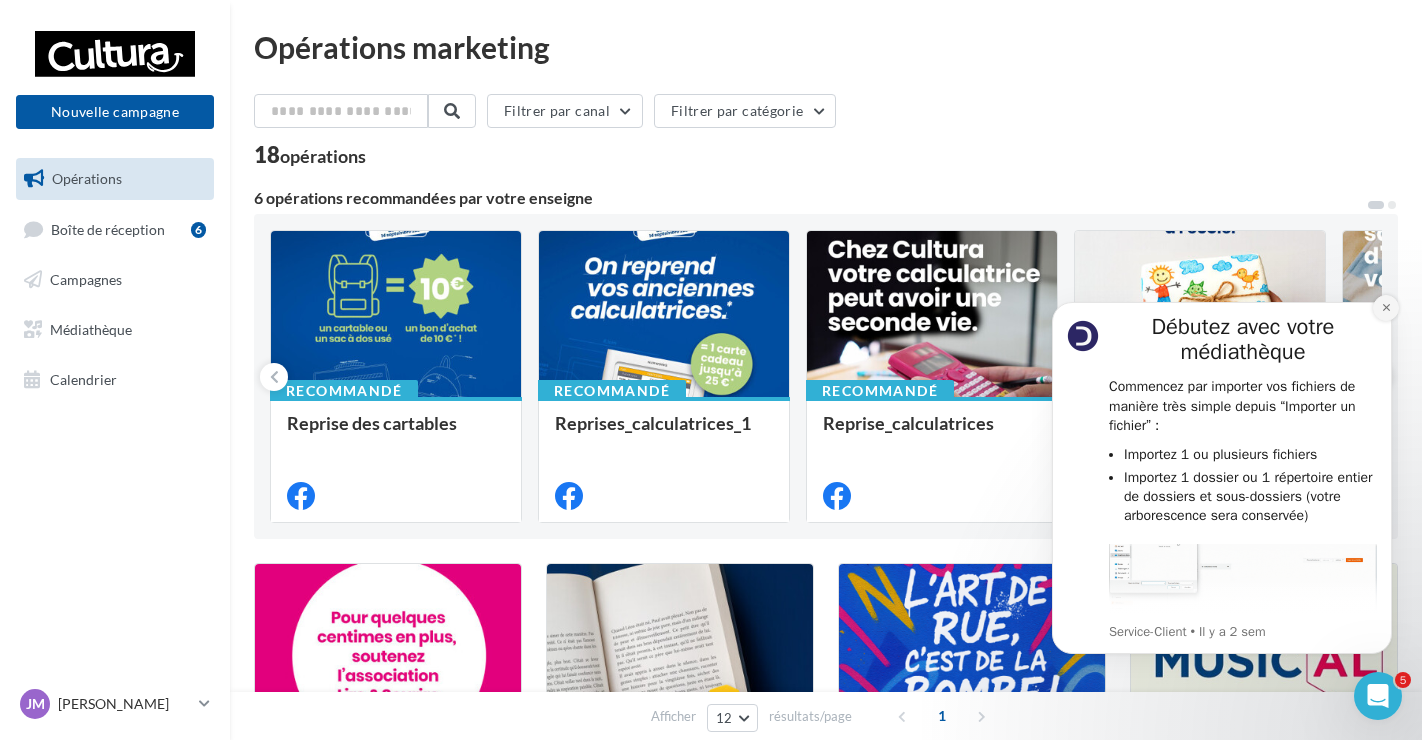click 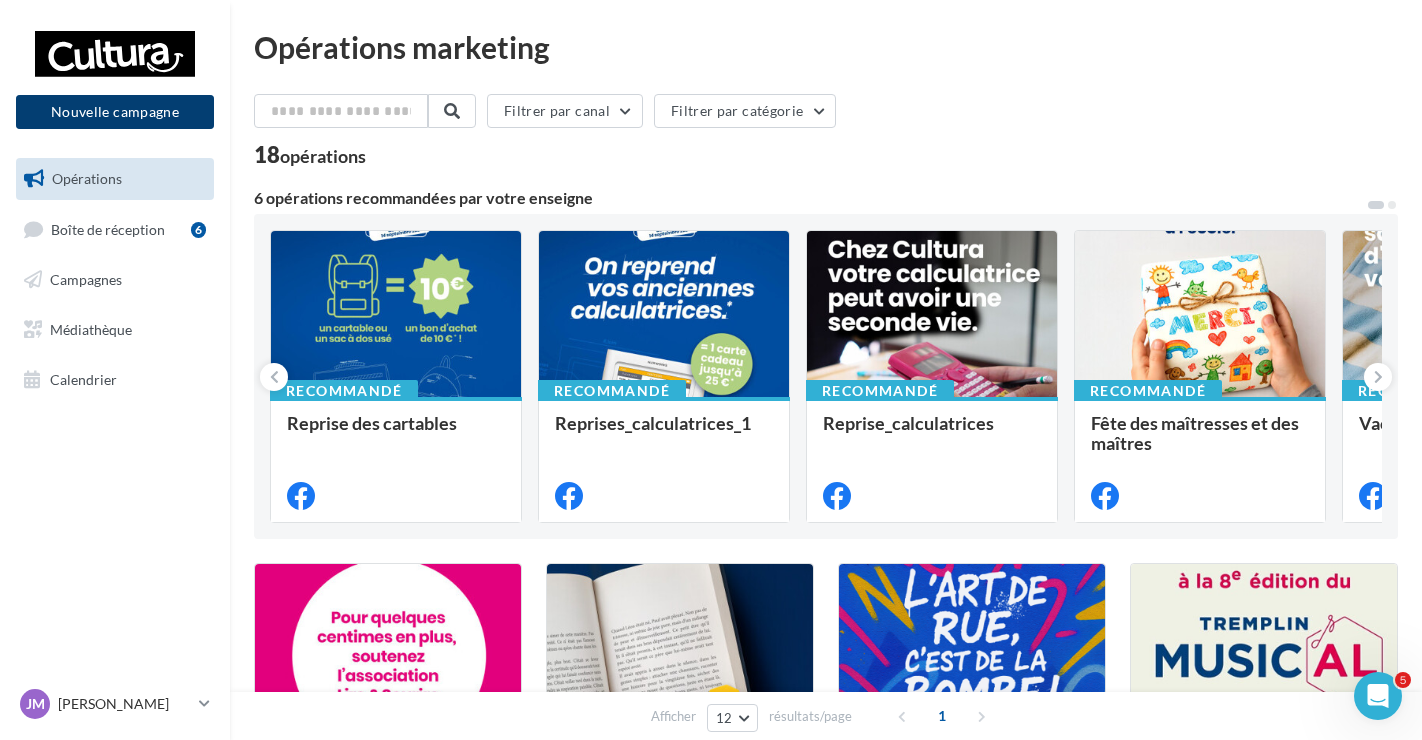 click on "Nouvelle campagne" at bounding box center (115, 112) 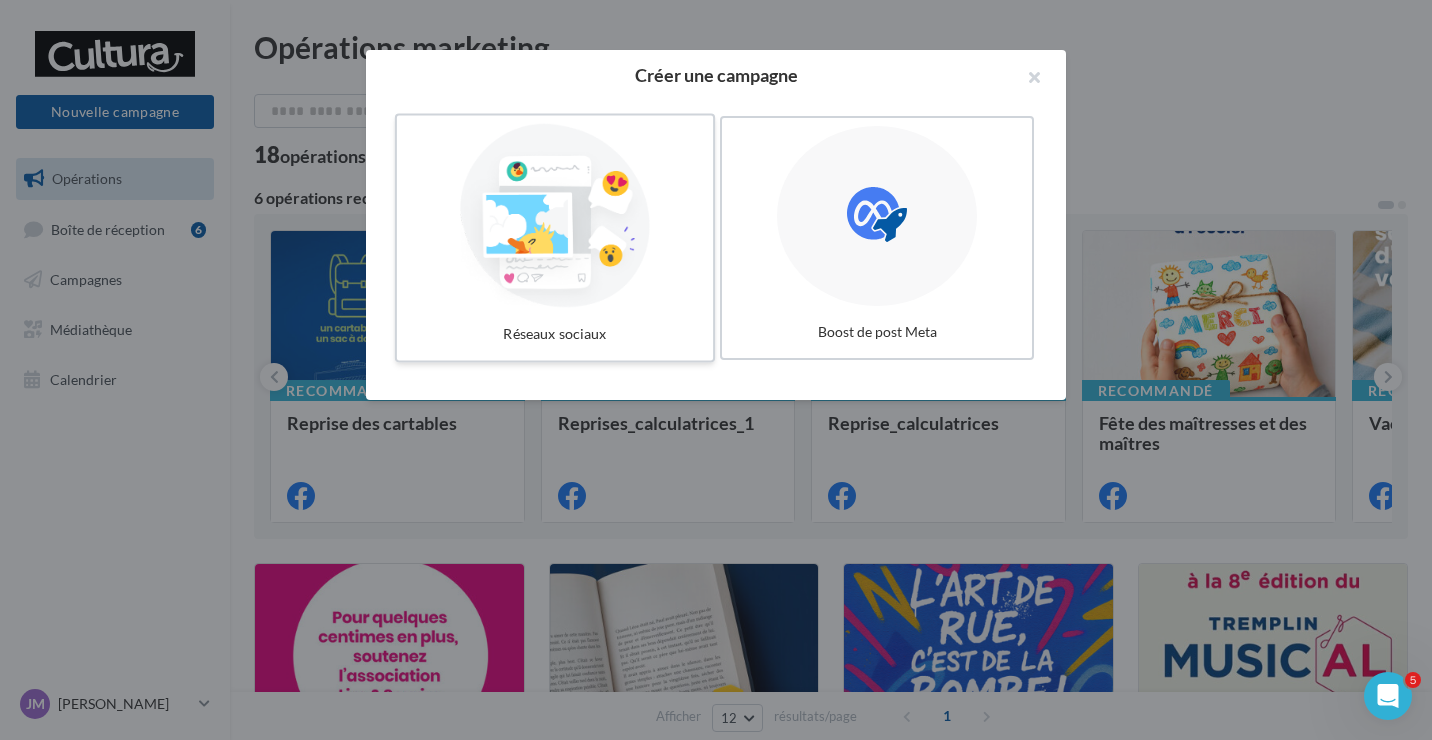 click at bounding box center (555, 216) 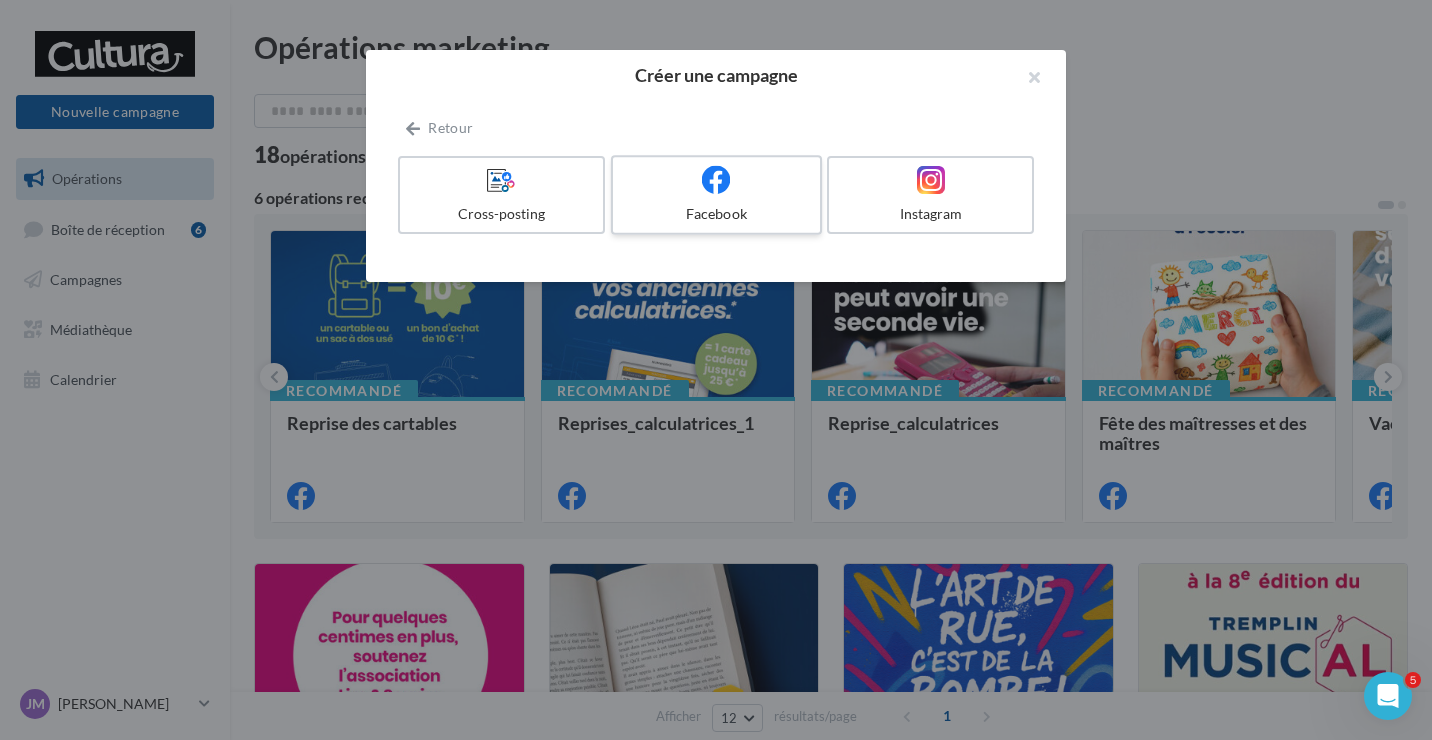 click at bounding box center [716, 180] 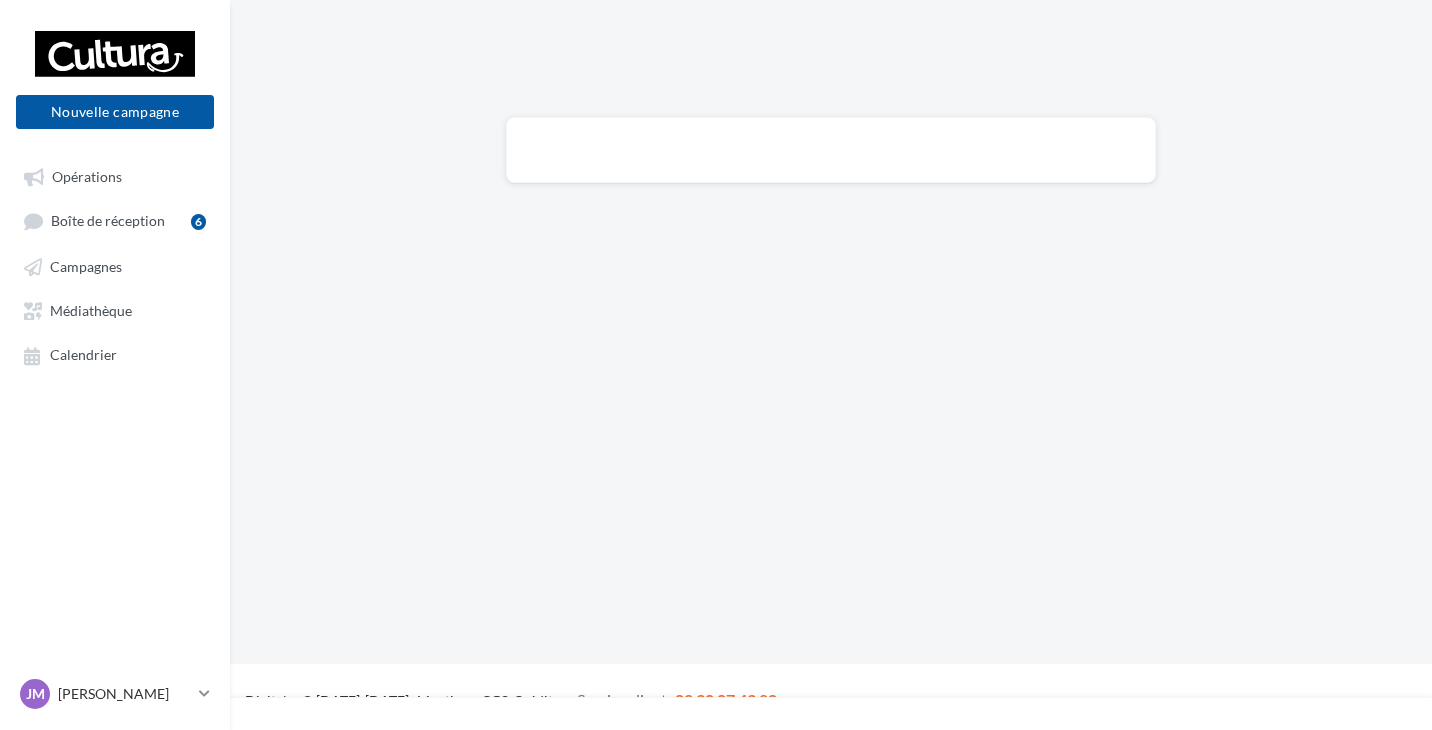 scroll, scrollTop: 0, scrollLeft: 0, axis: both 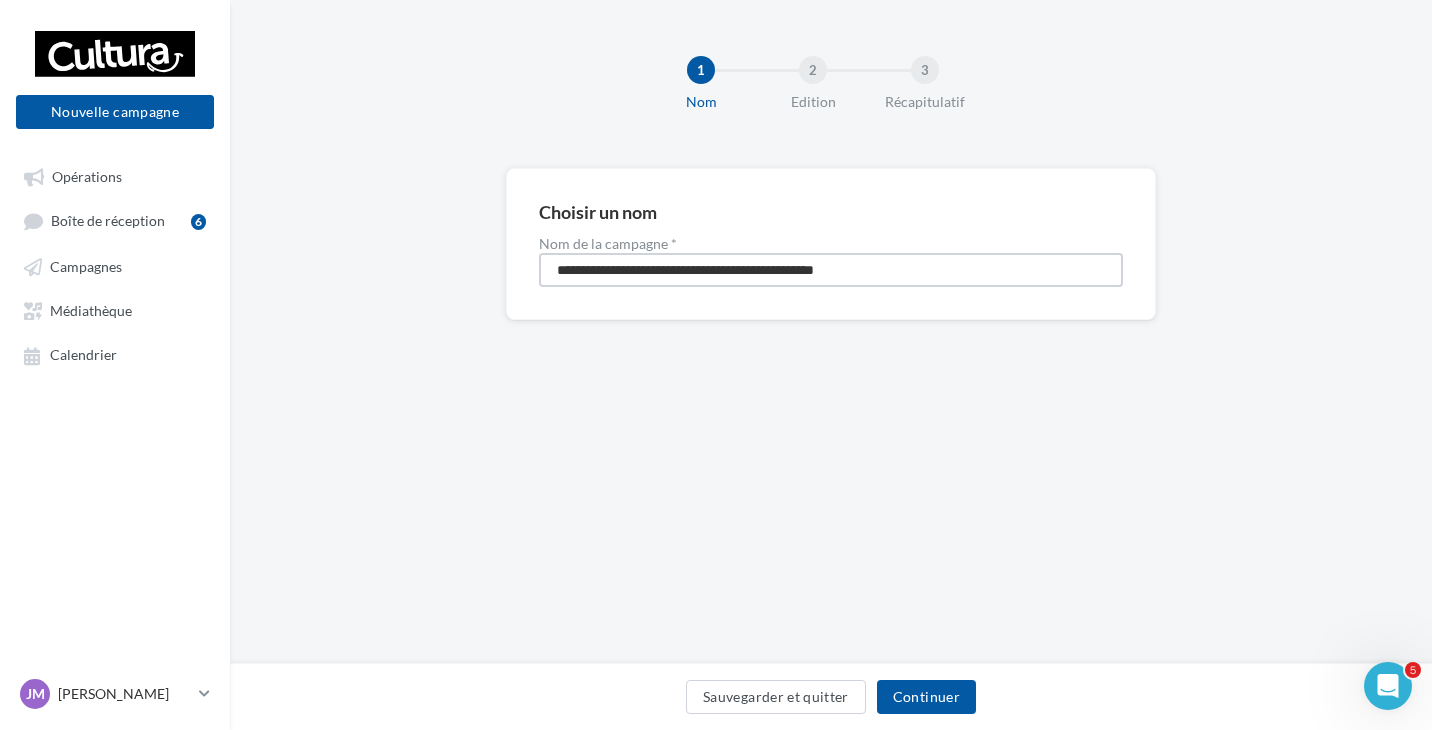drag, startPoint x: 909, startPoint y: 269, endPoint x: 460, endPoint y: 269, distance: 449 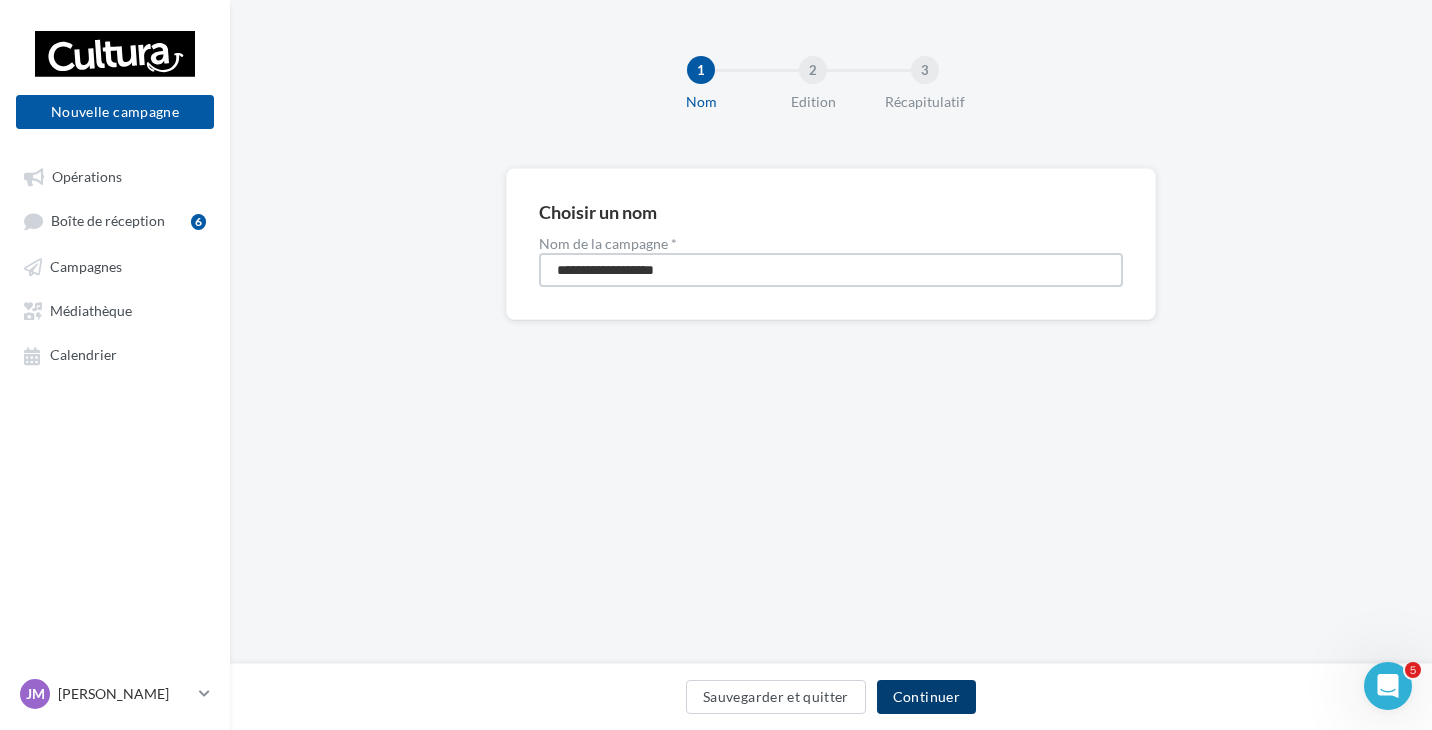 type on "**********" 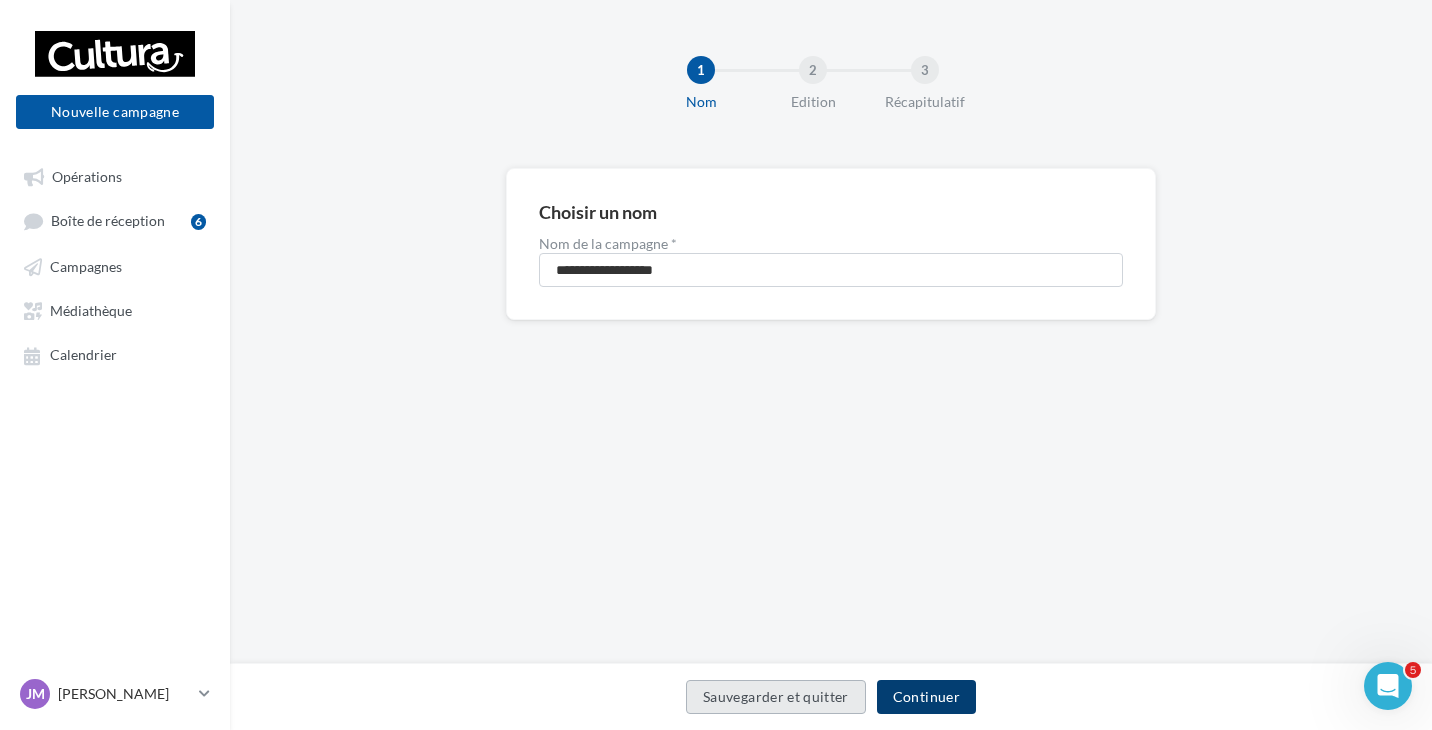 click on "Continuer" at bounding box center (926, 697) 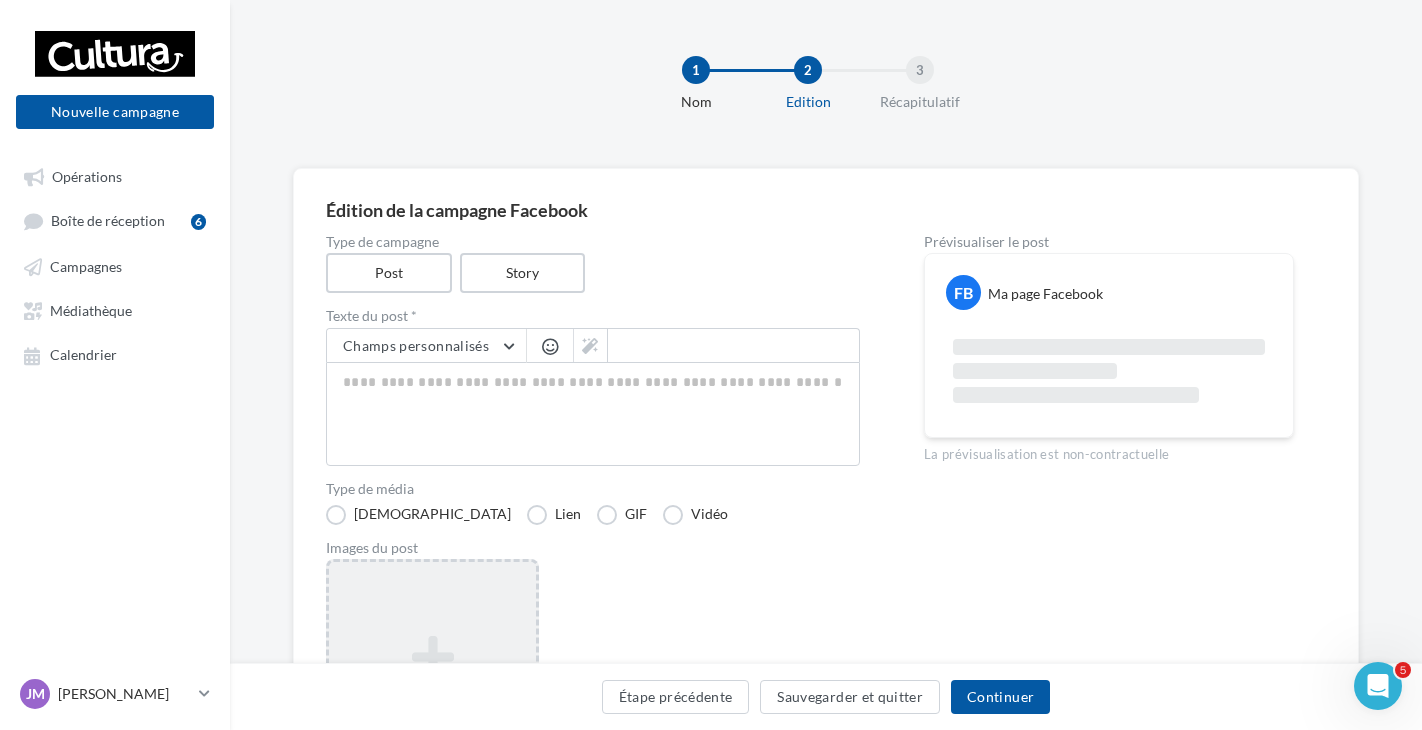 drag, startPoint x: 437, startPoint y: 631, endPoint x: 447, endPoint y: 628, distance: 10.440307 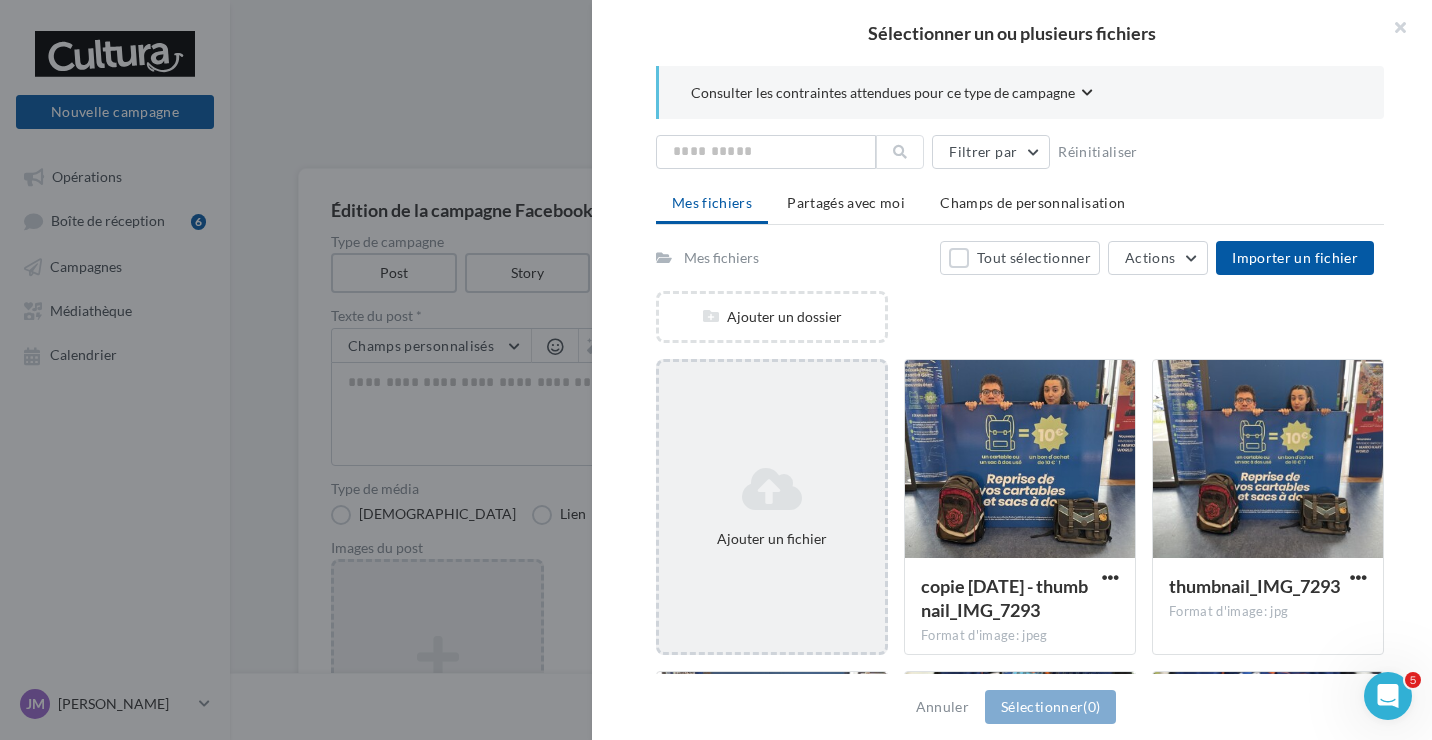 click at bounding box center [772, 489] 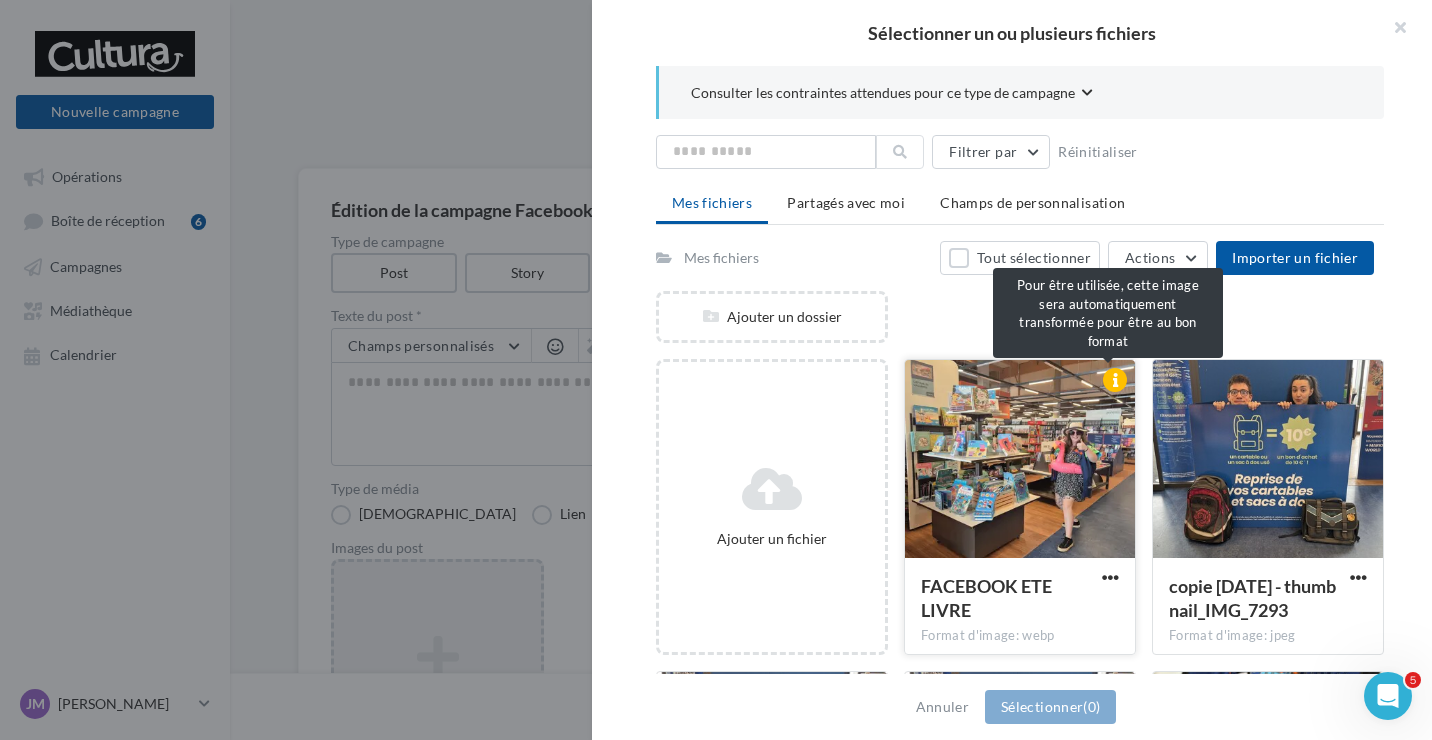 click at bounding box center (1115, 380) 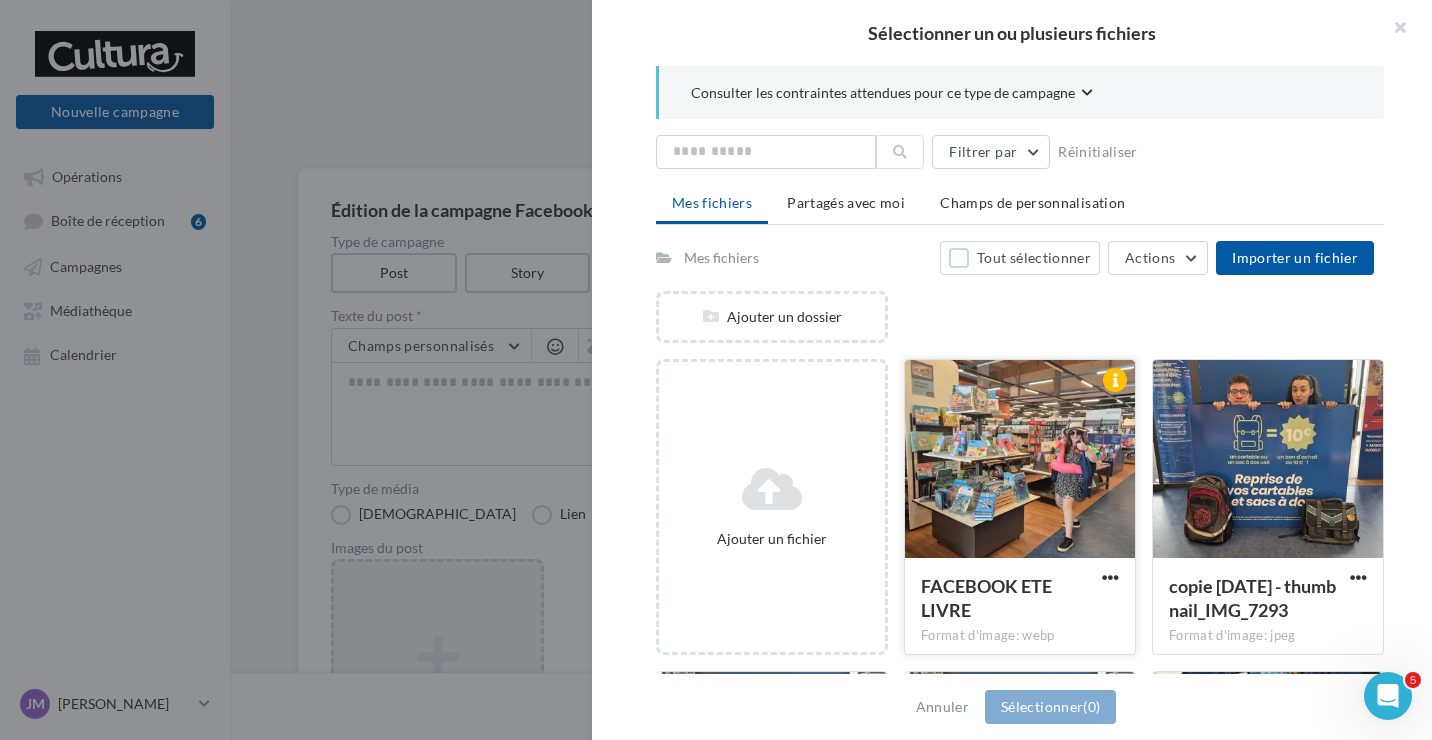 click at bounding box center (1020, 460) 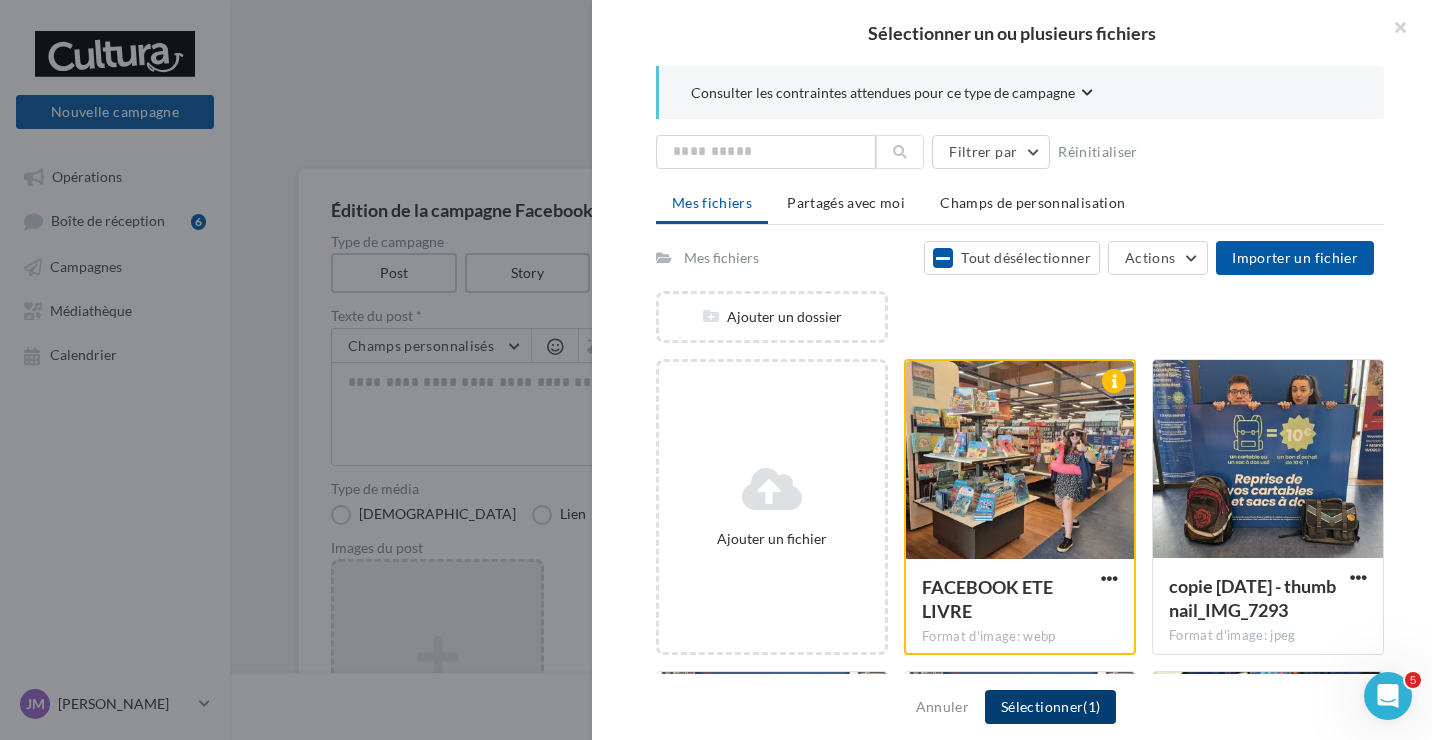 click on "Sélectionner   (1)" at bounding box center [1050, 707] 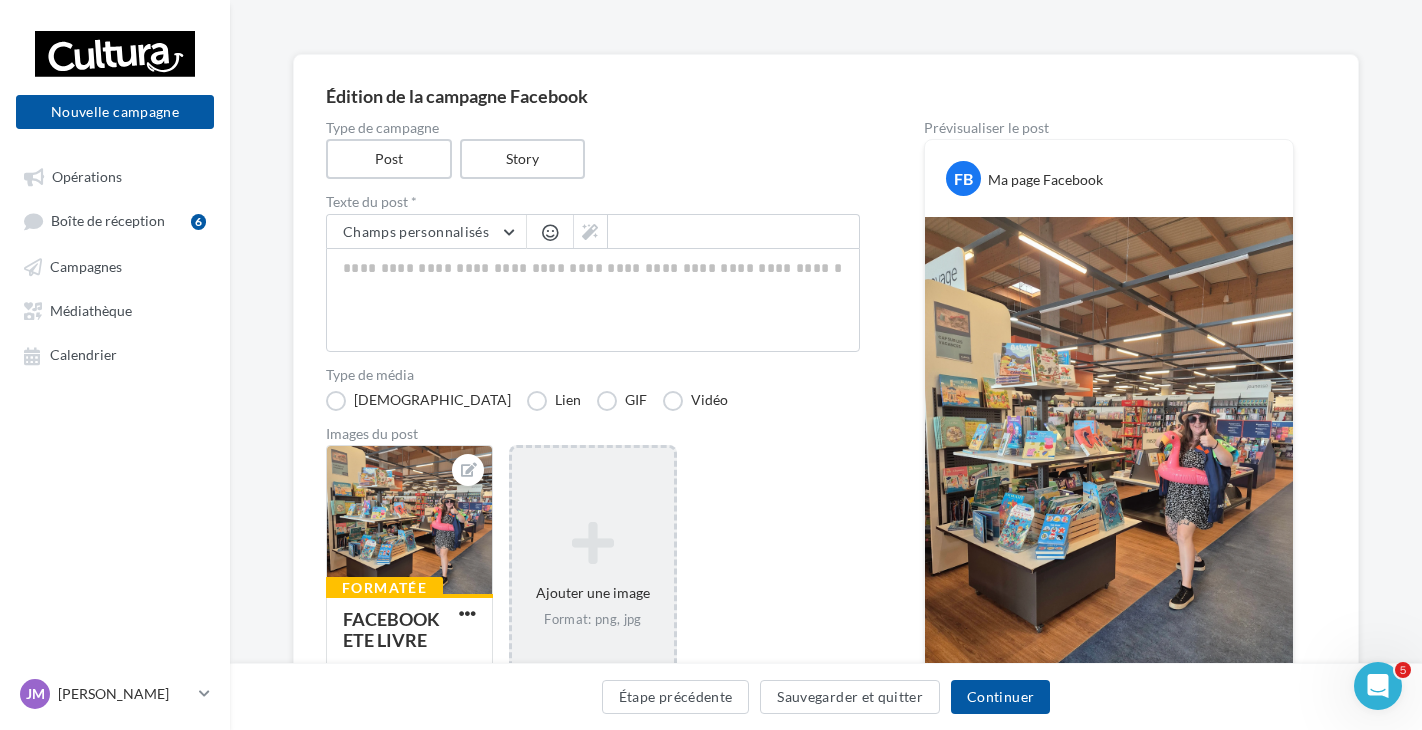 scroll, scrollTop: 0, scrollLeft: 0, axis: both 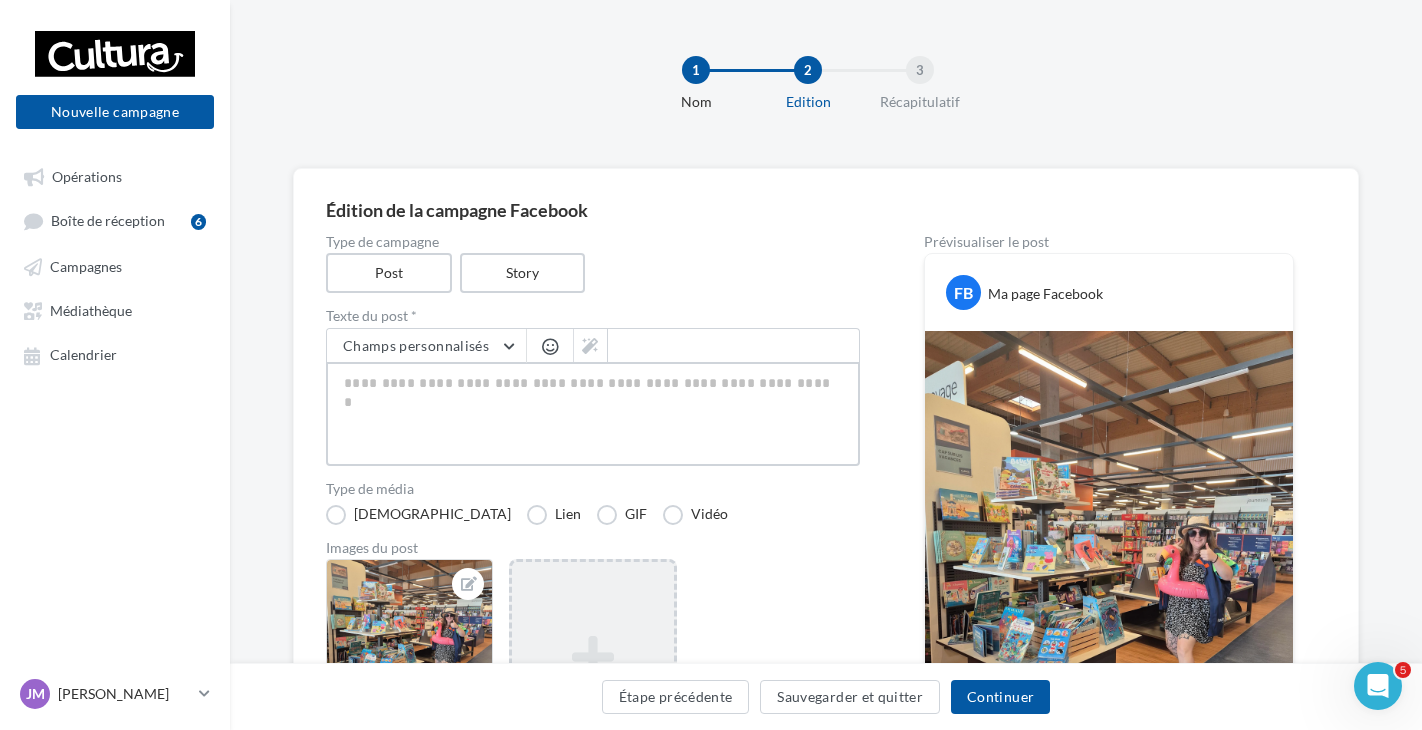 click at bounding box center [593, 414] 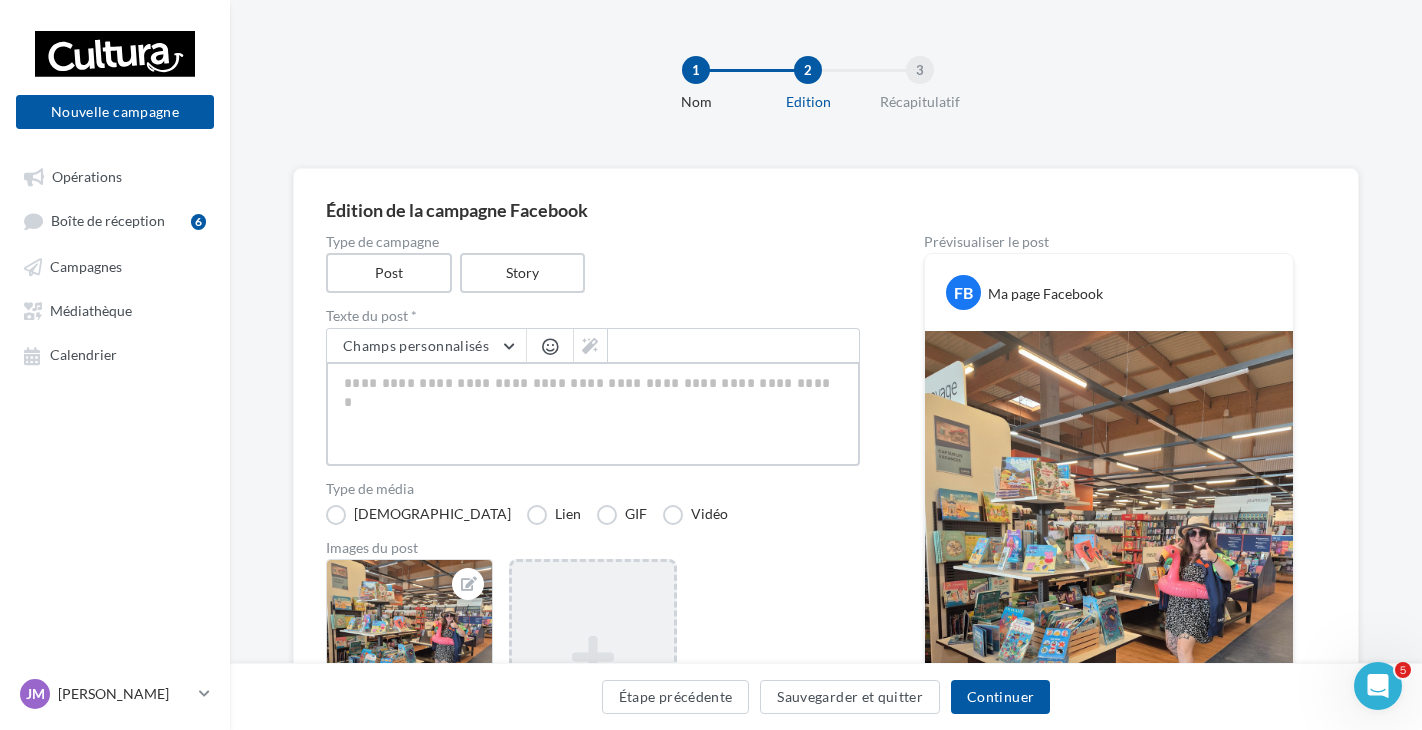 type on "*" 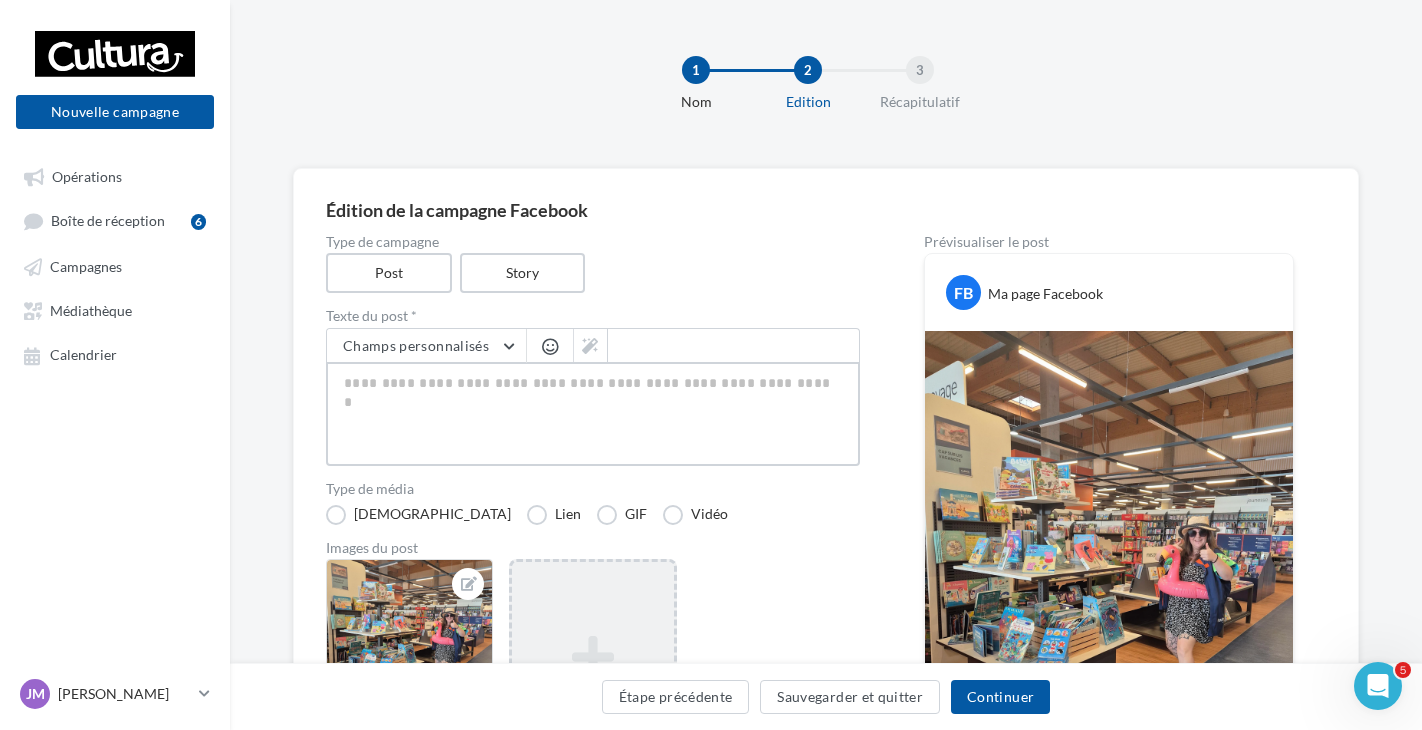 type on "*" 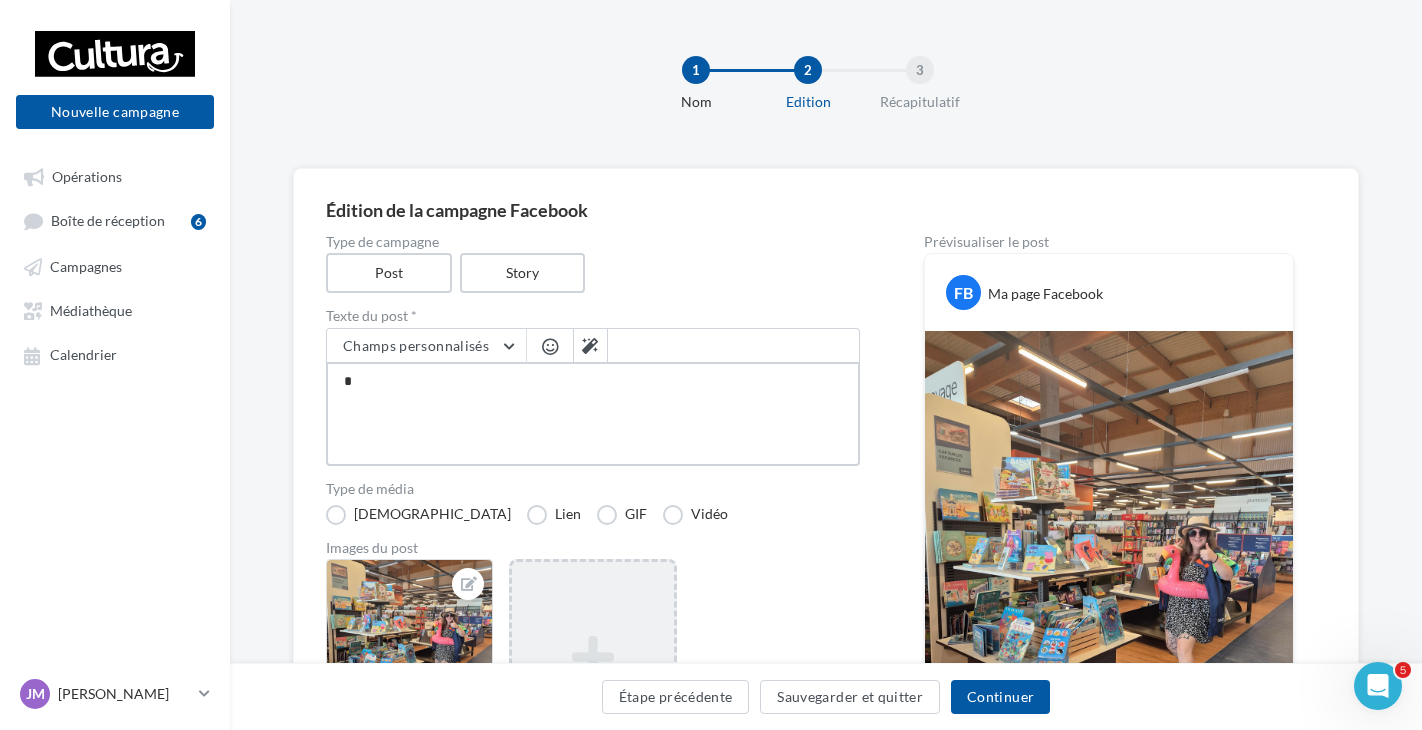 type on "**" 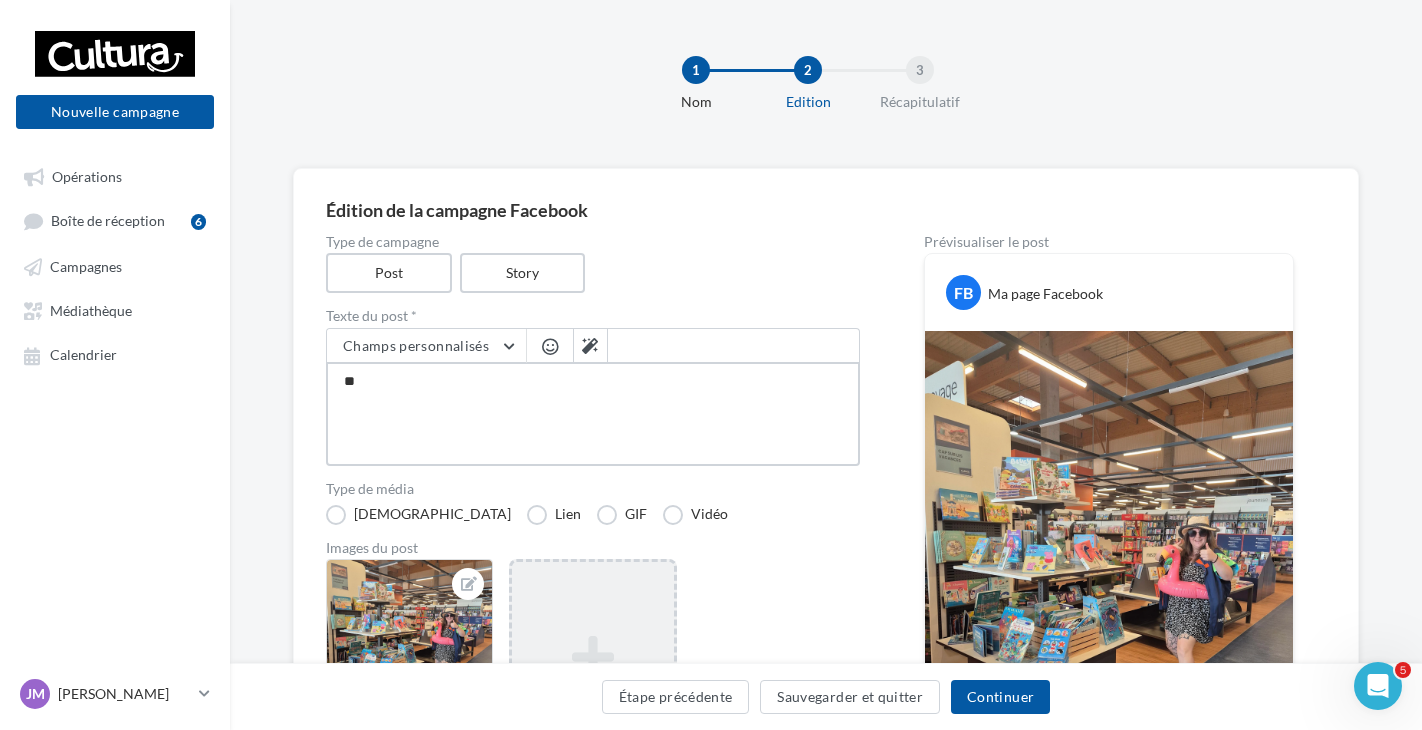type on "***" 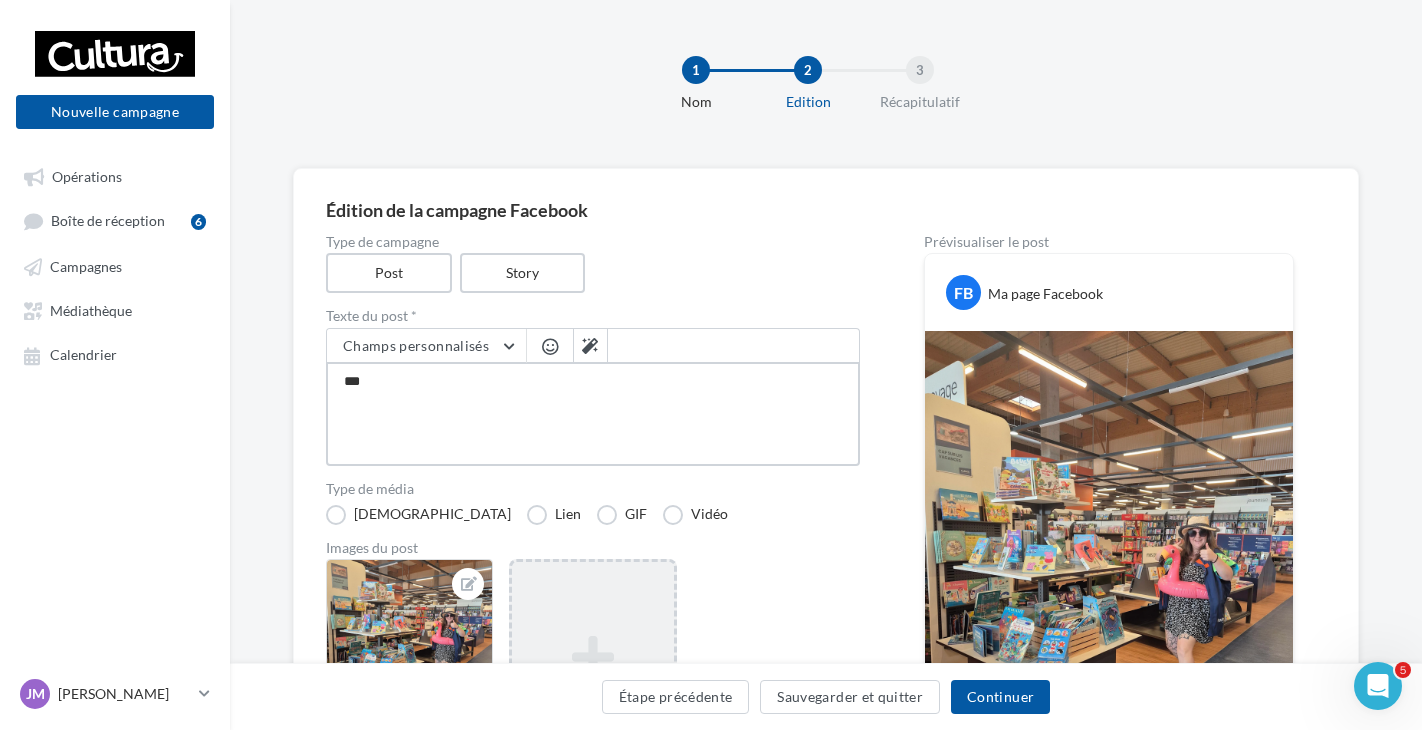 type on "****" 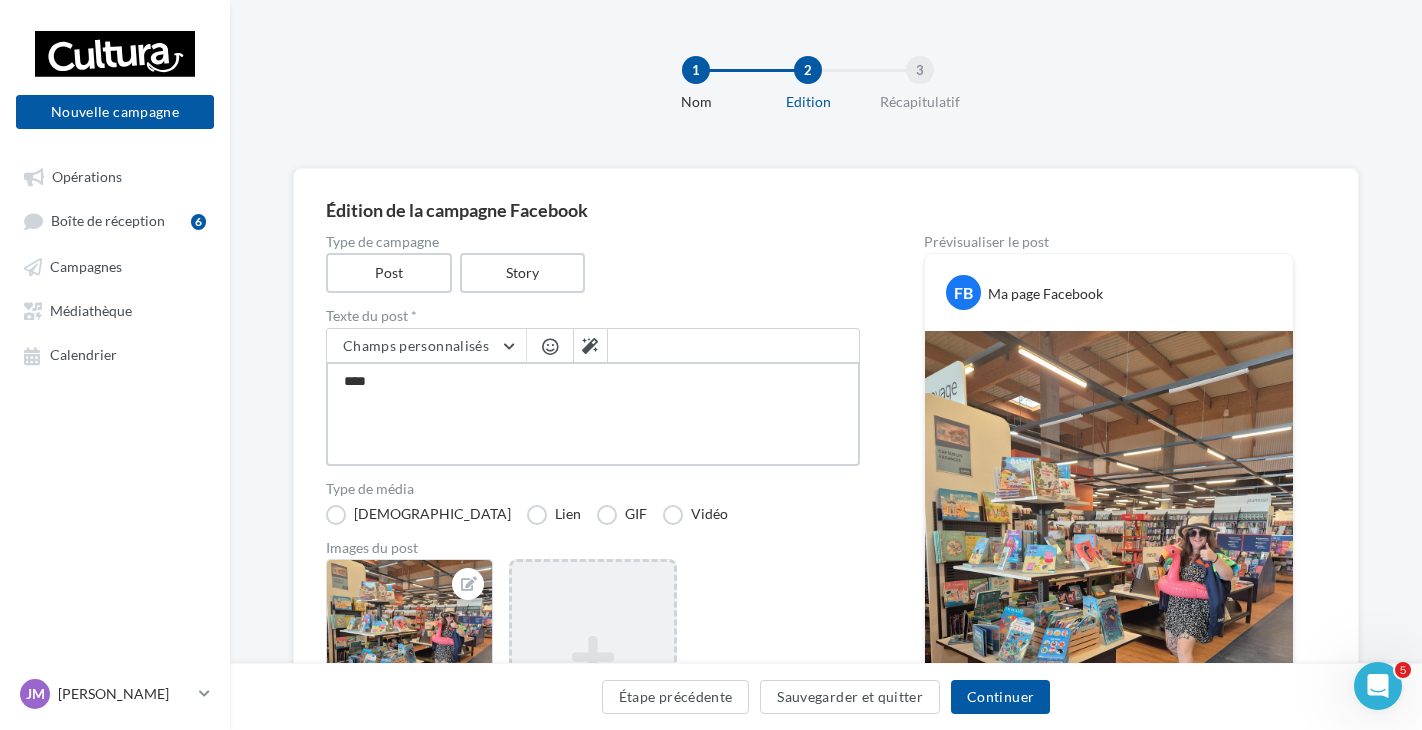 type on "*****" 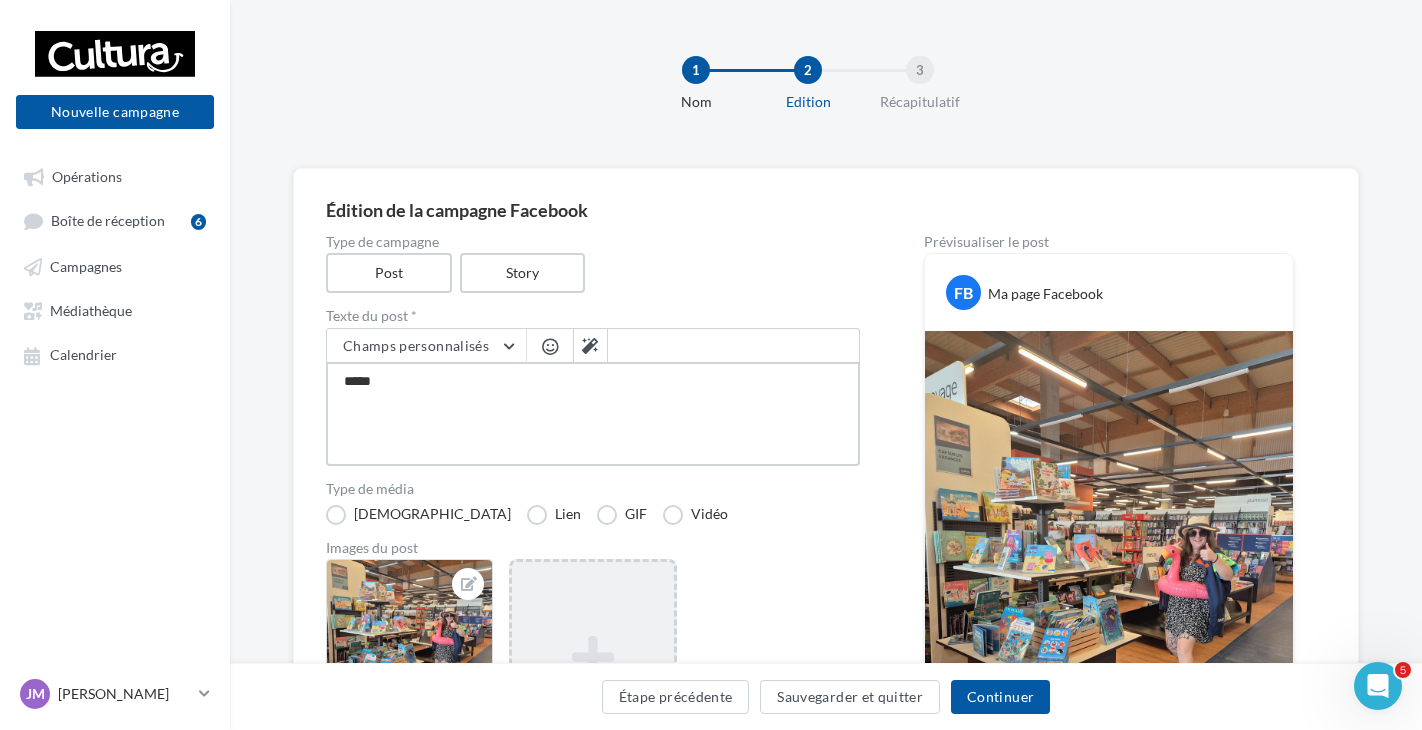 type on "*****" 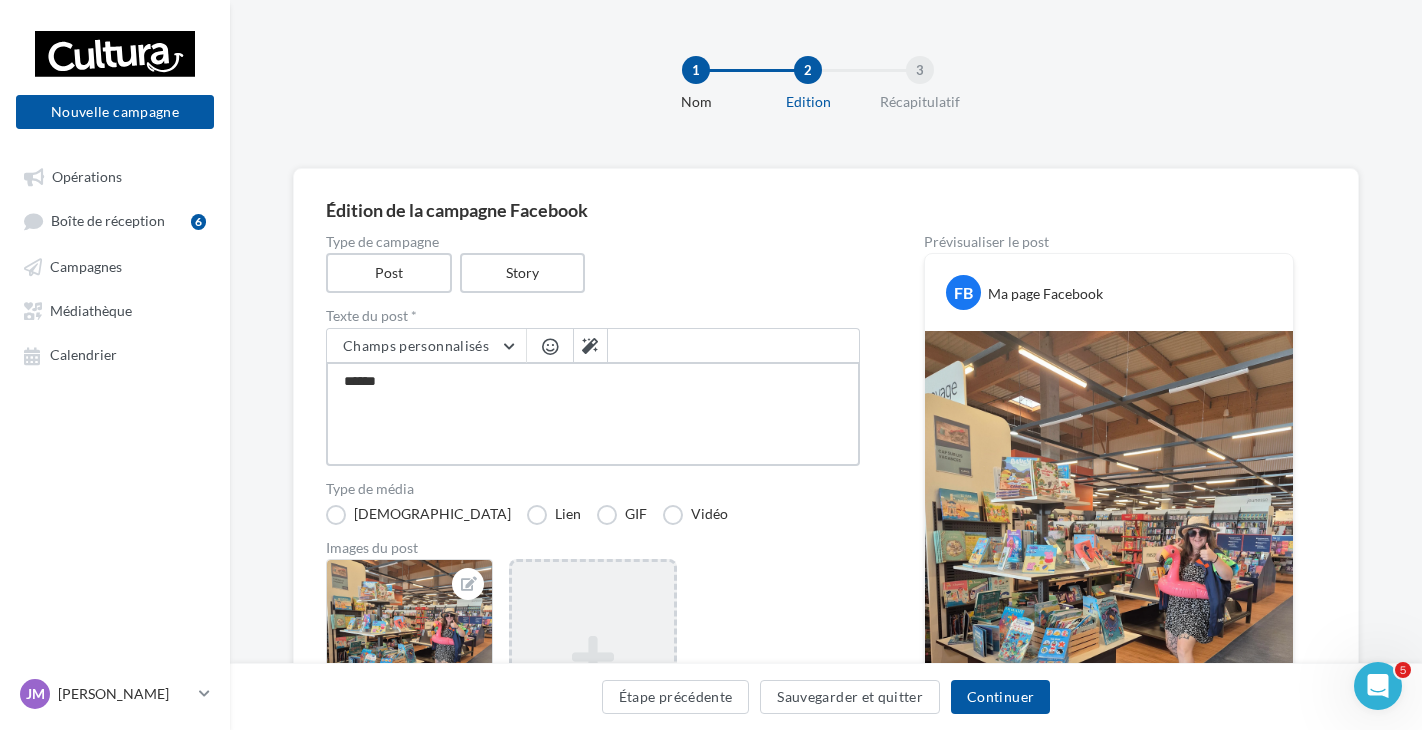 type on "*******" 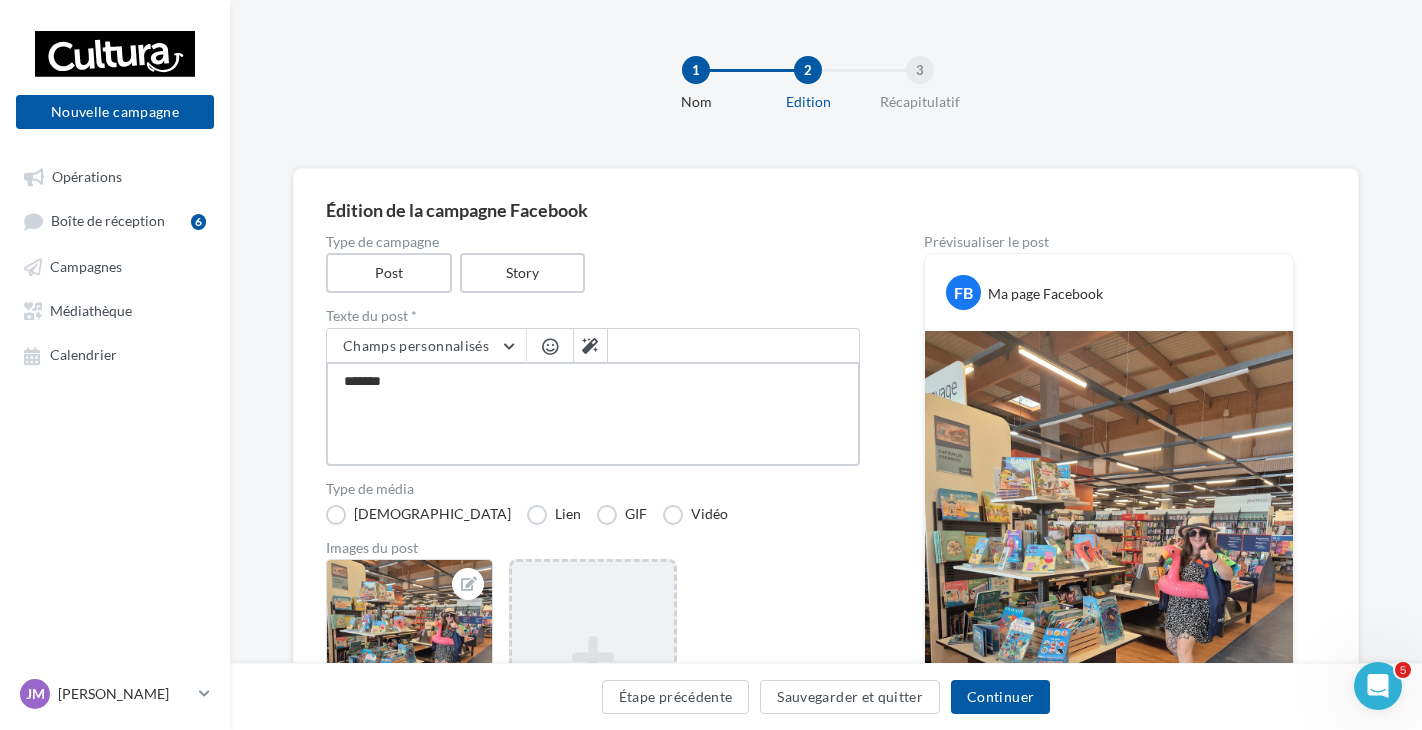 type on "********" 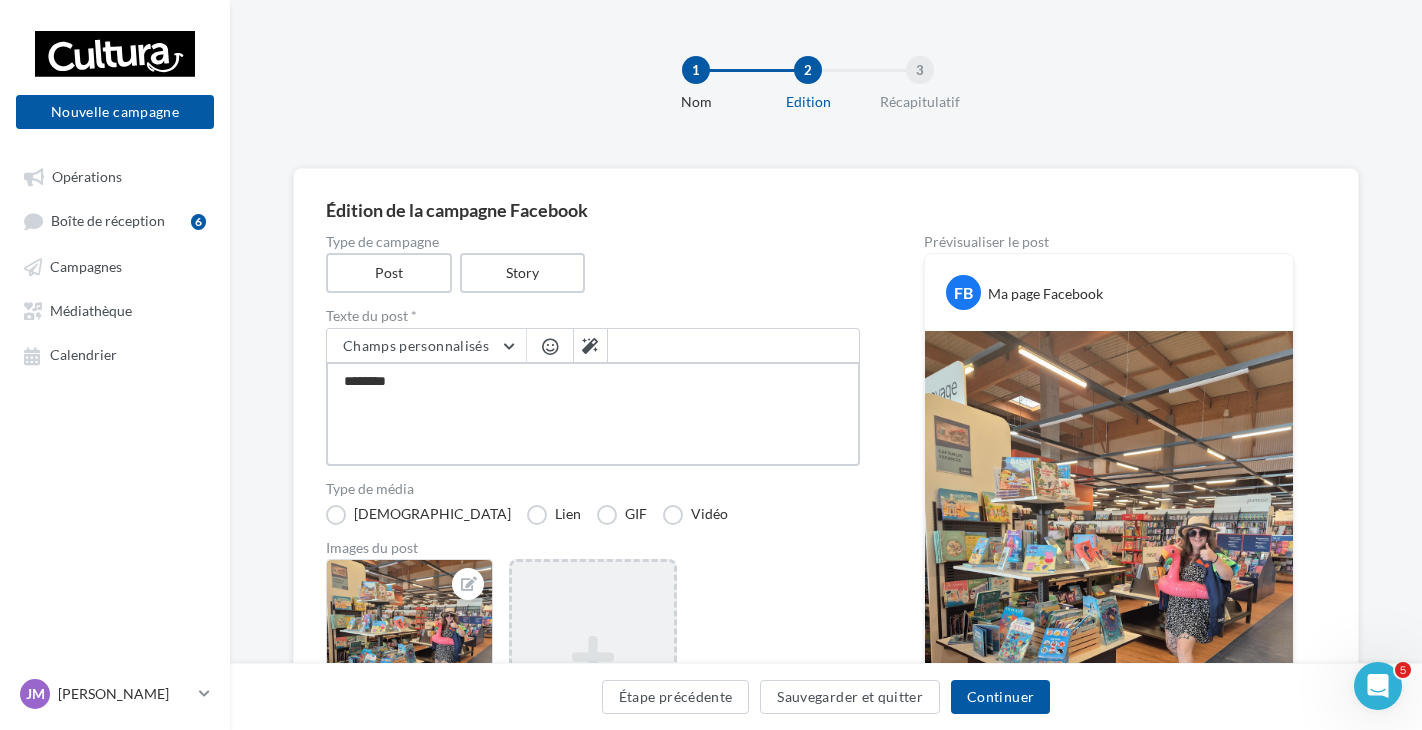 type on "*********" 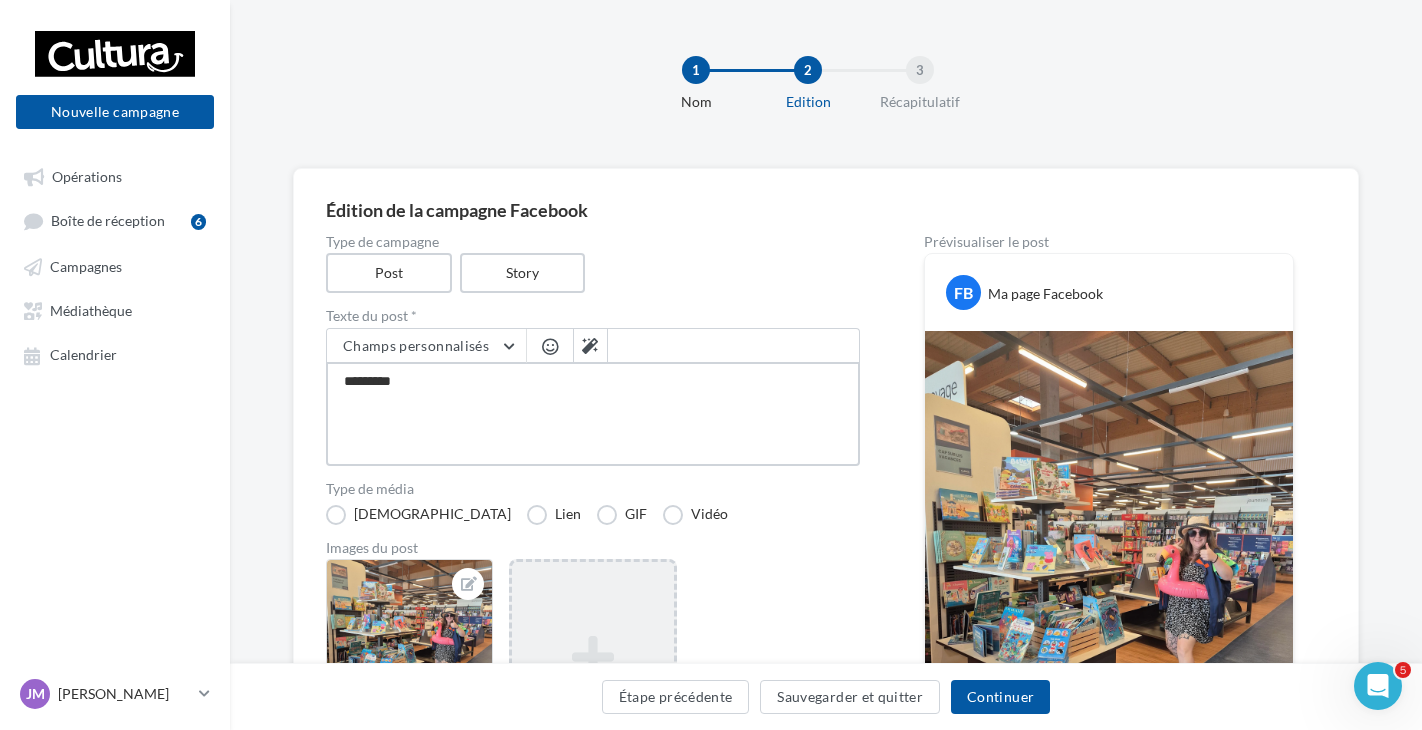 type on "*********" 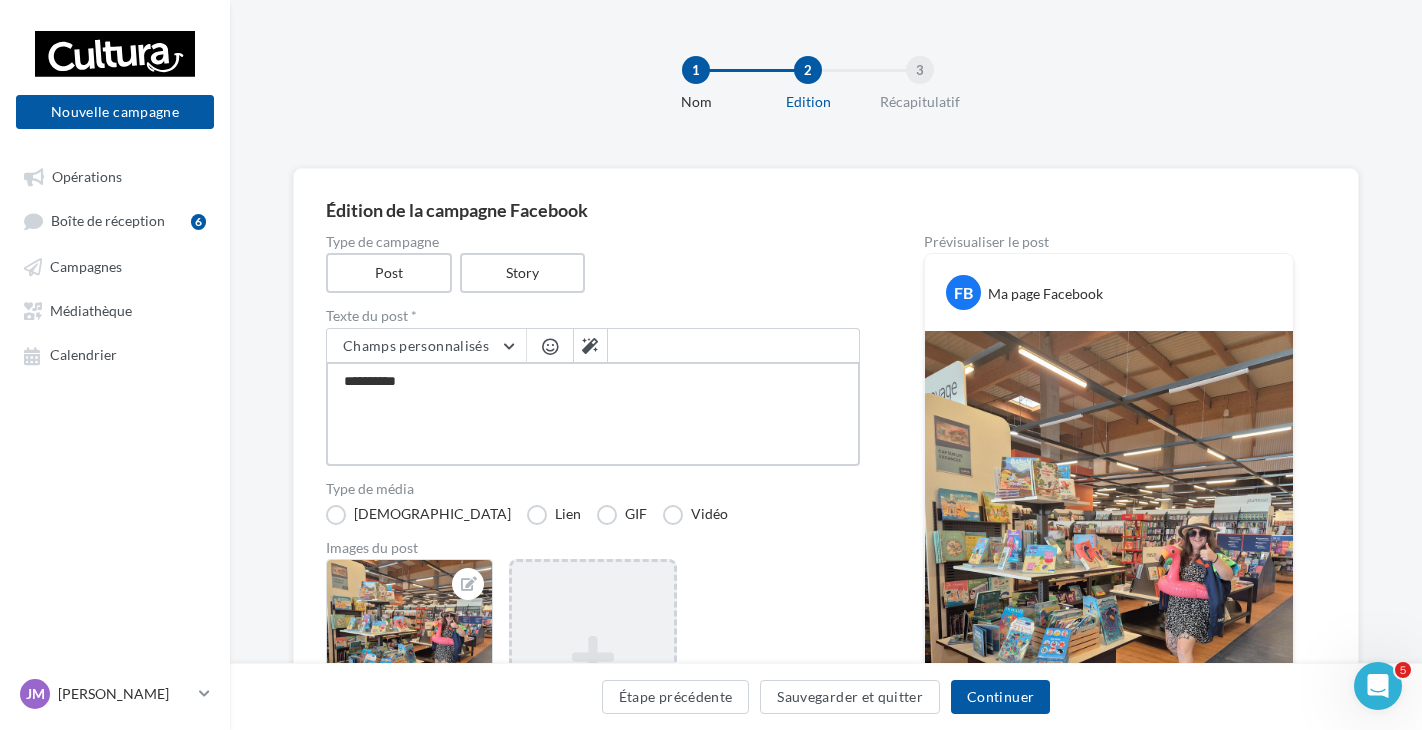 type on "**********" 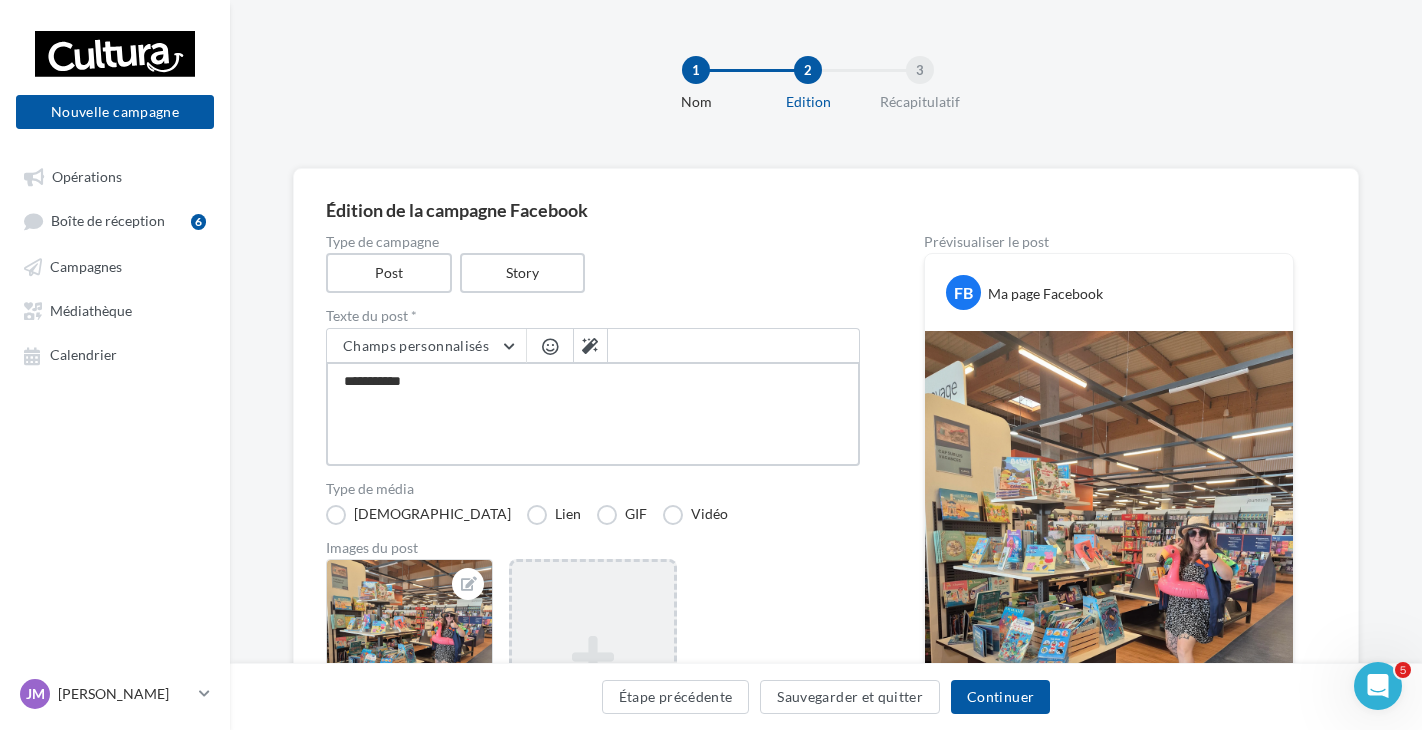 type on "**********" 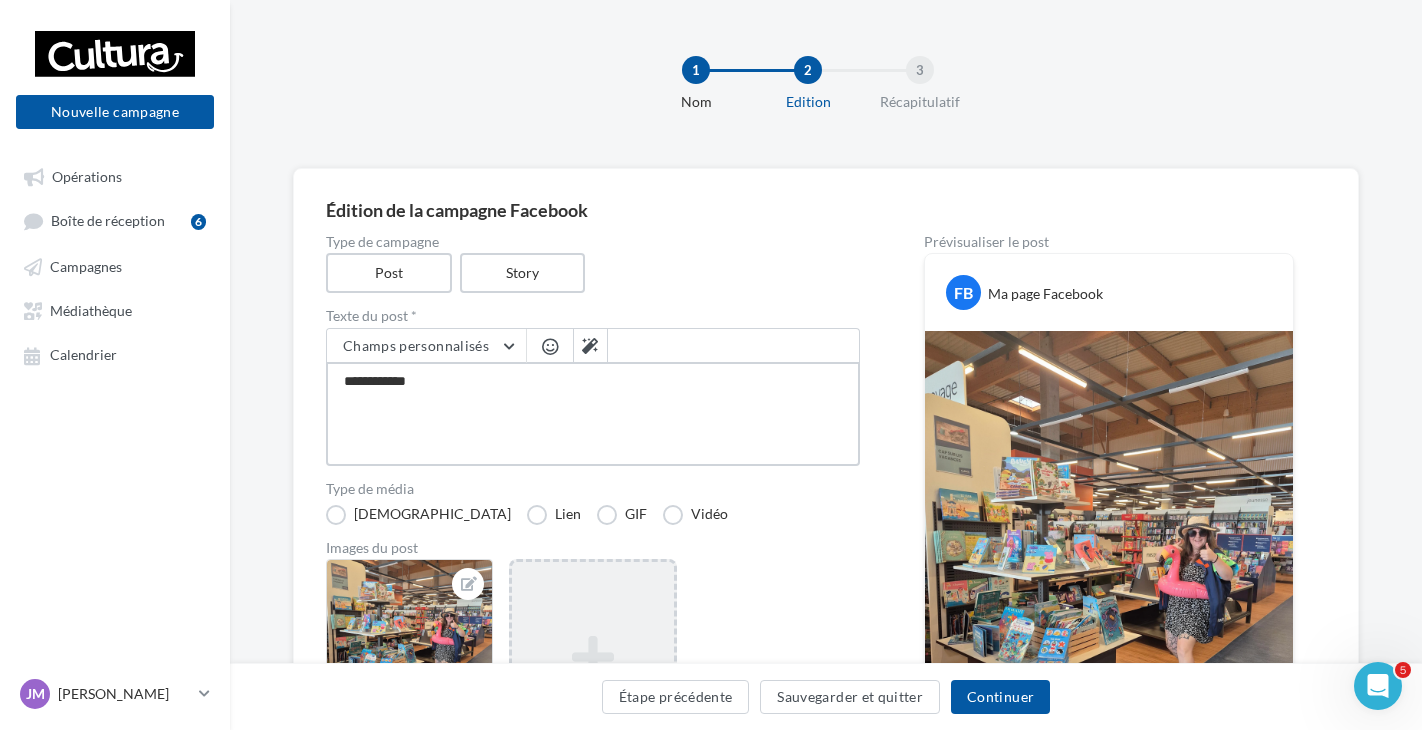 type on "**********" 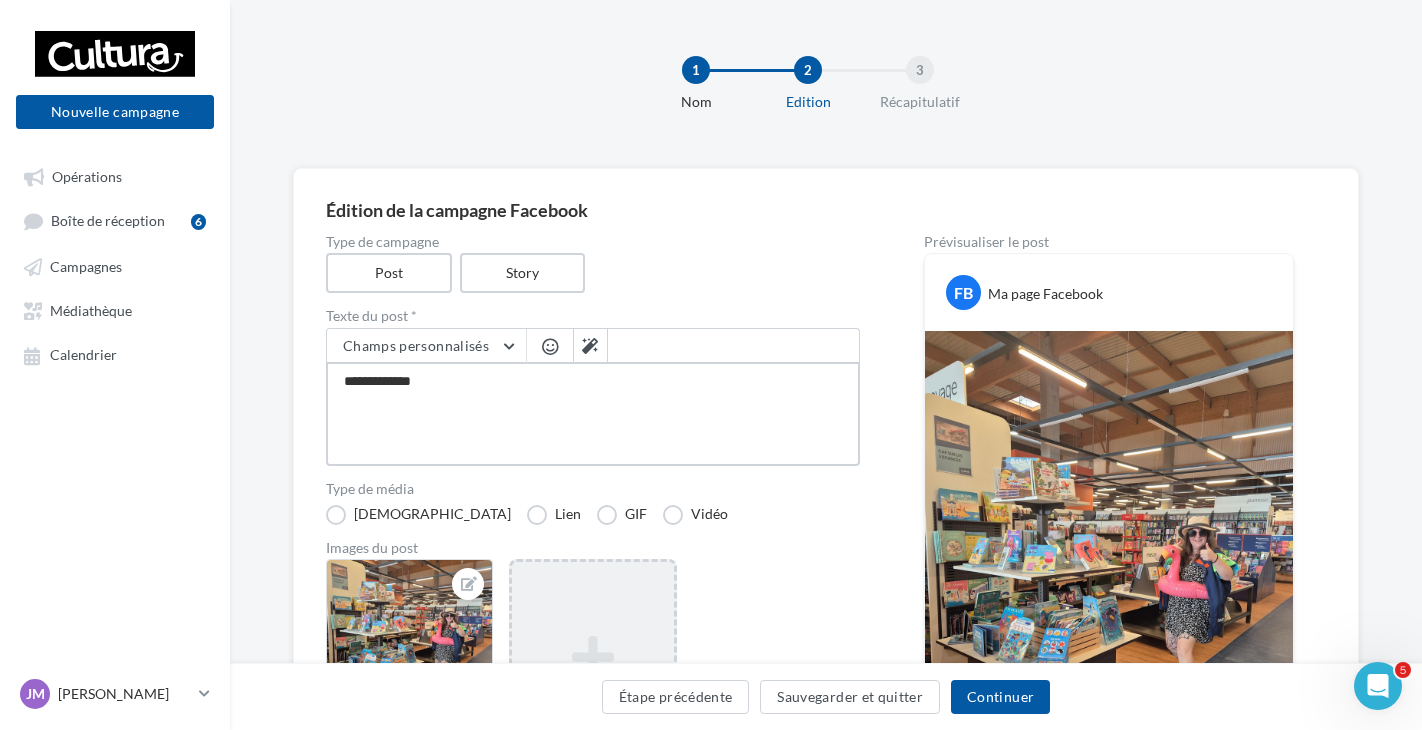 type on "**********" 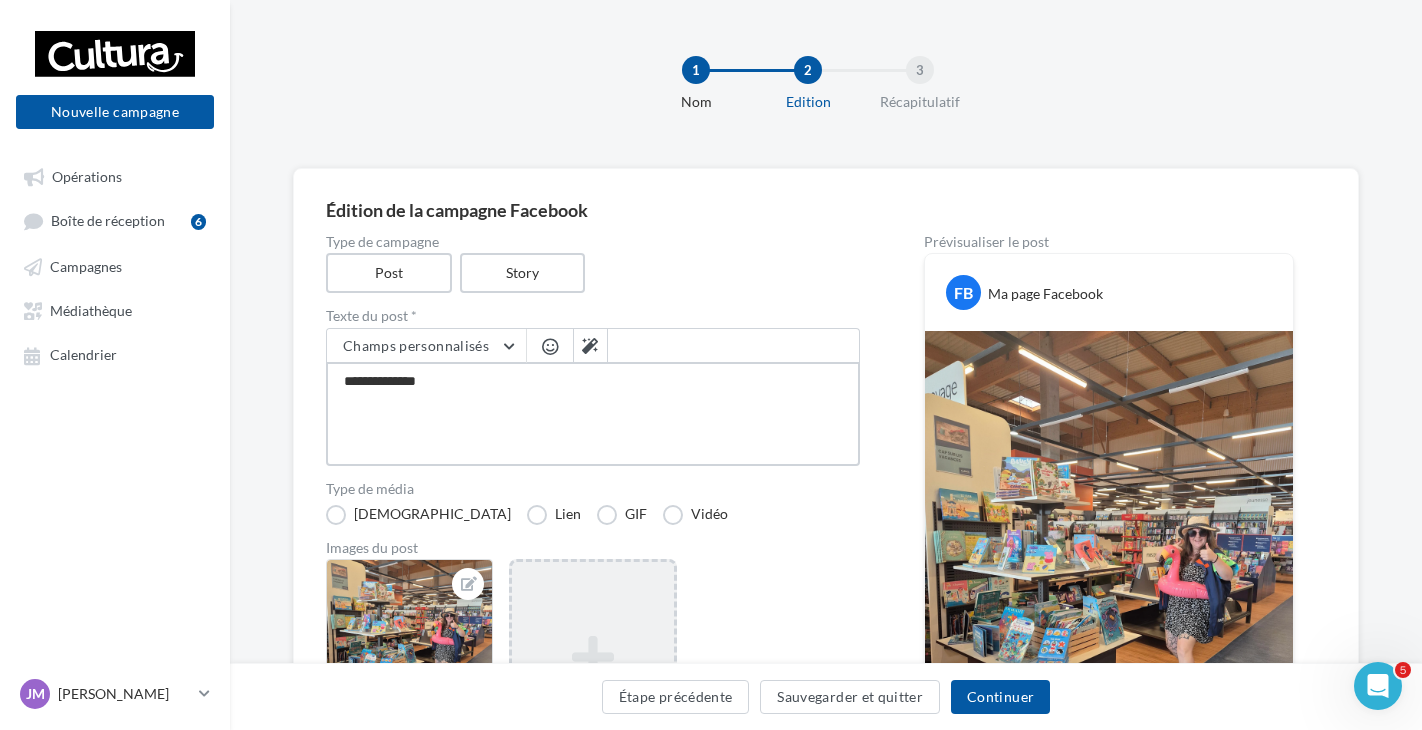 type on "**********" 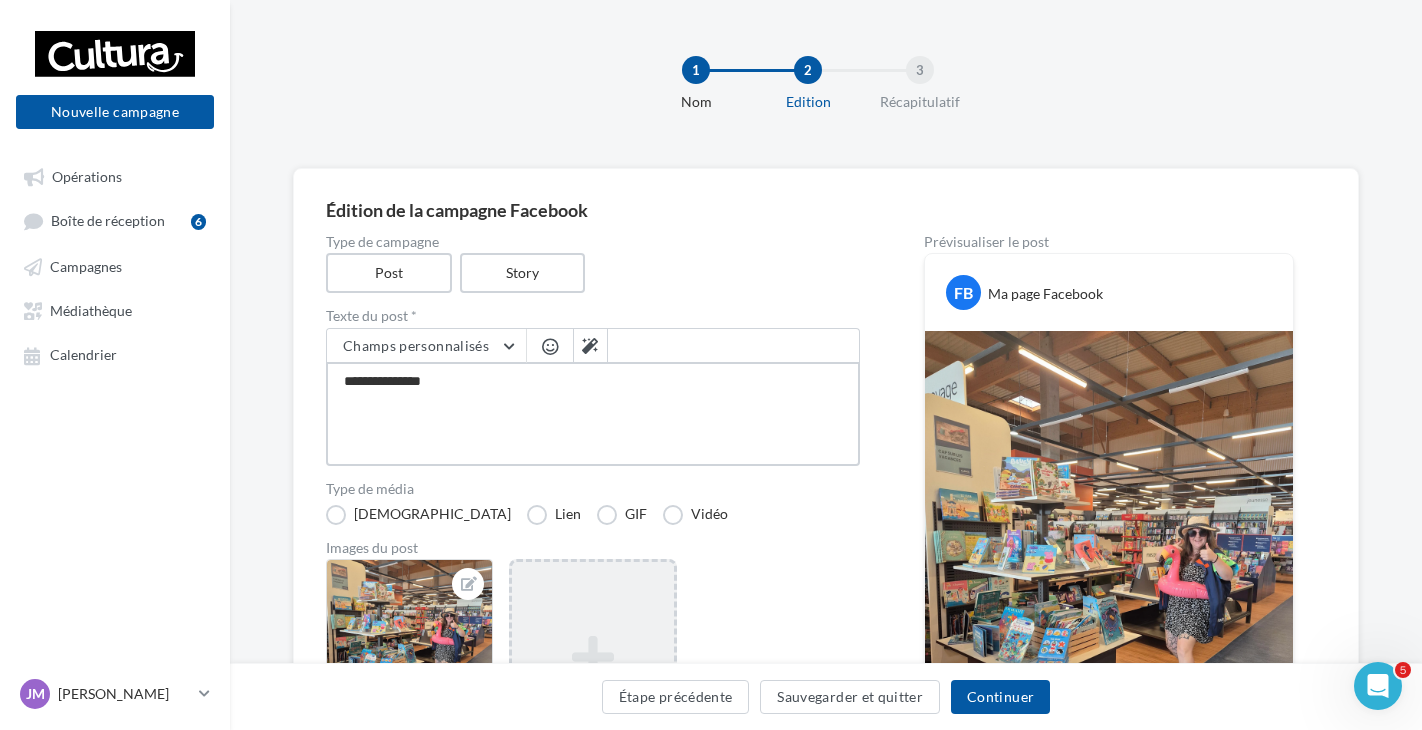 type on "**********" 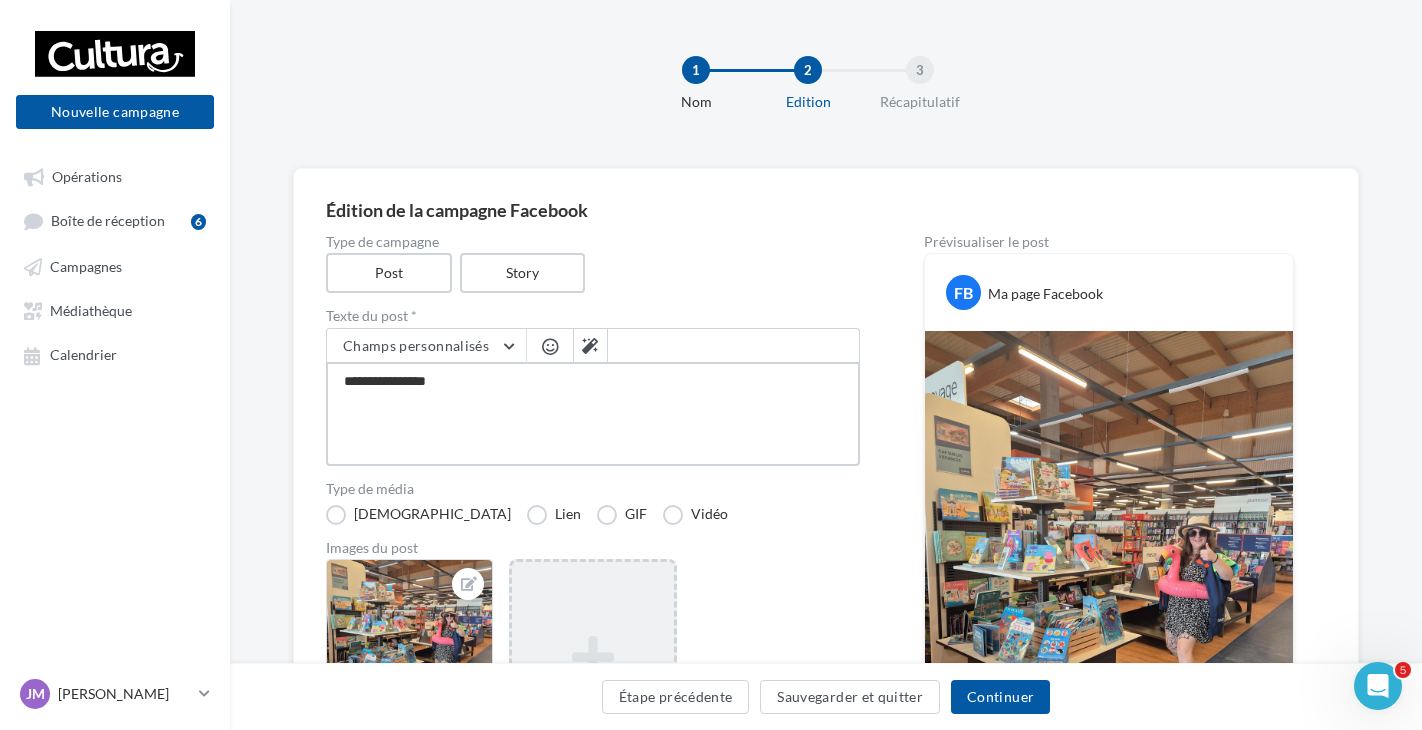 type on "**********" 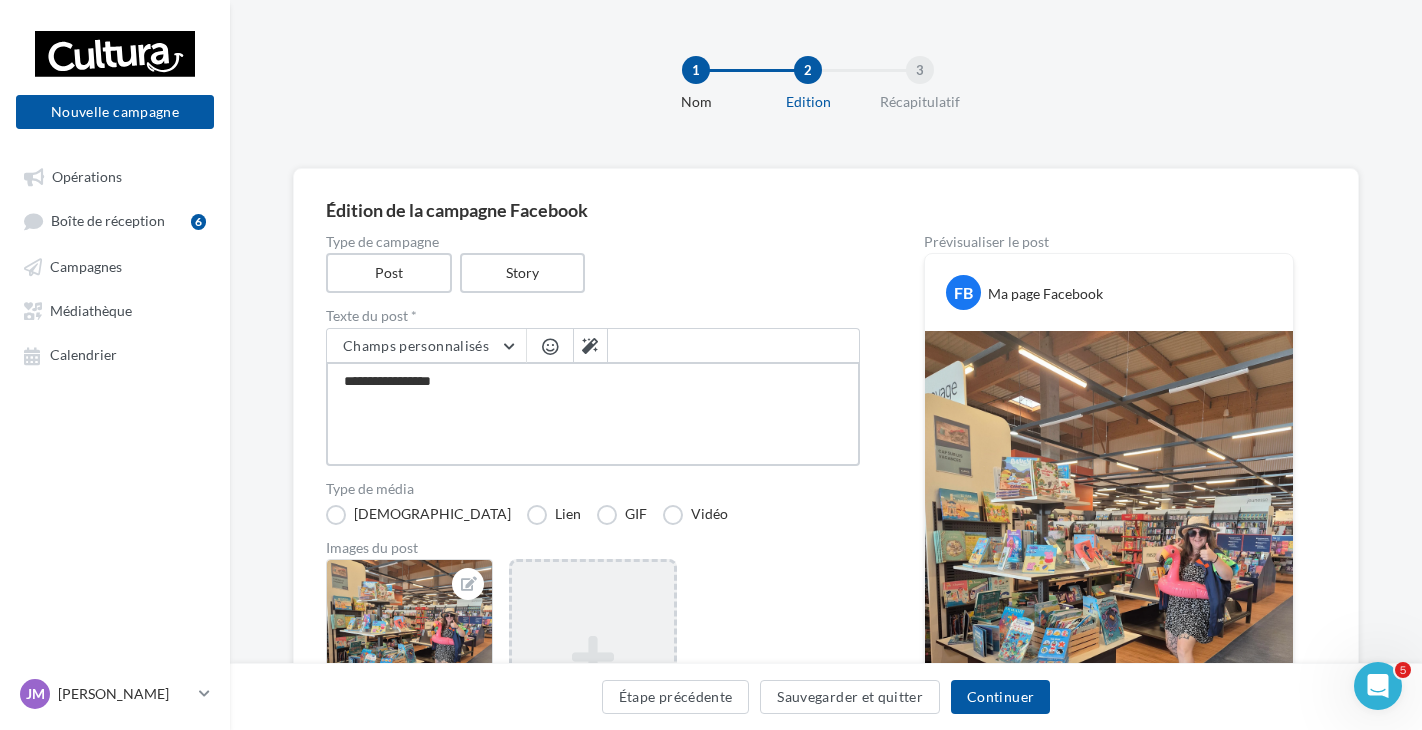 type on "**********" 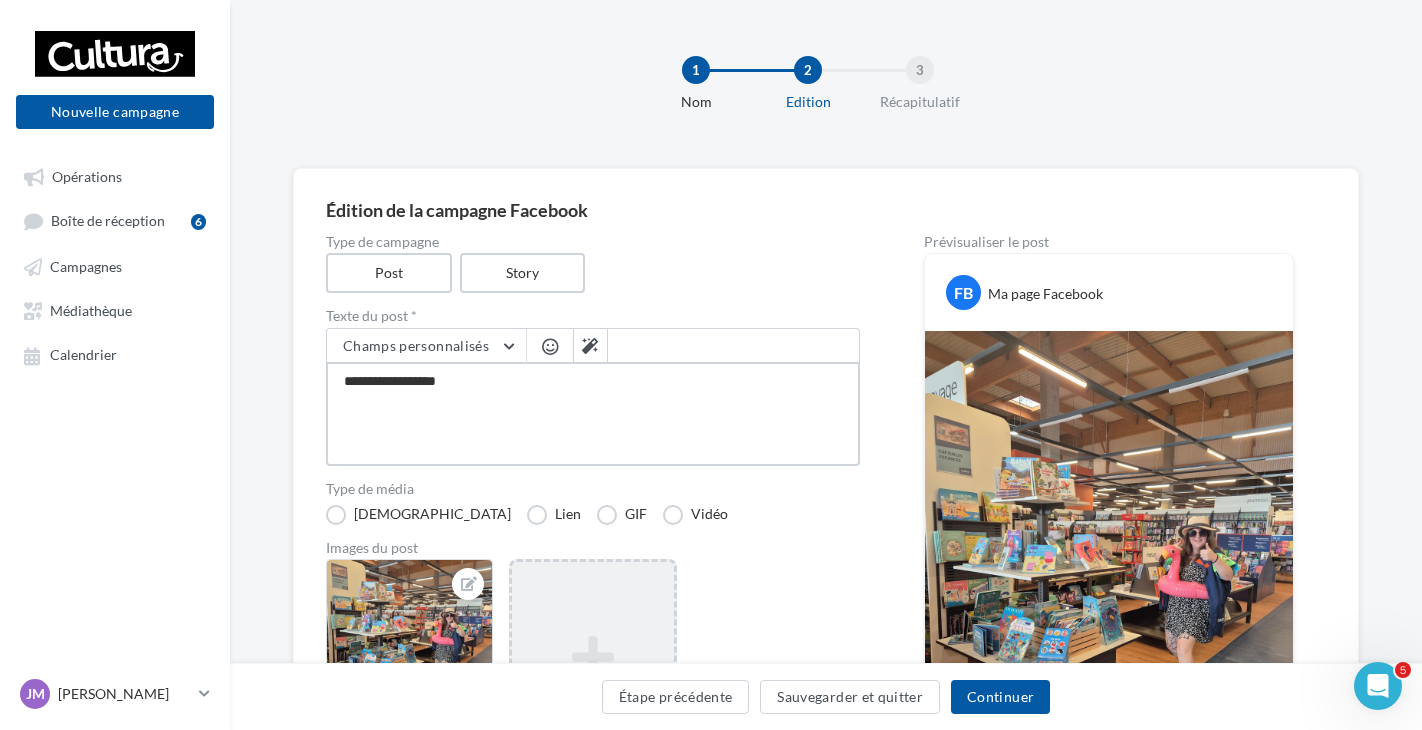 type on "**********" 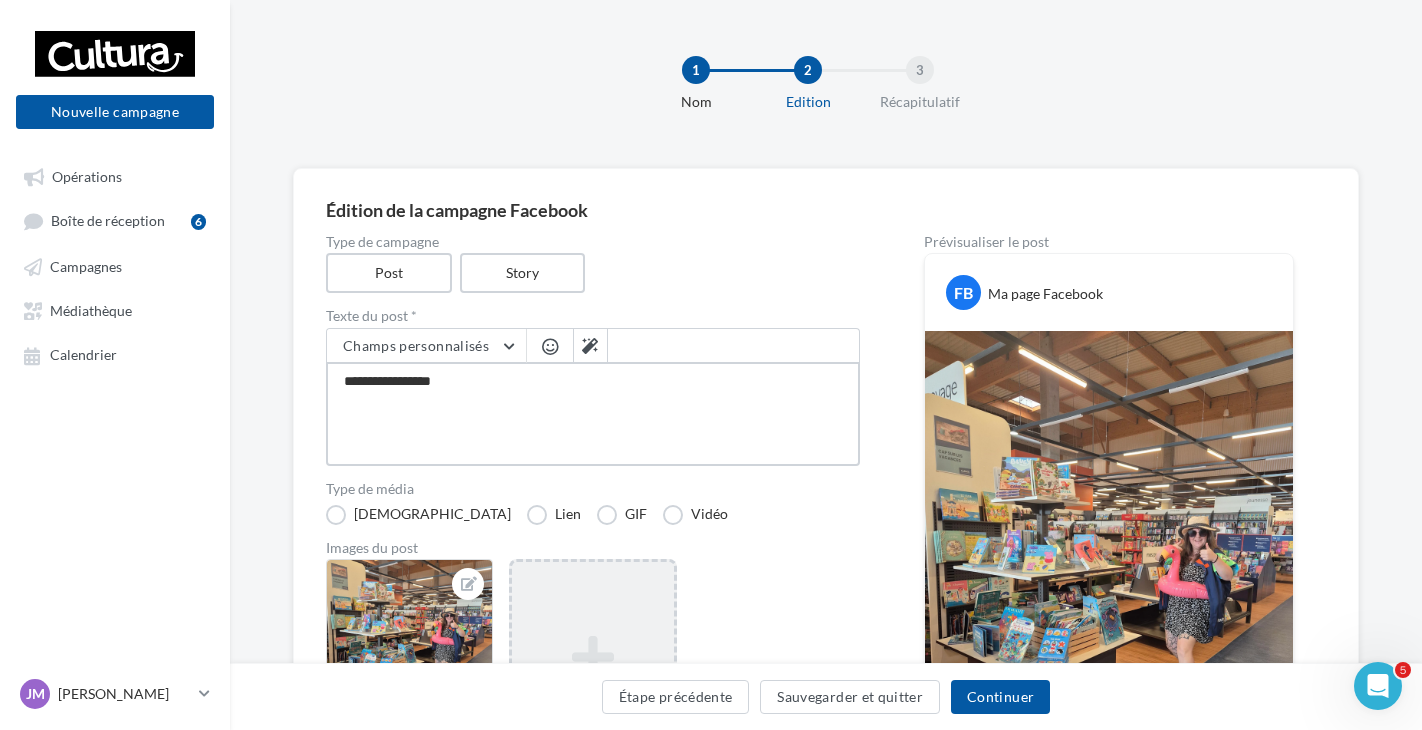 type on "**********" 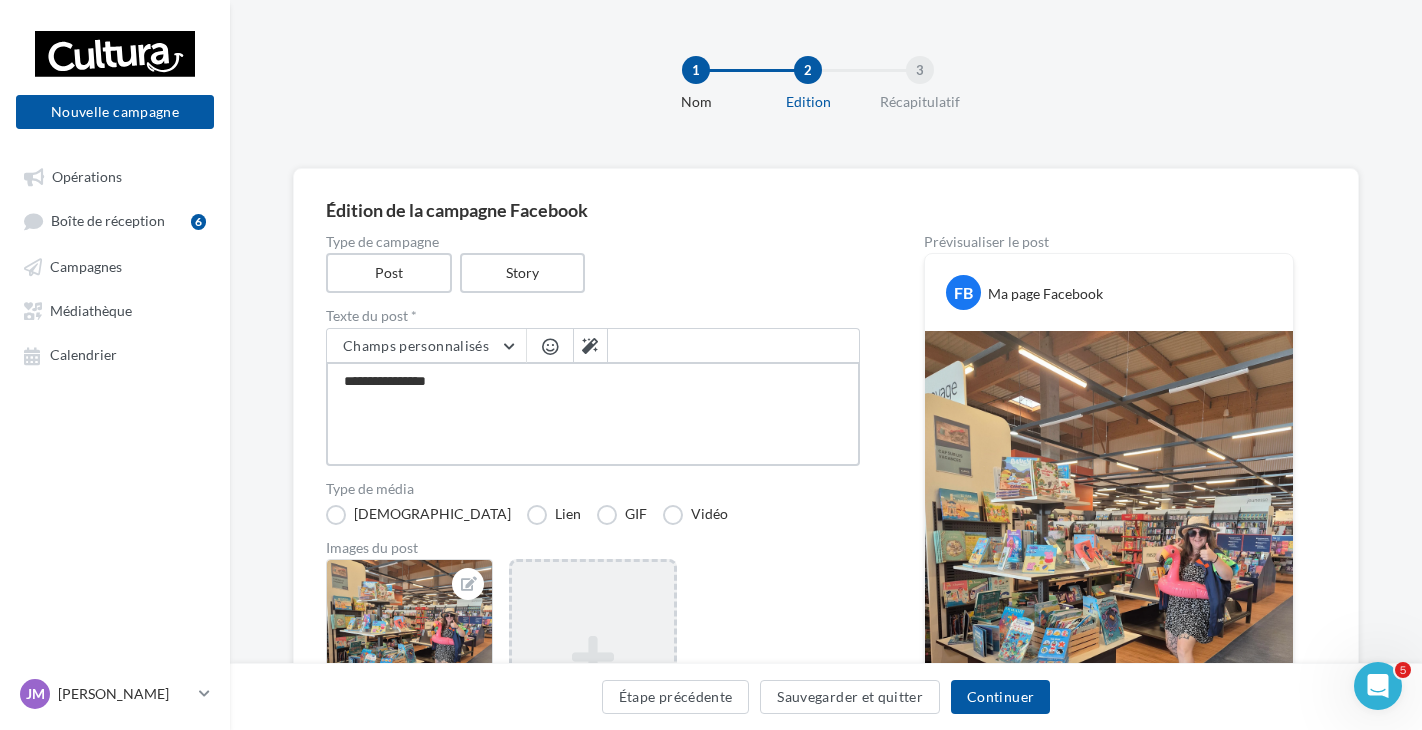 type on "**********" 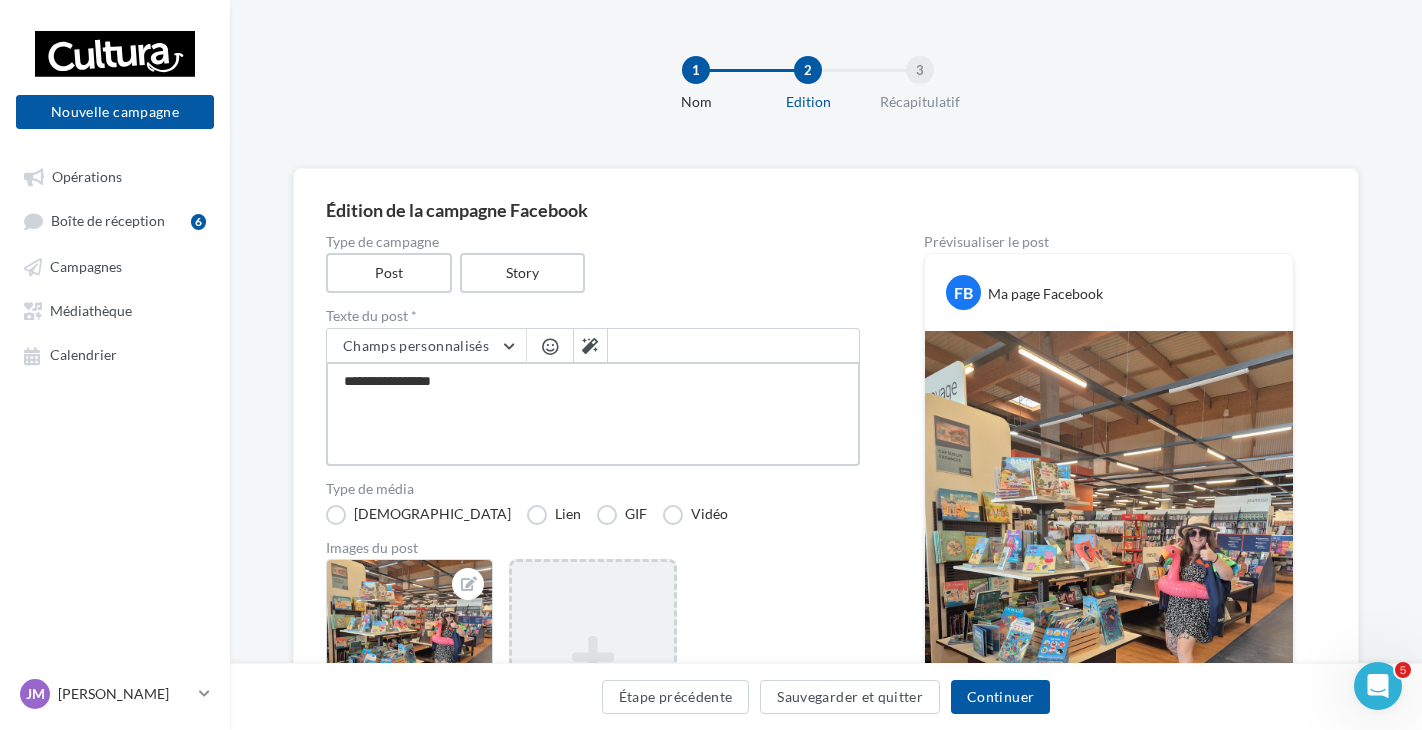 type on "**********" 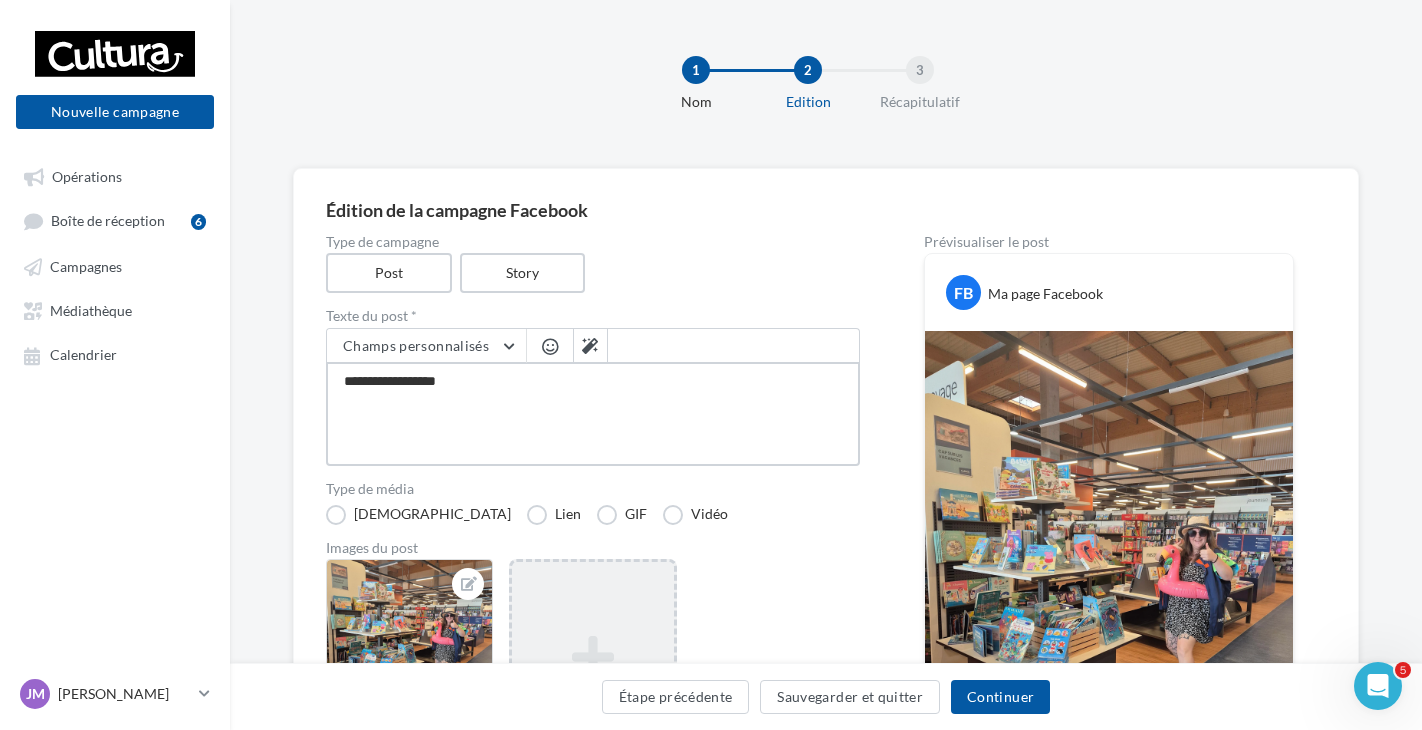 type on "**********" 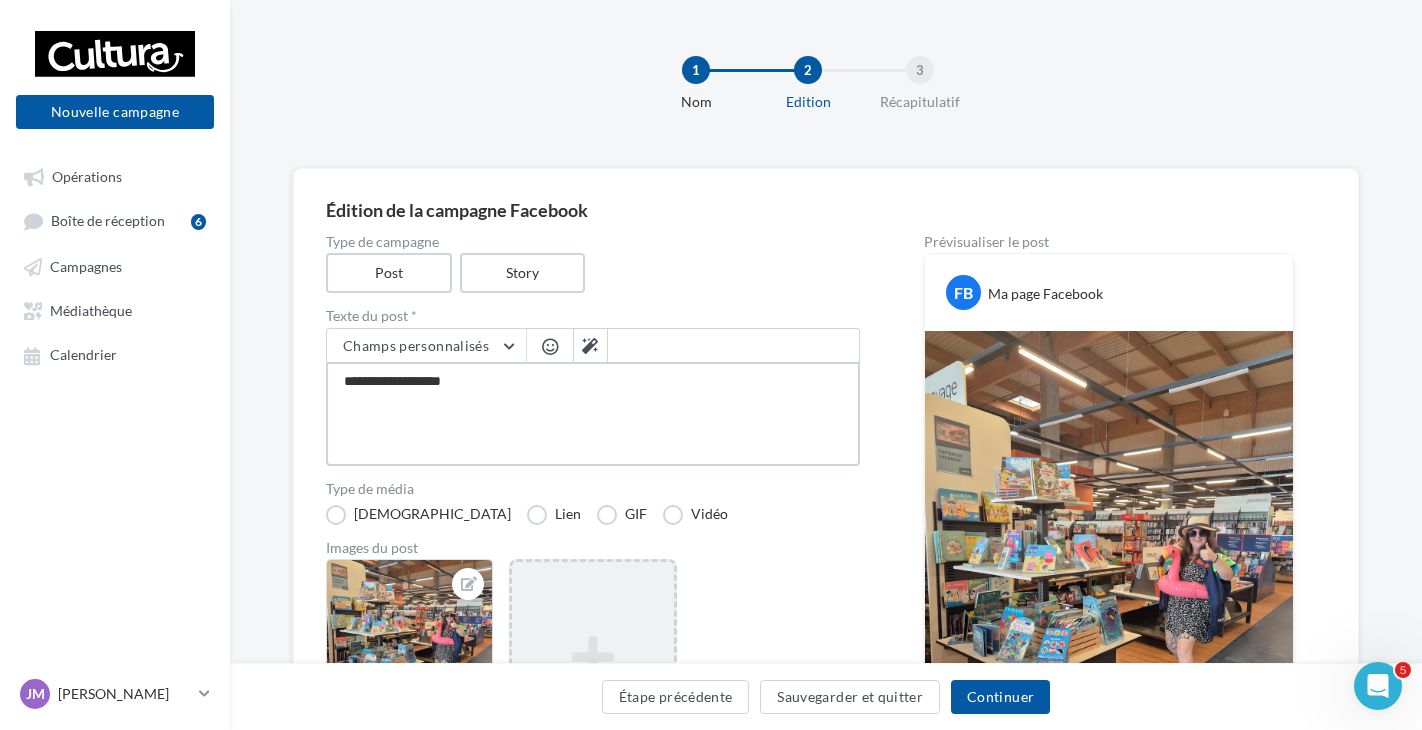 type on "**********" 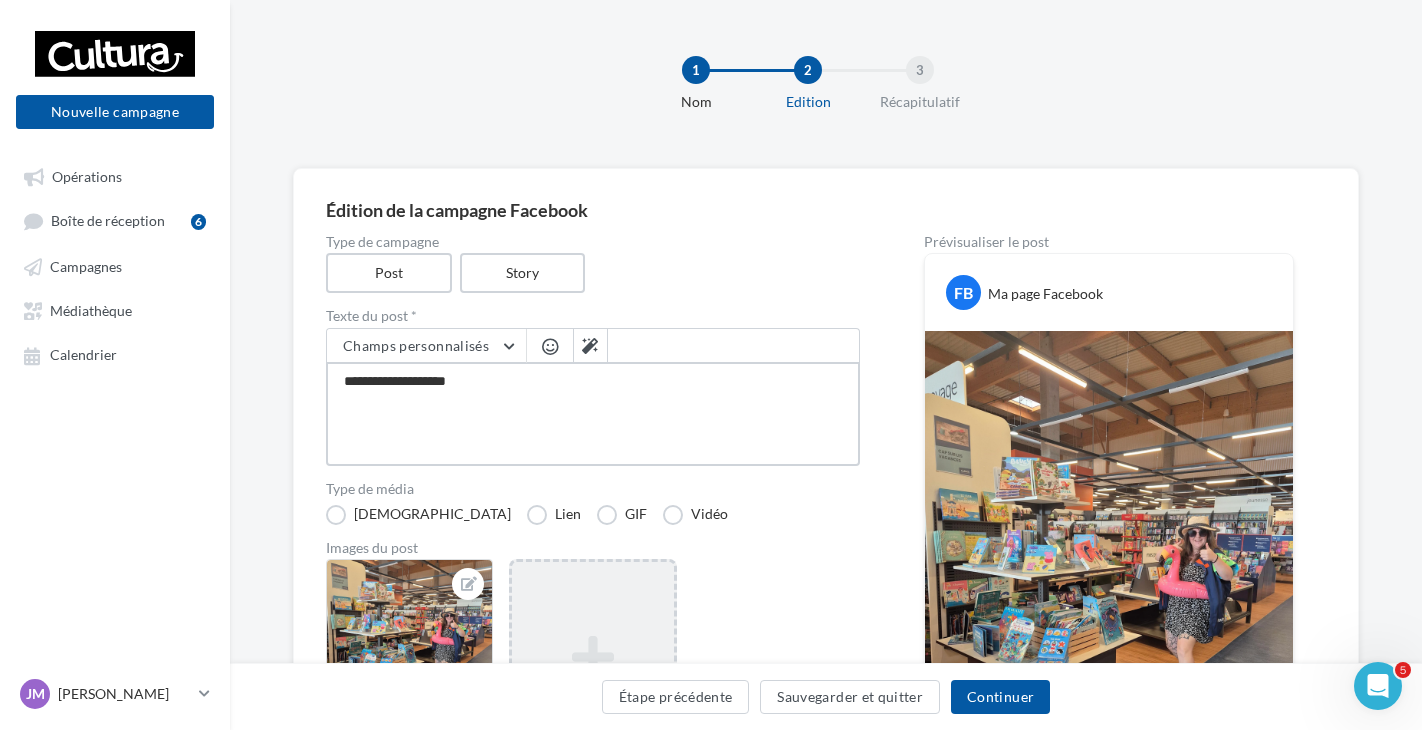 type on "**********" 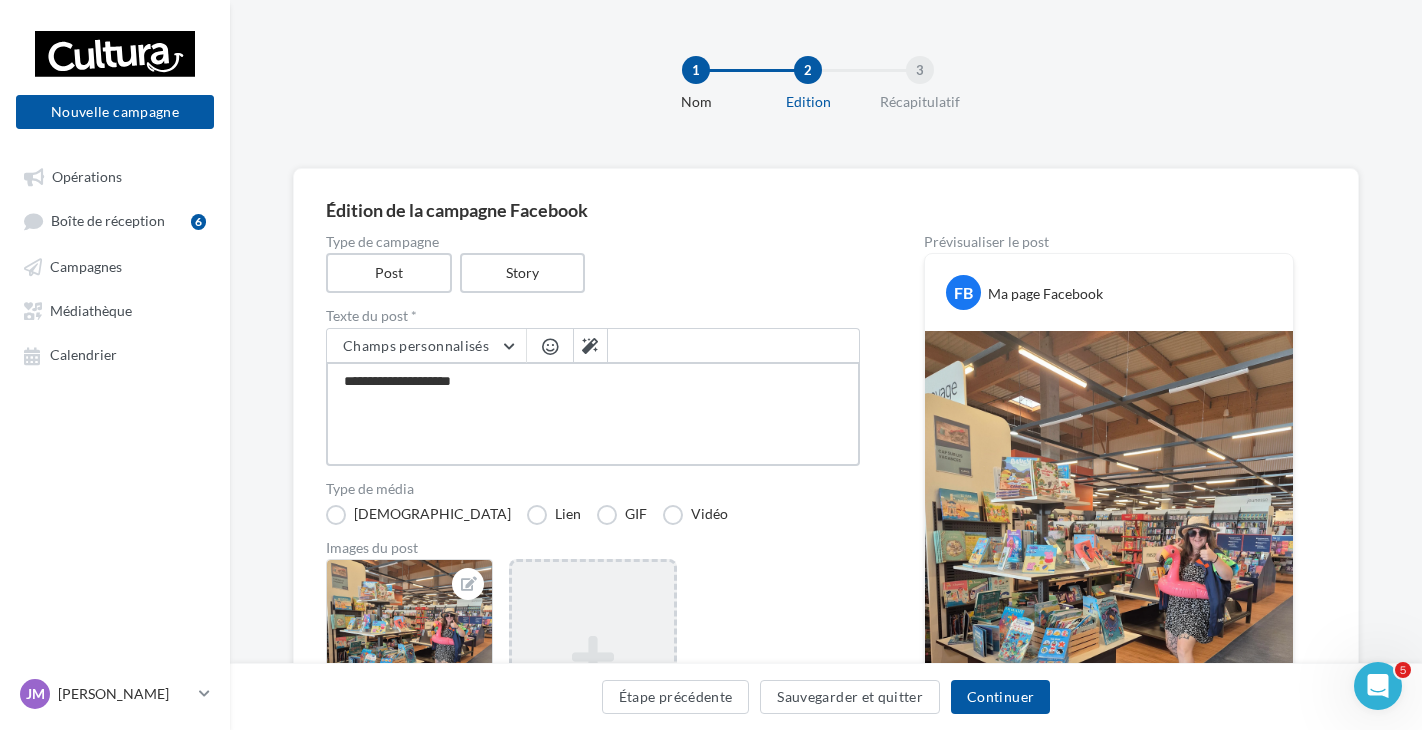 type on "**********" 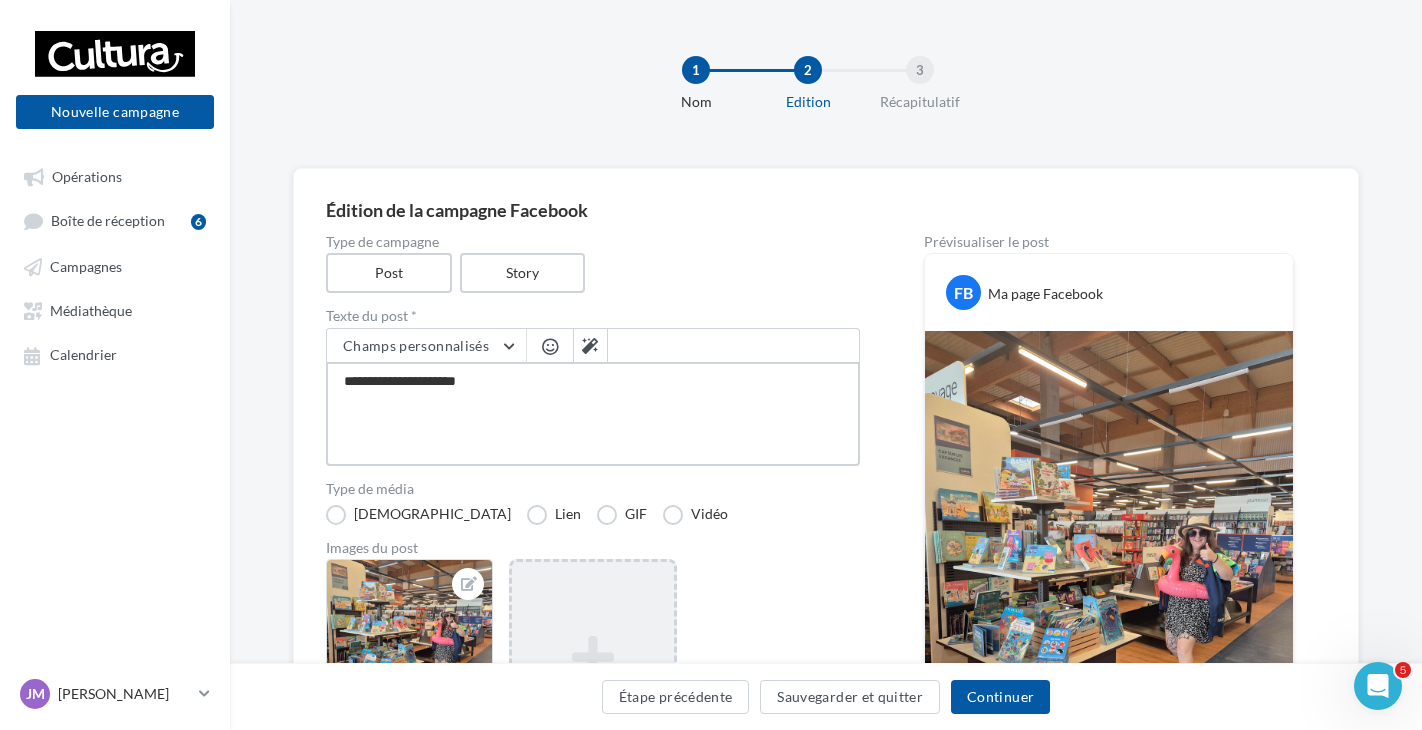 type on "**********" 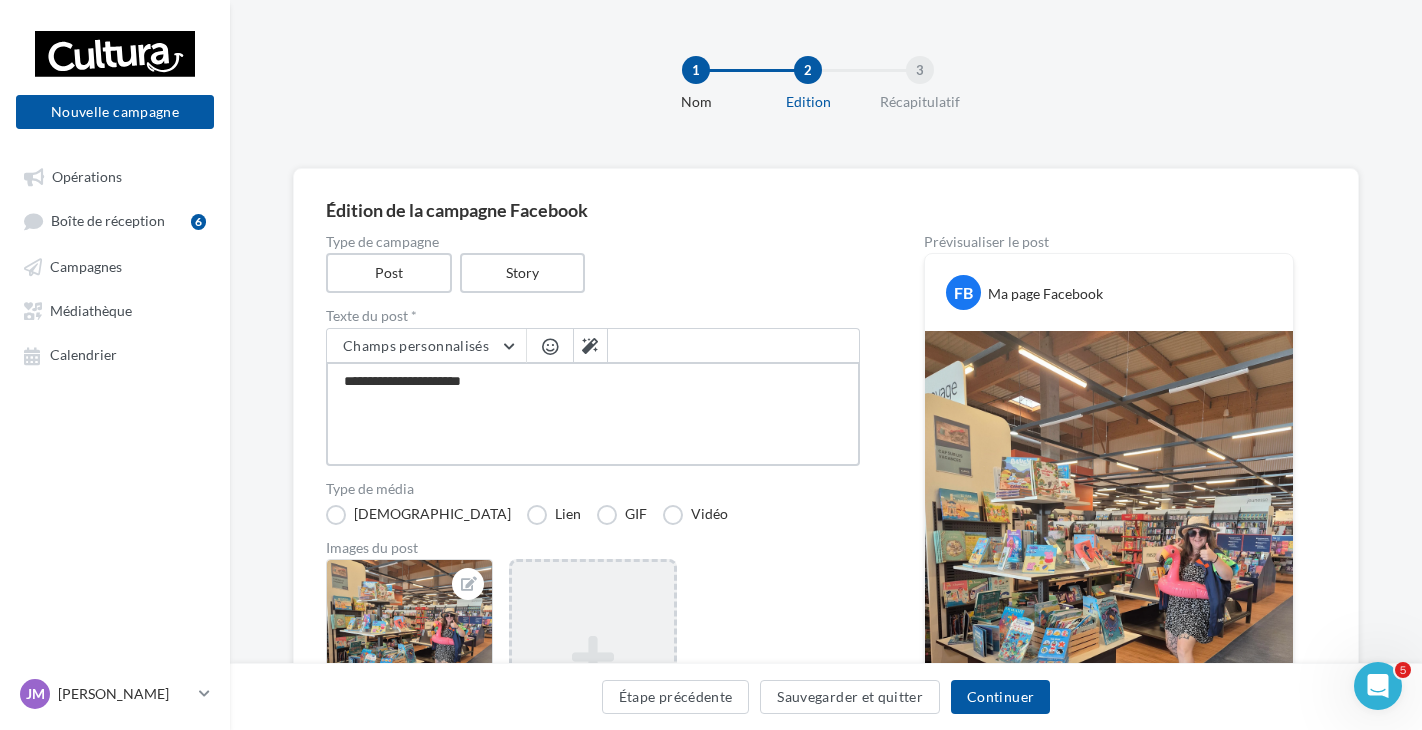 type on "**********" 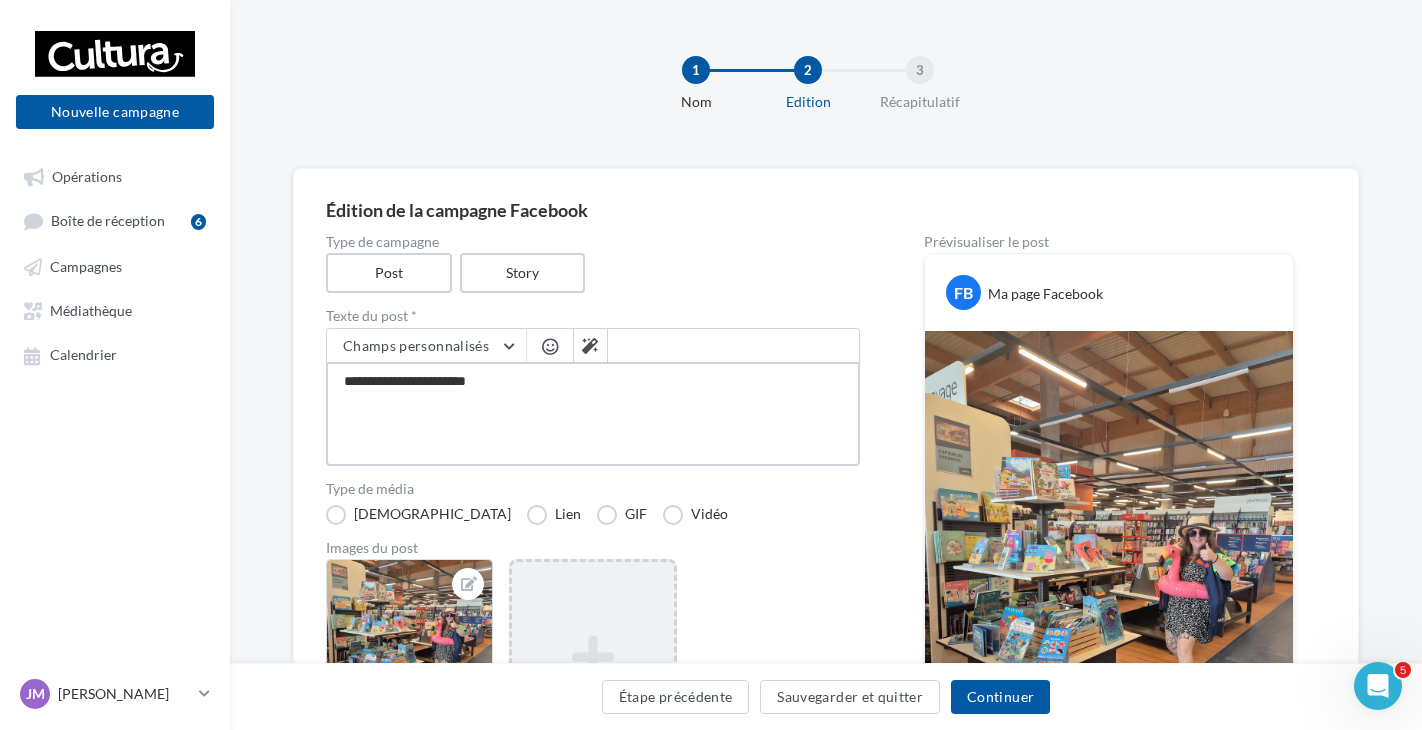 type on "**********" 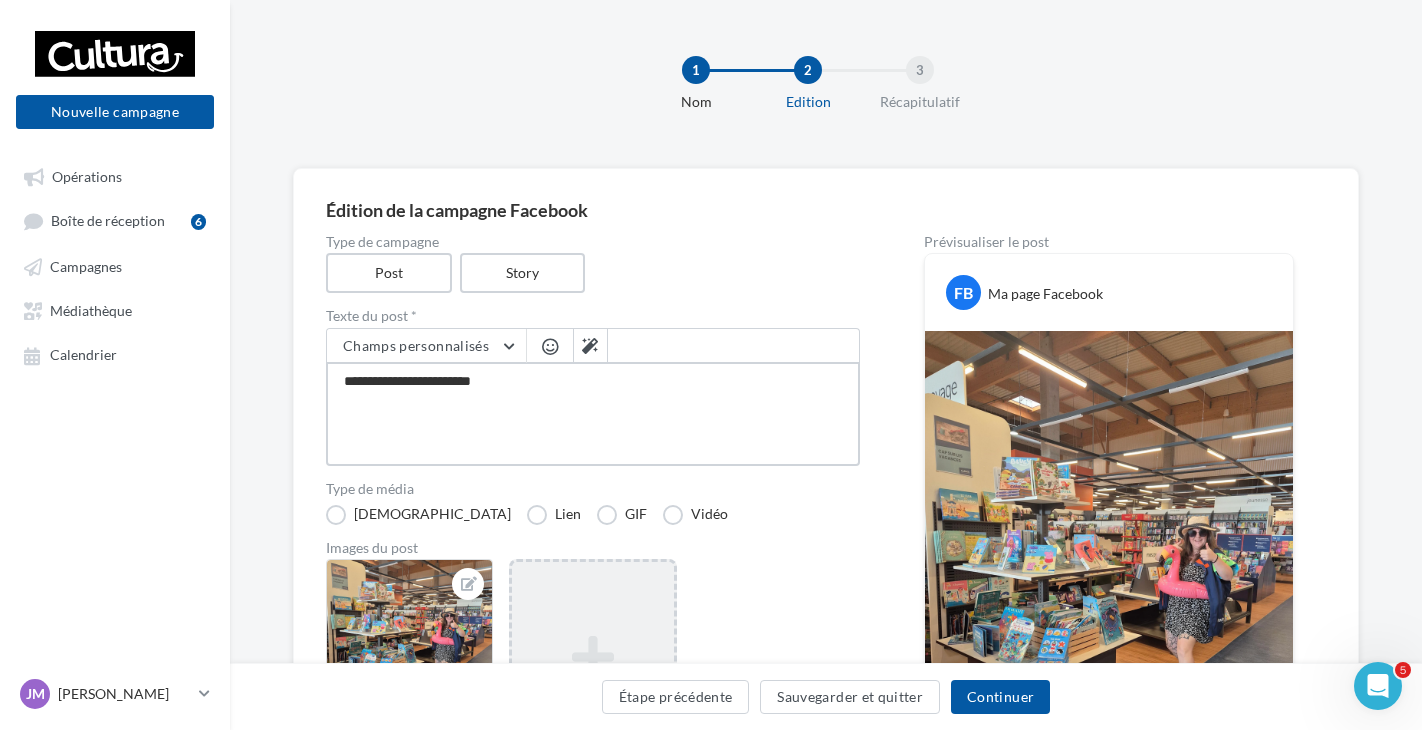 type on "**********" 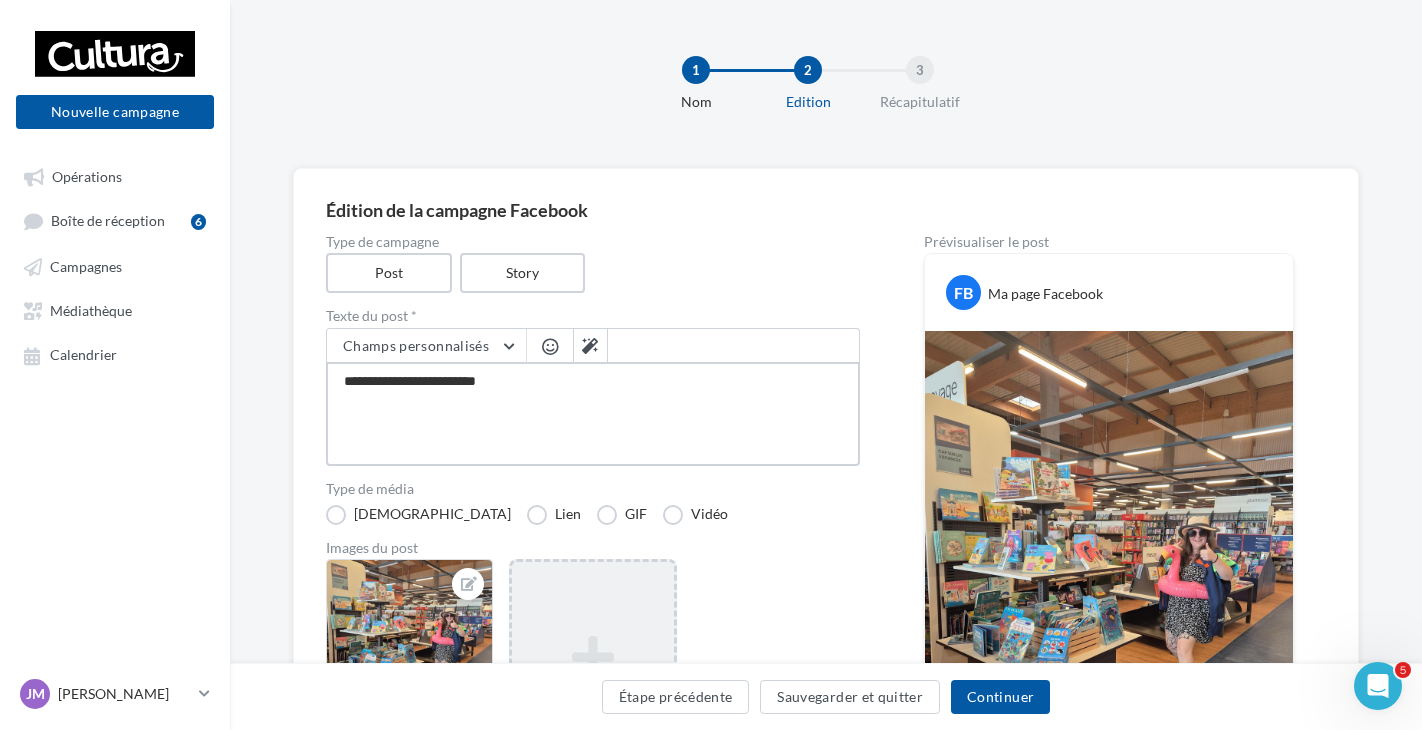 type on "**********" 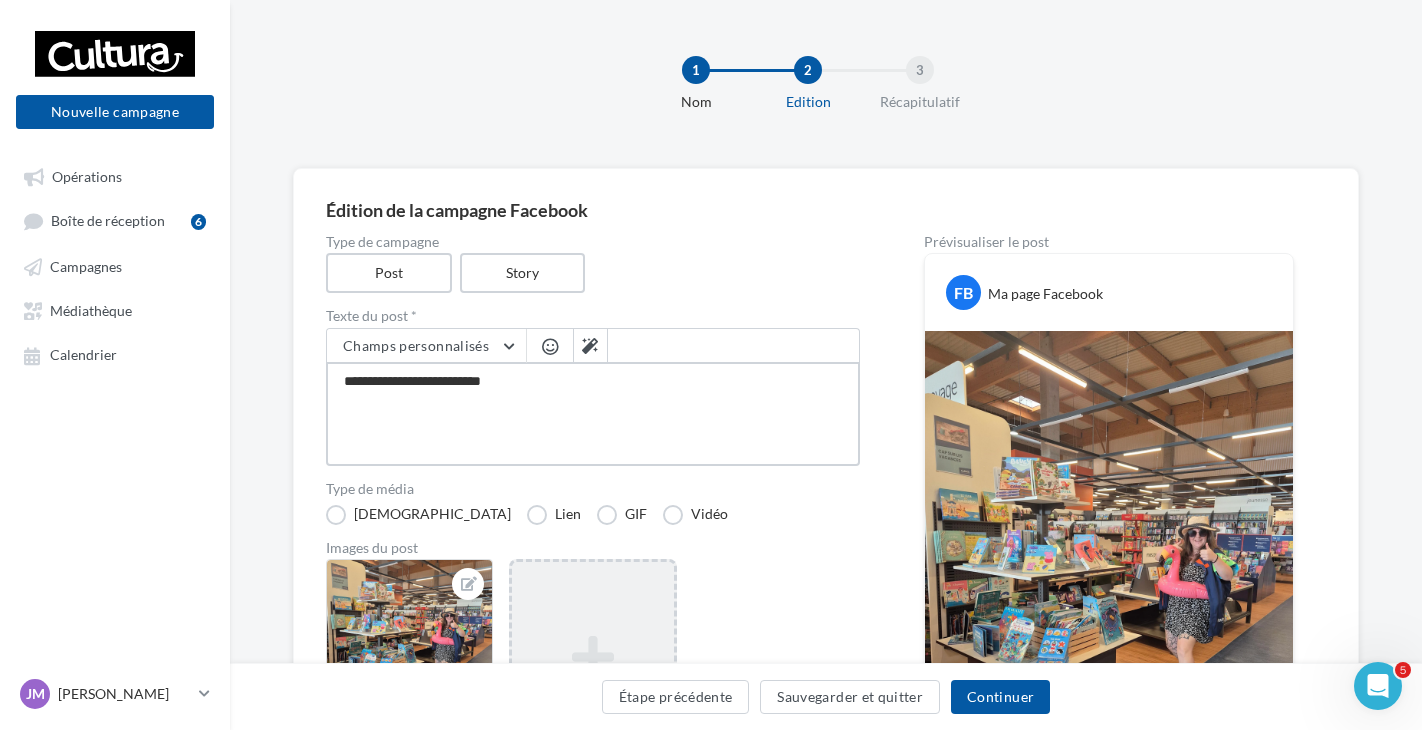 type on "**********" 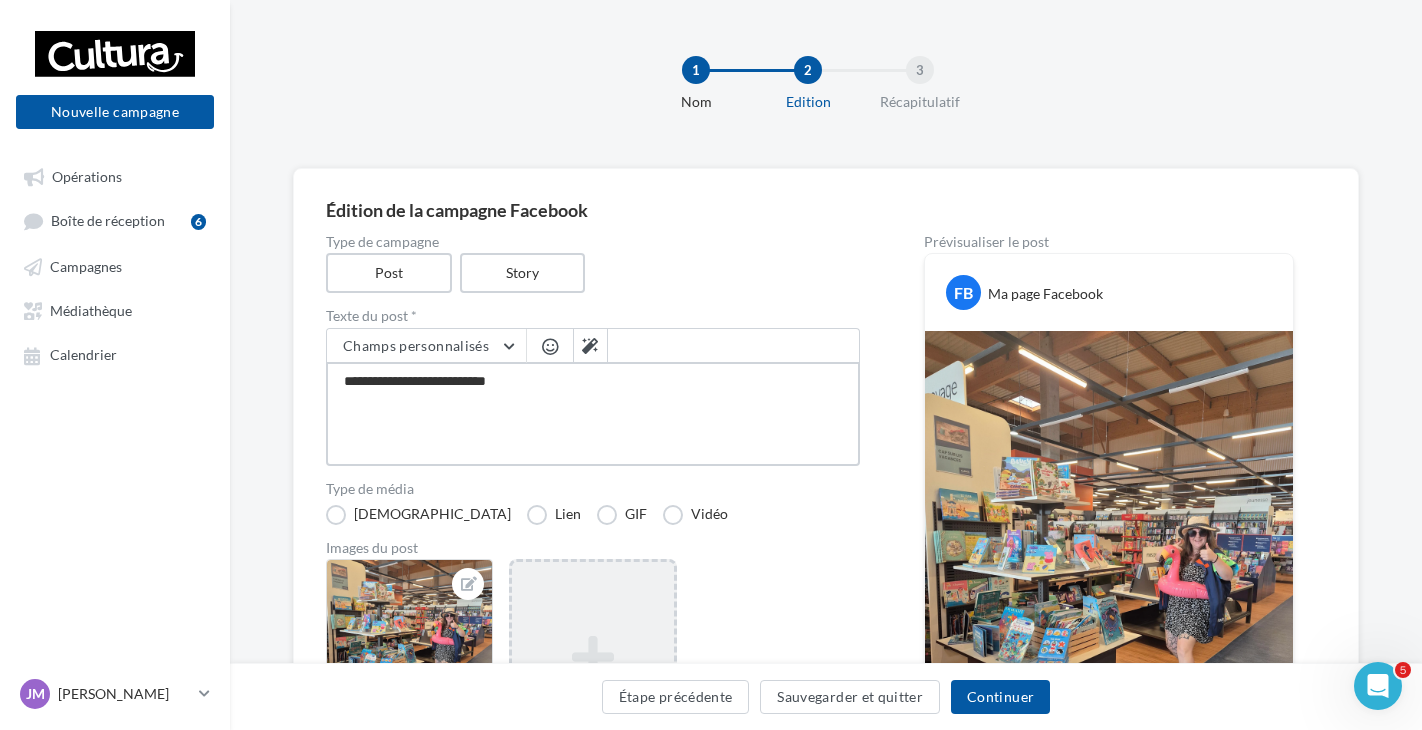 type on "**********" 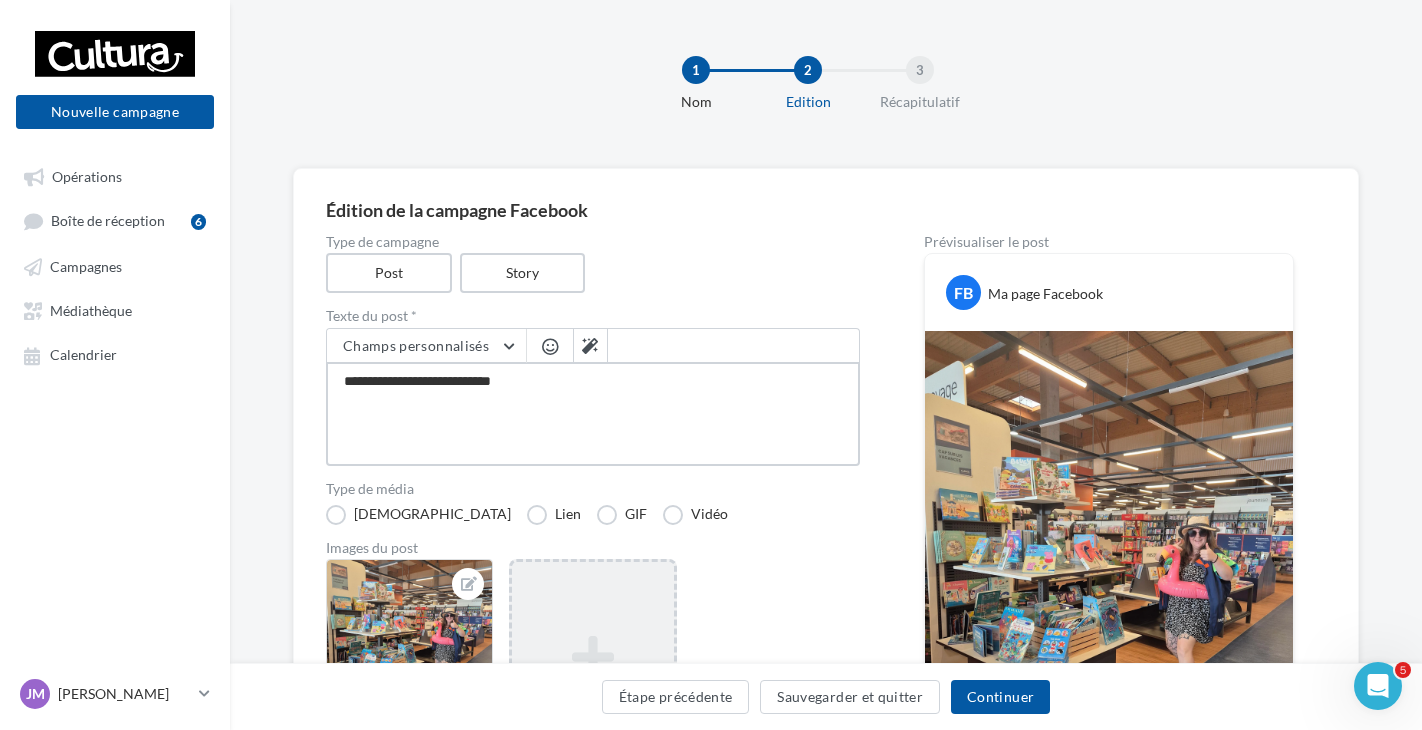 type on "**********" 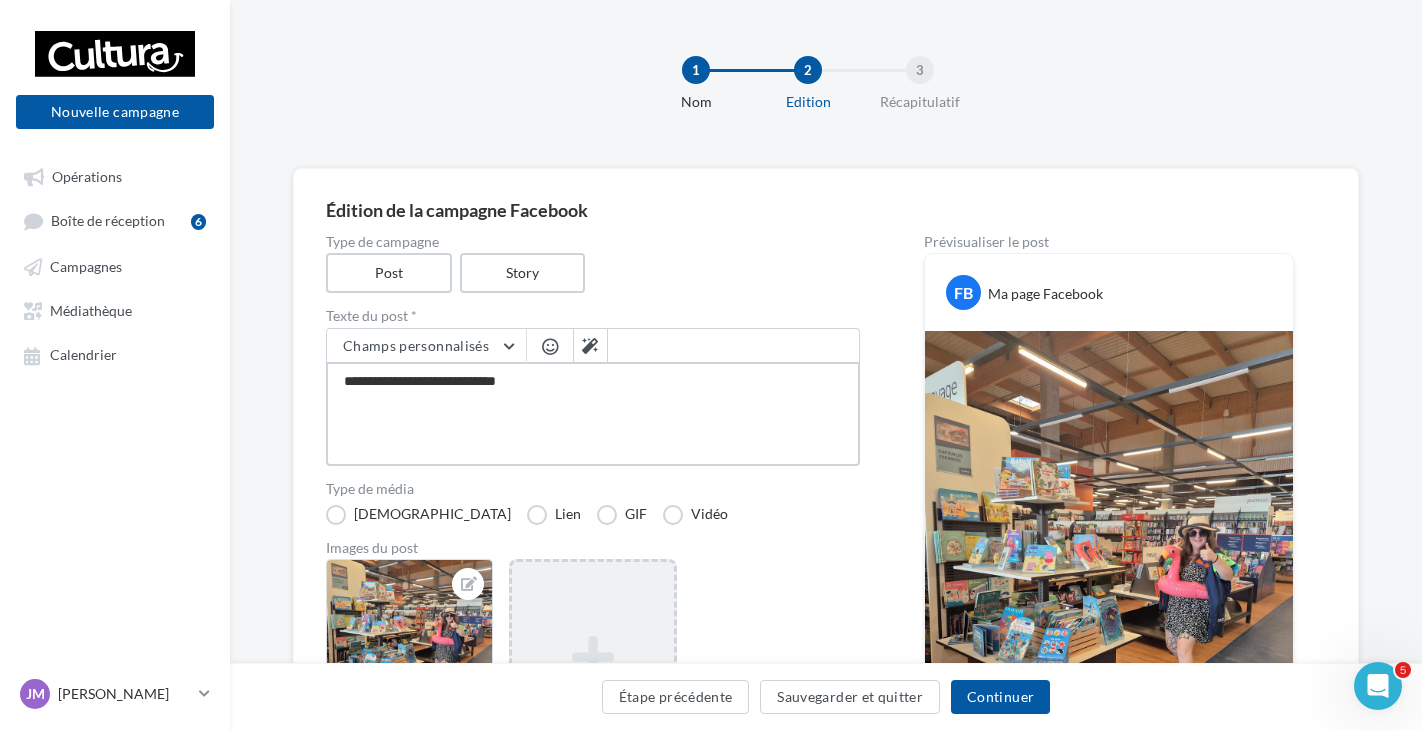 type on "**********" 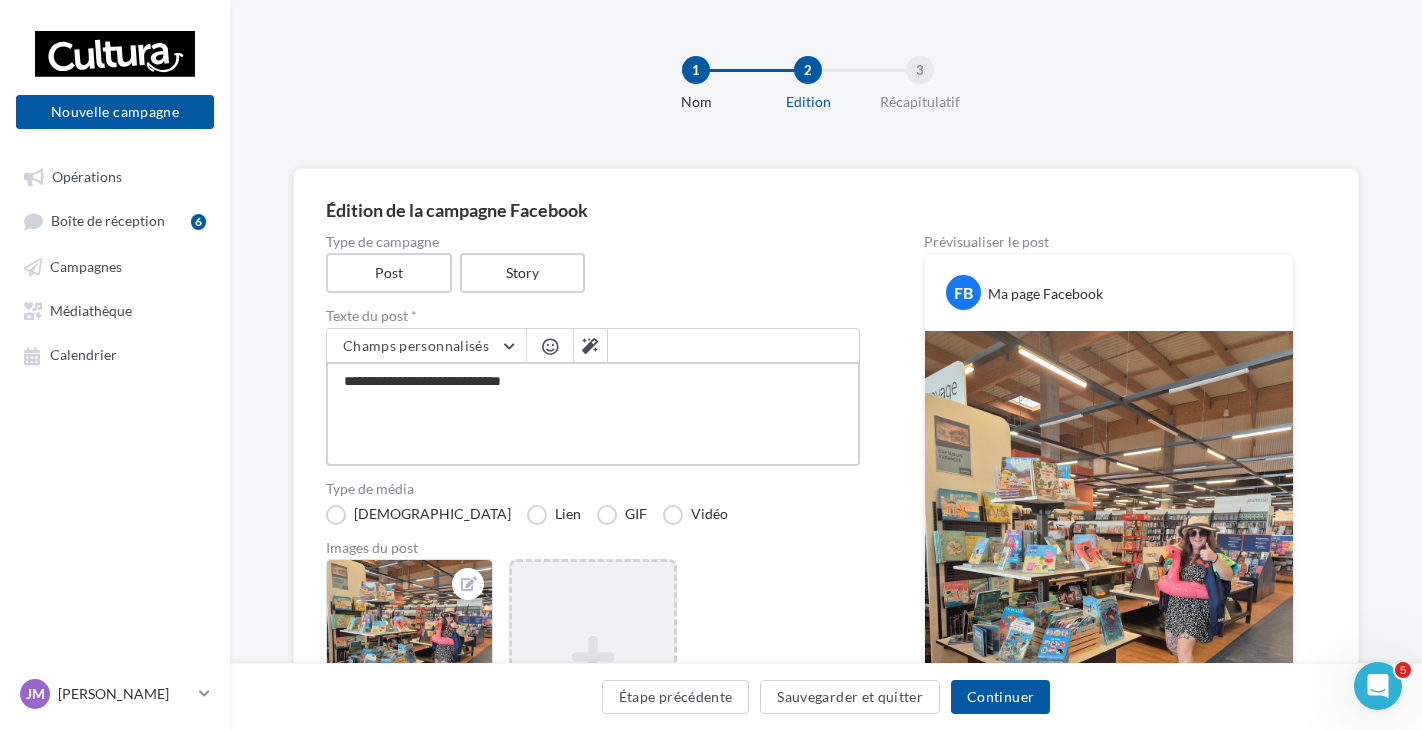 type on "**********" 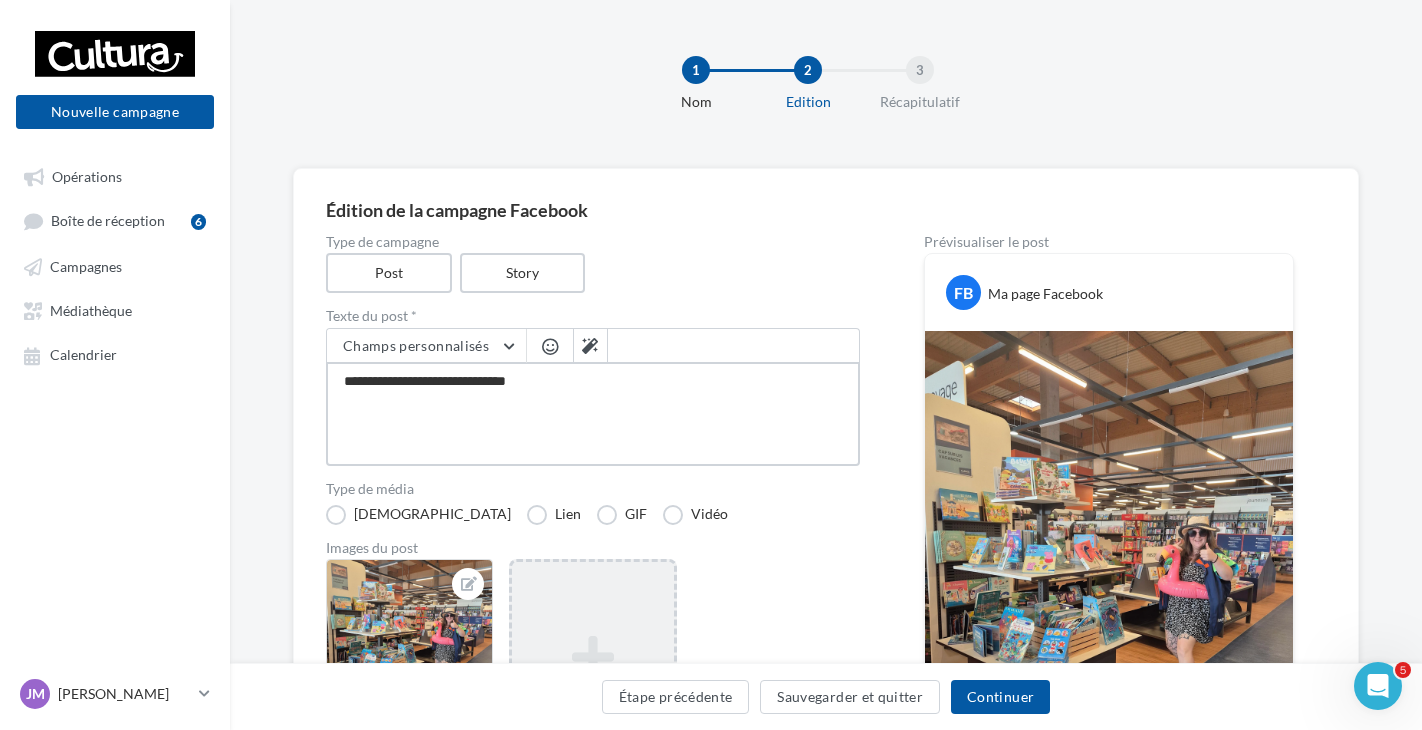 type on "**********" 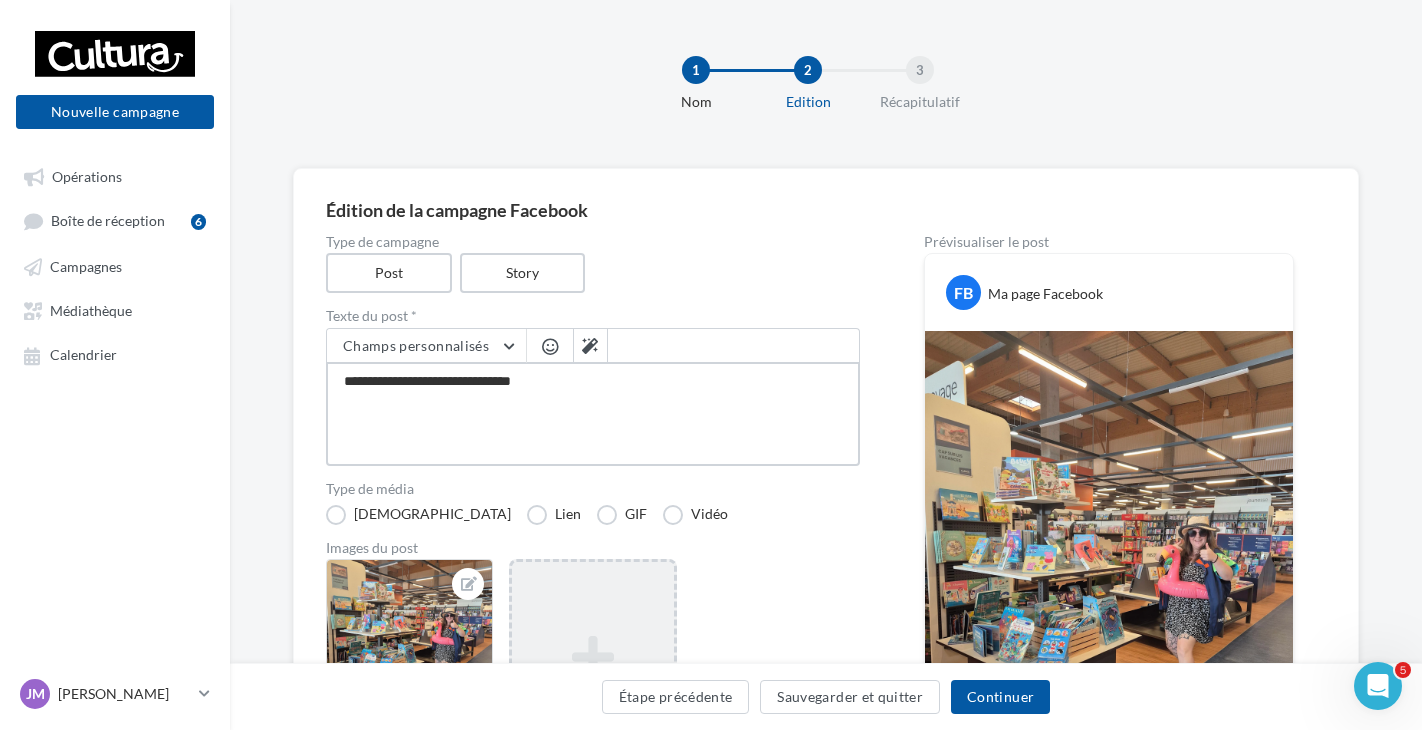 type on "**********" 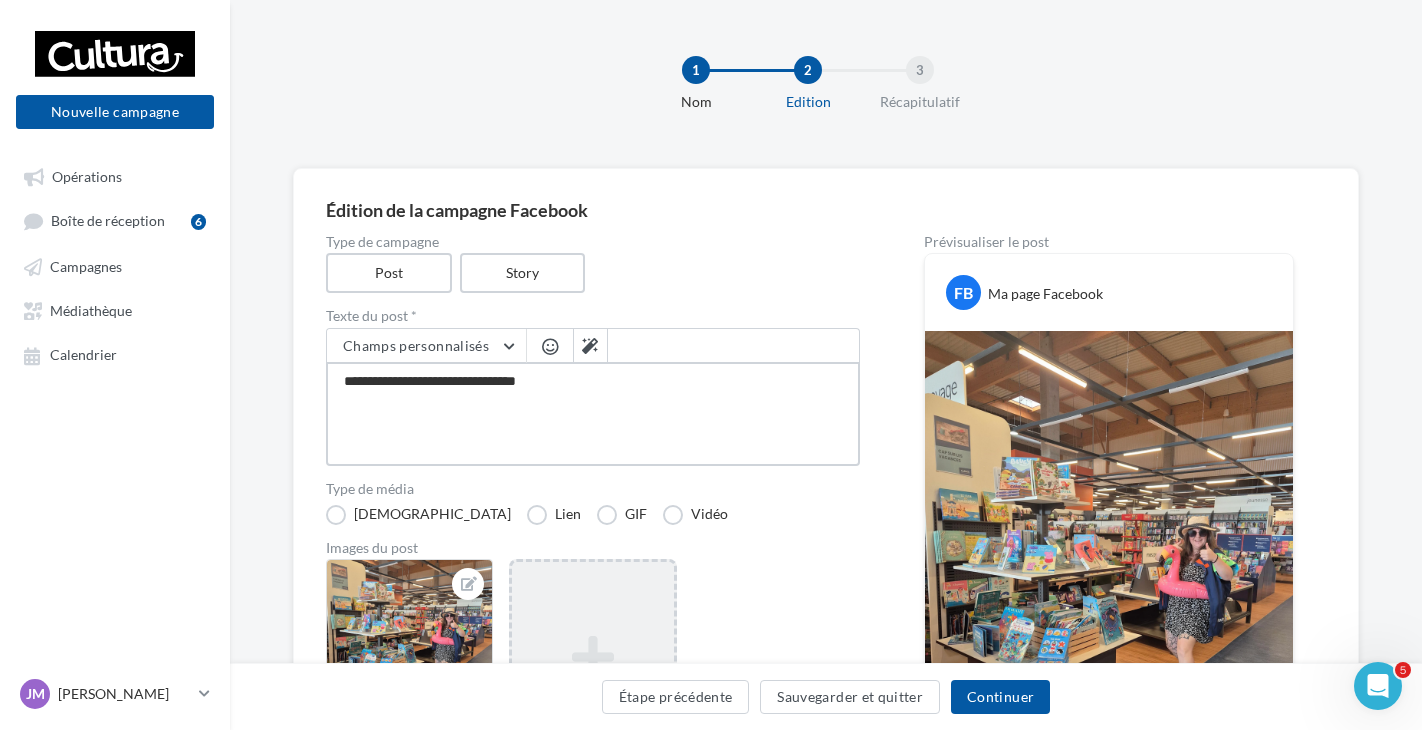 type on "**********" 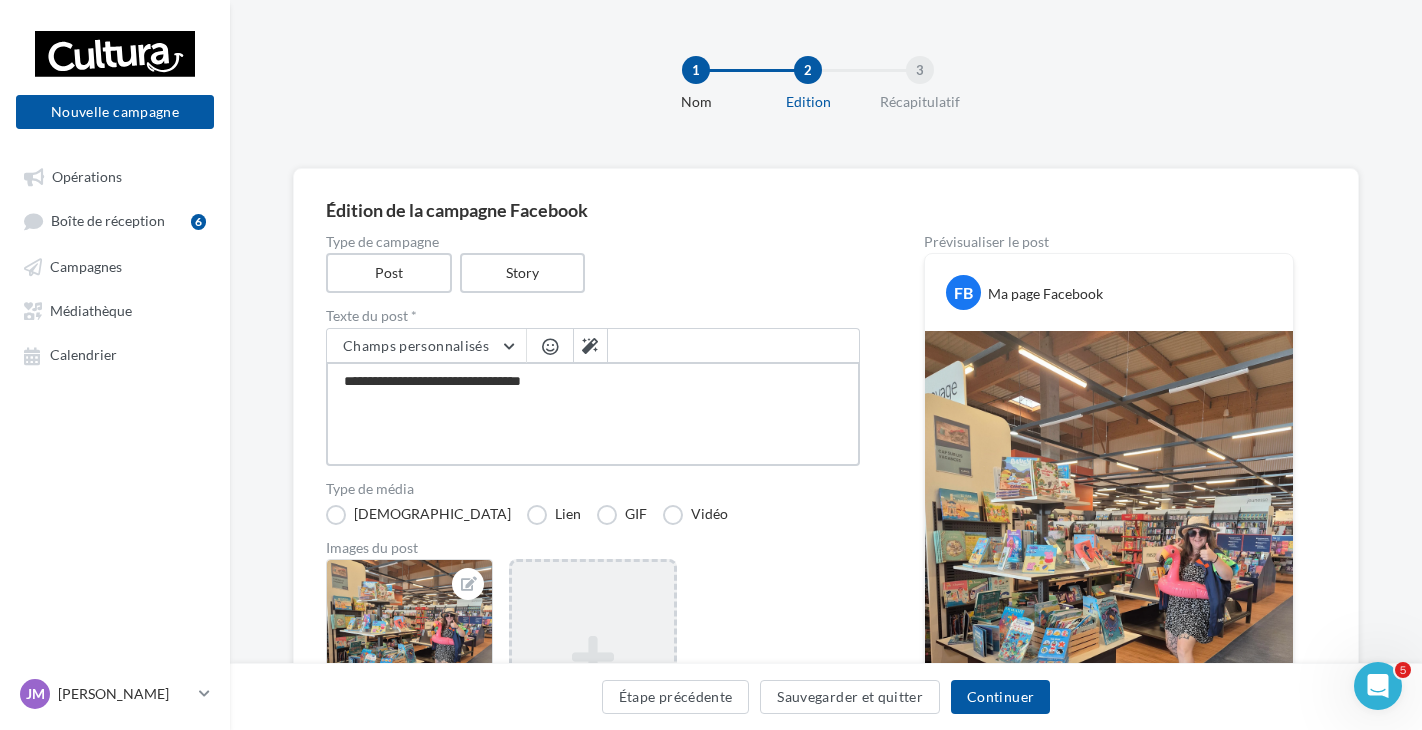 type on "**********" 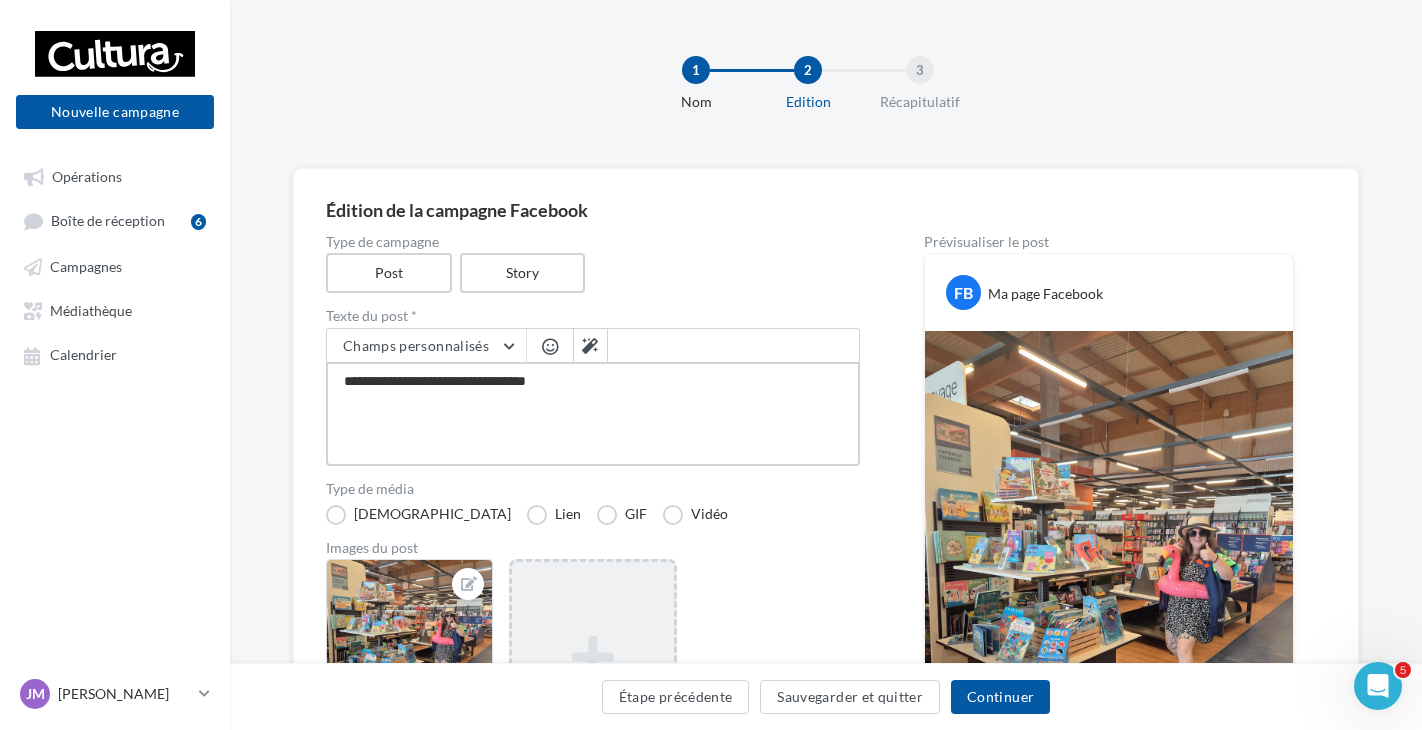 type on "**********" 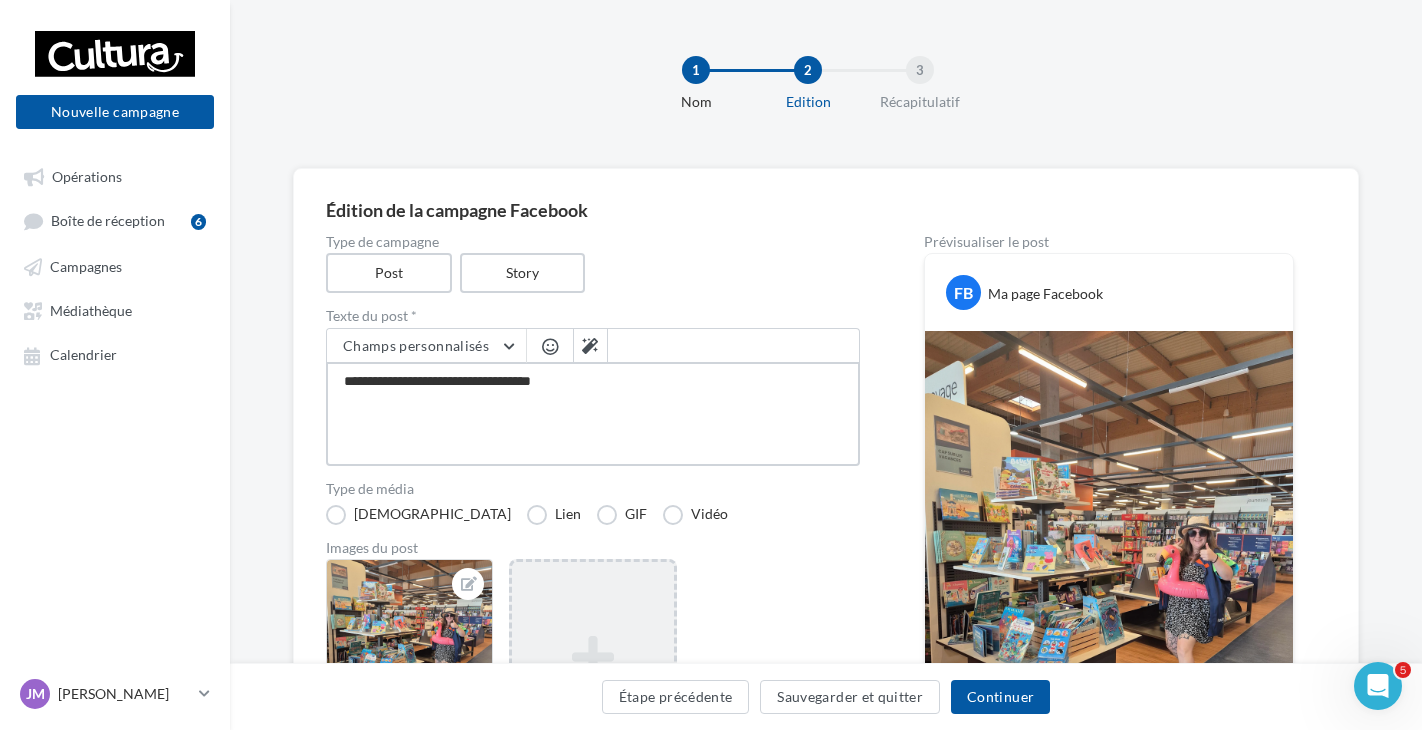 type on "**********" 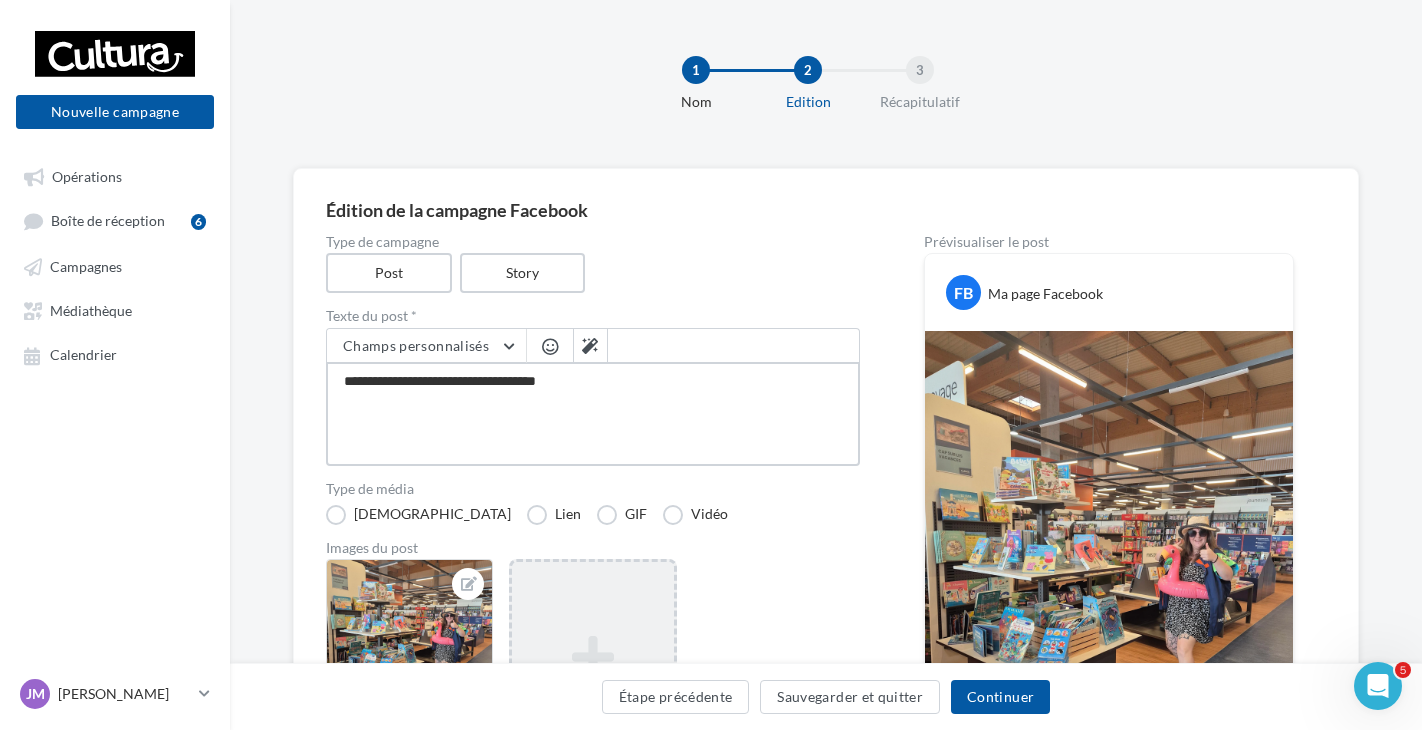 type on "**********" 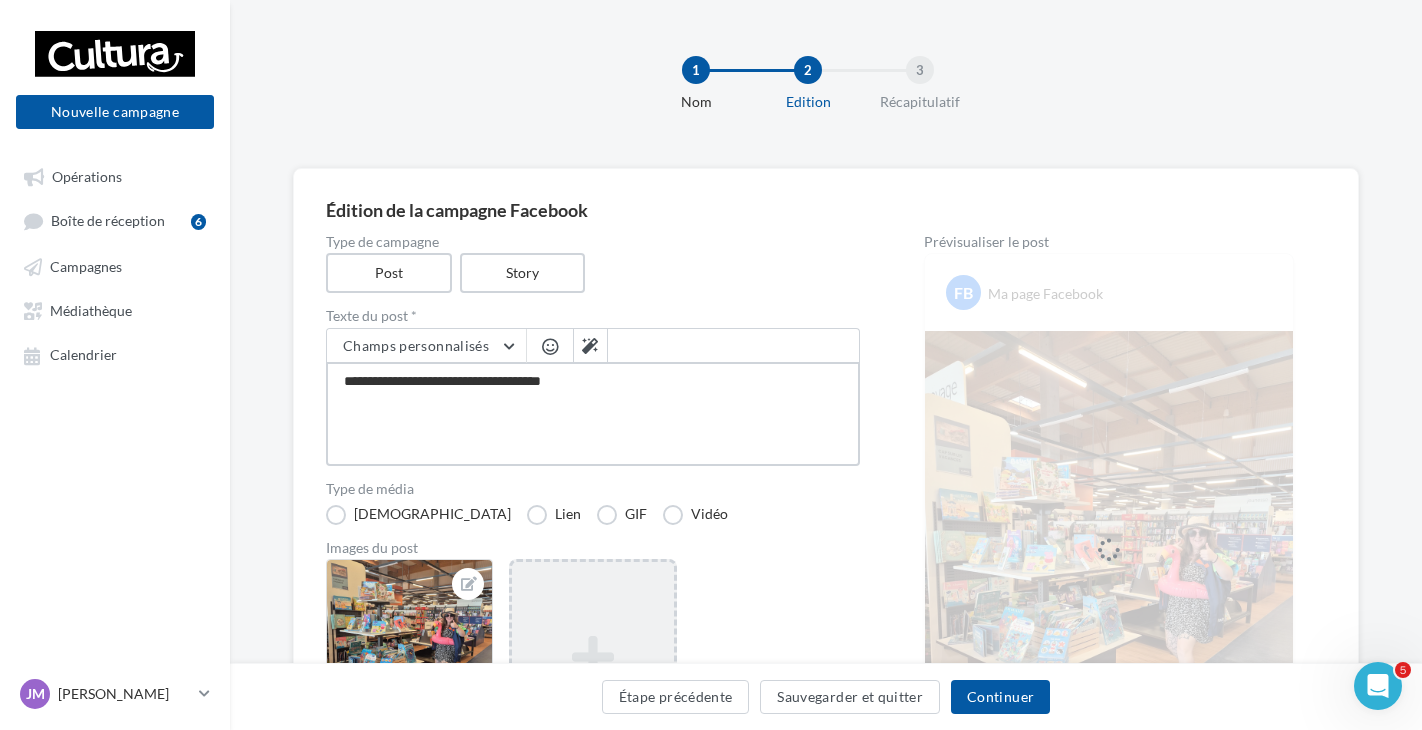 type on "**********" 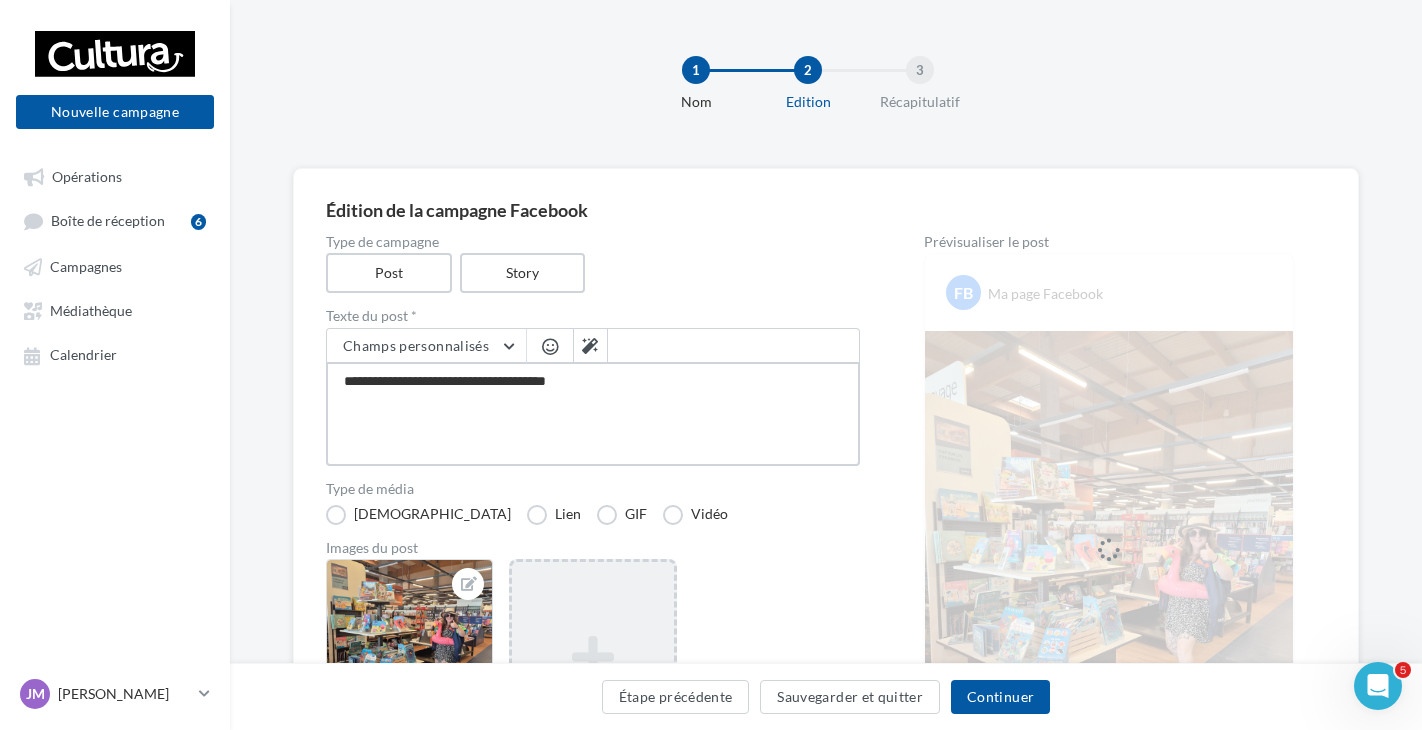type on "**********" 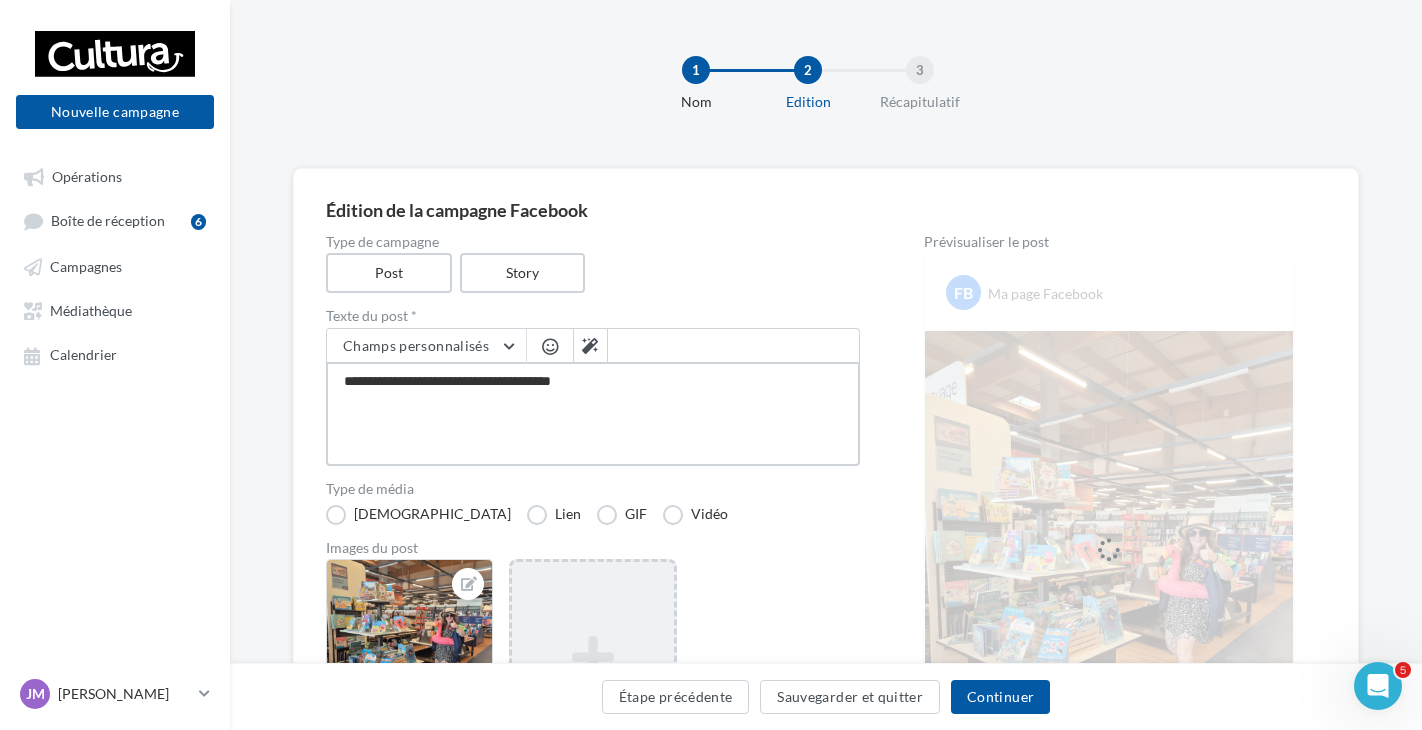type on "**********" 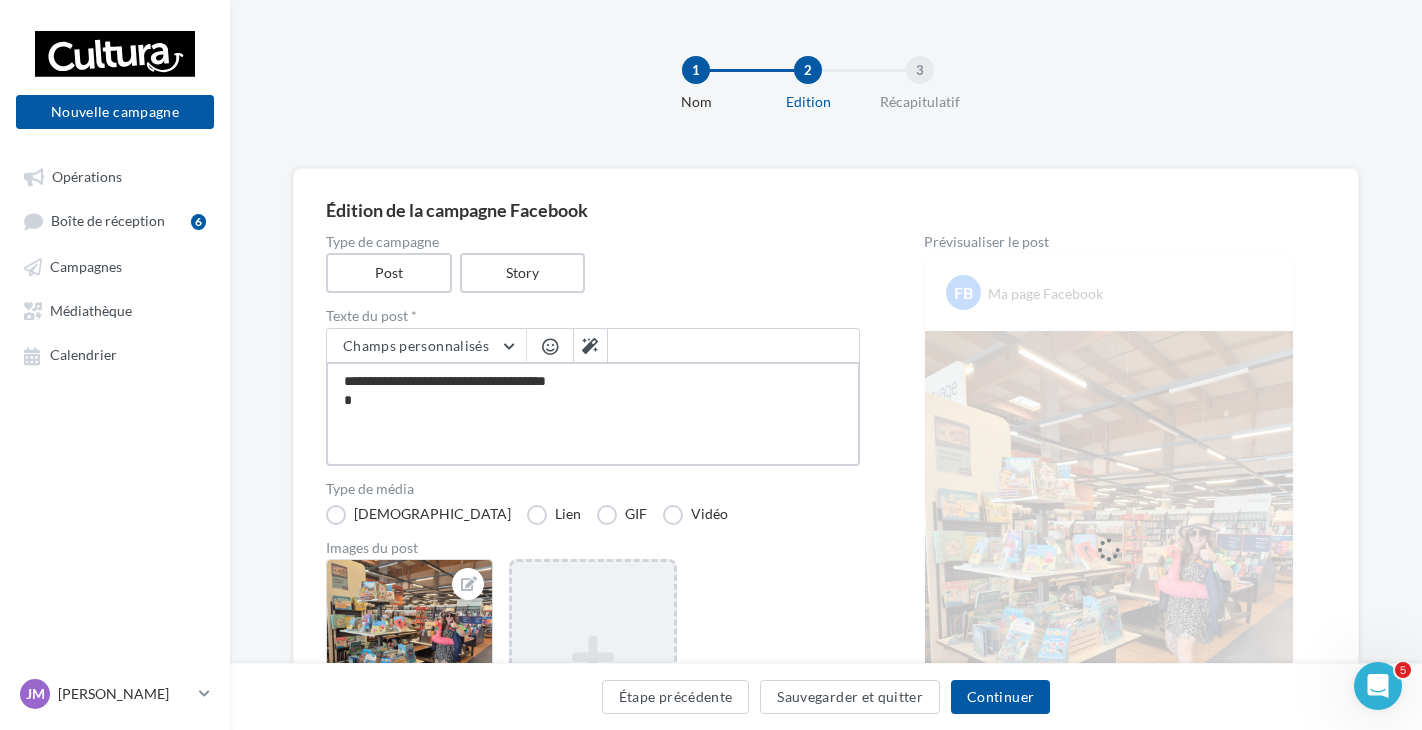 type on "**********" 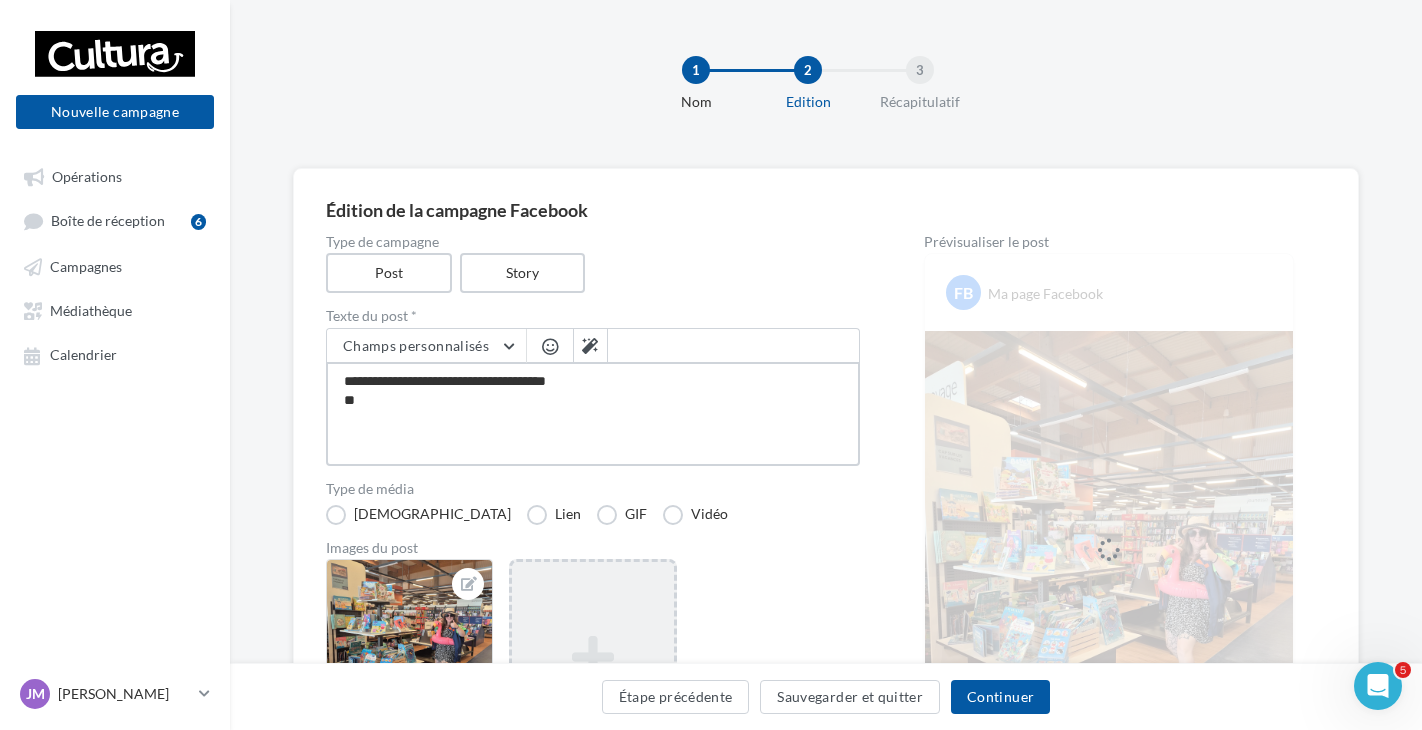 type on "**********" 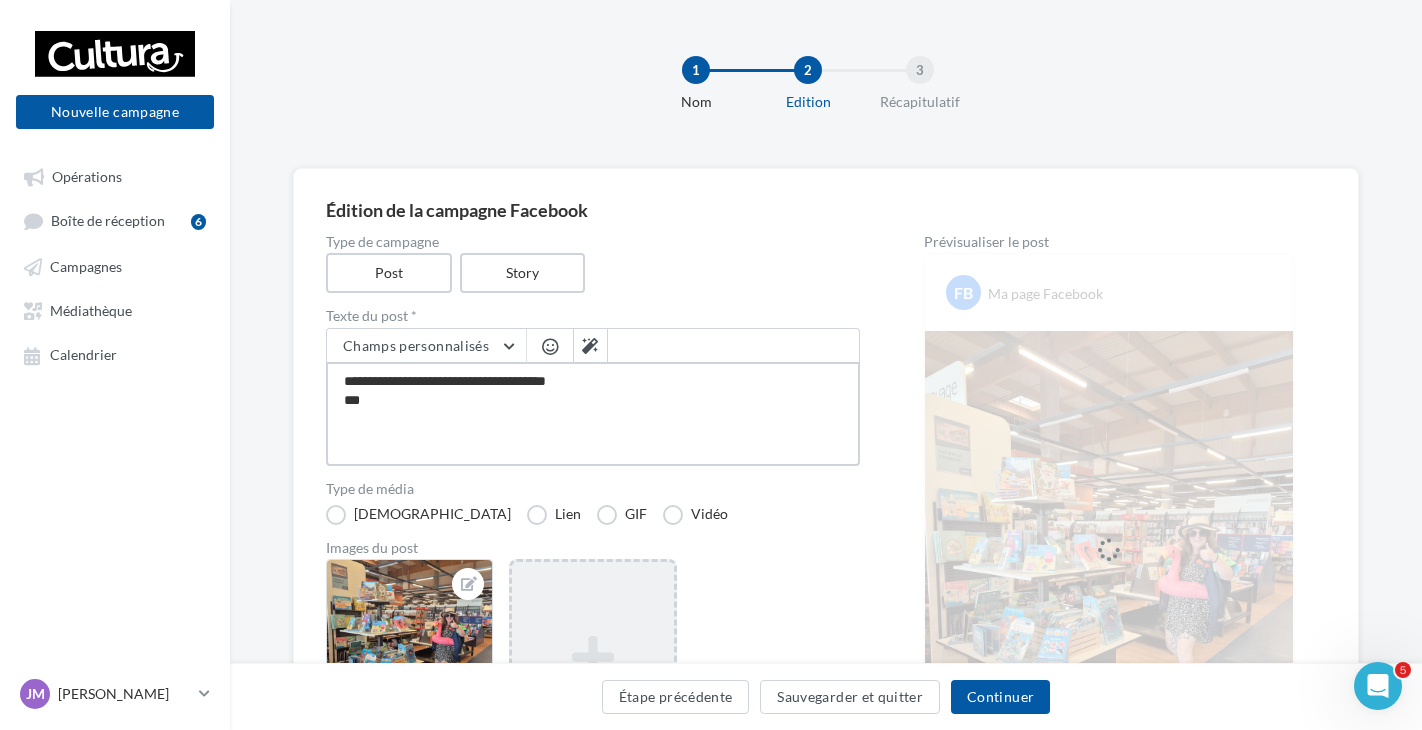 type on "**********" 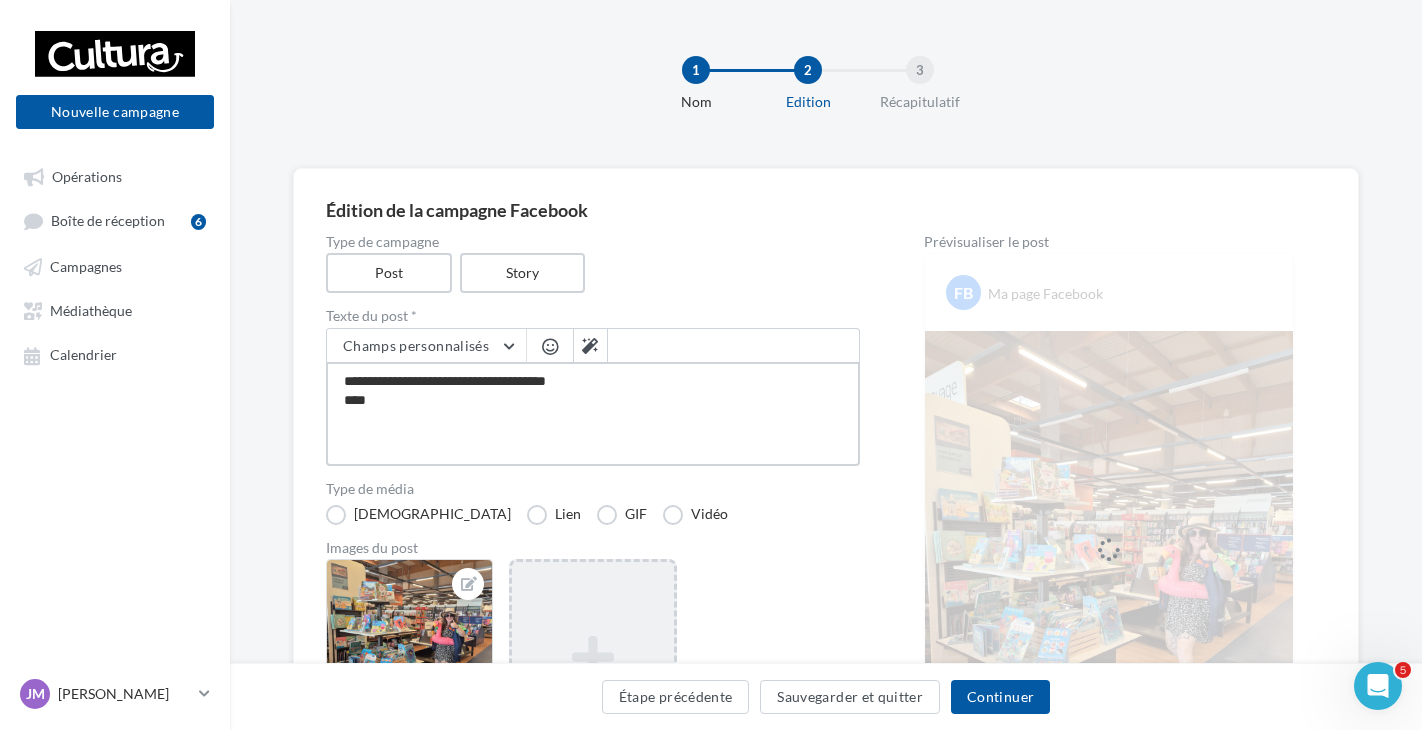 type on "**********" 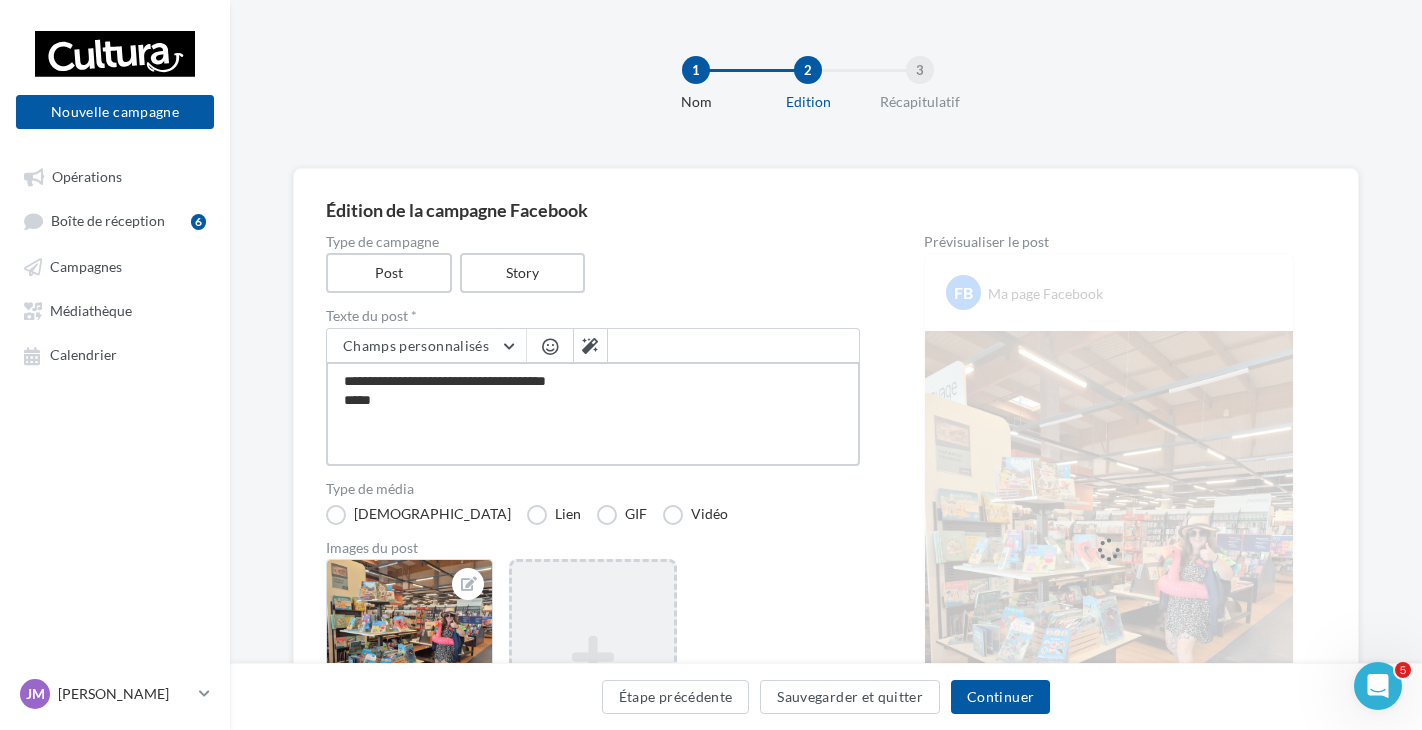 type on "**********" 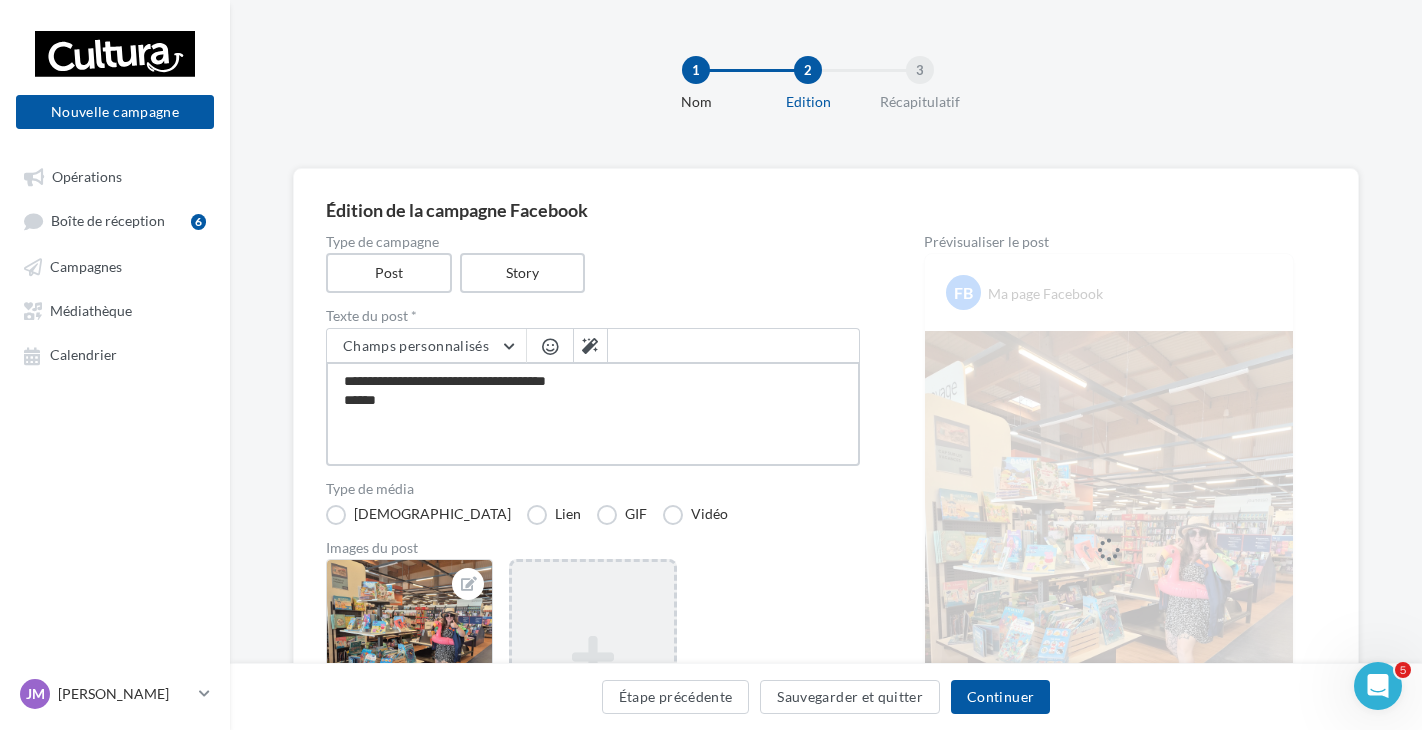 type on "**********" 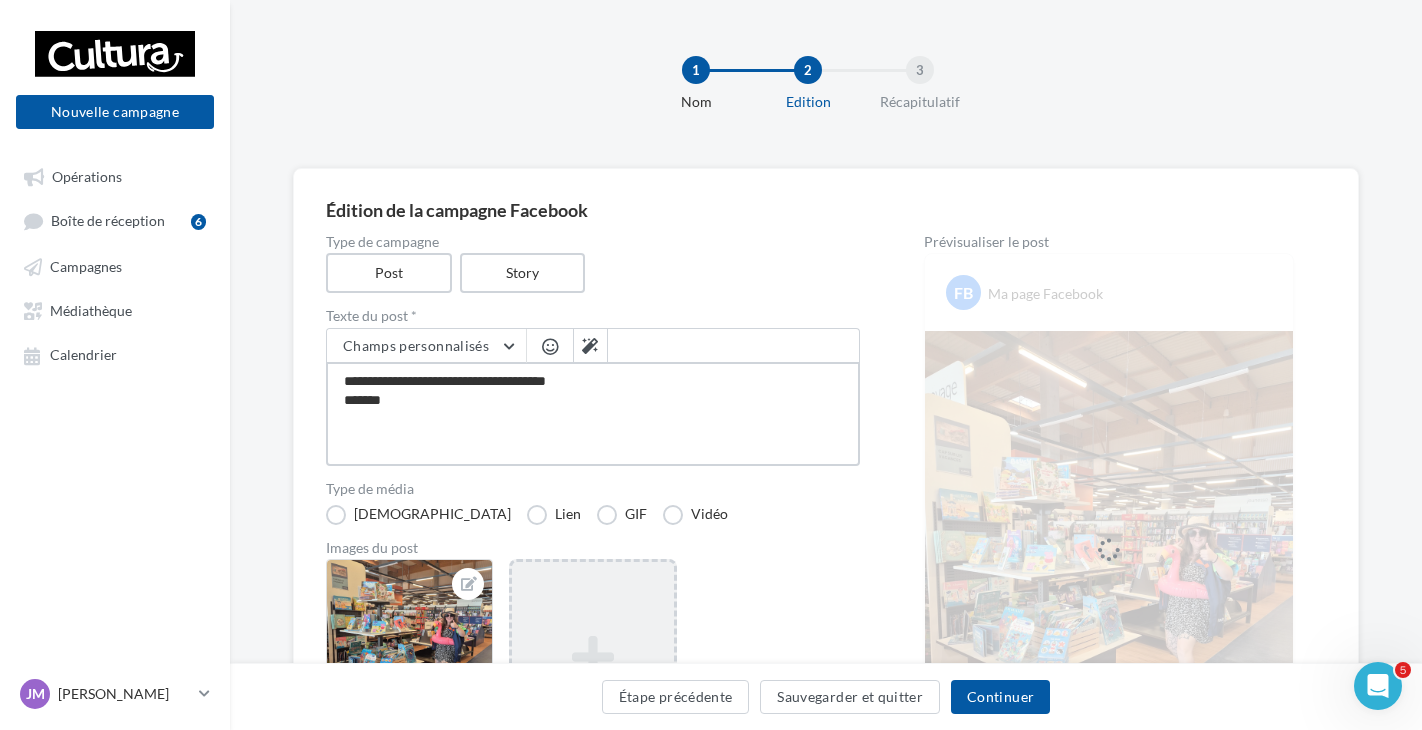 type on "**********" 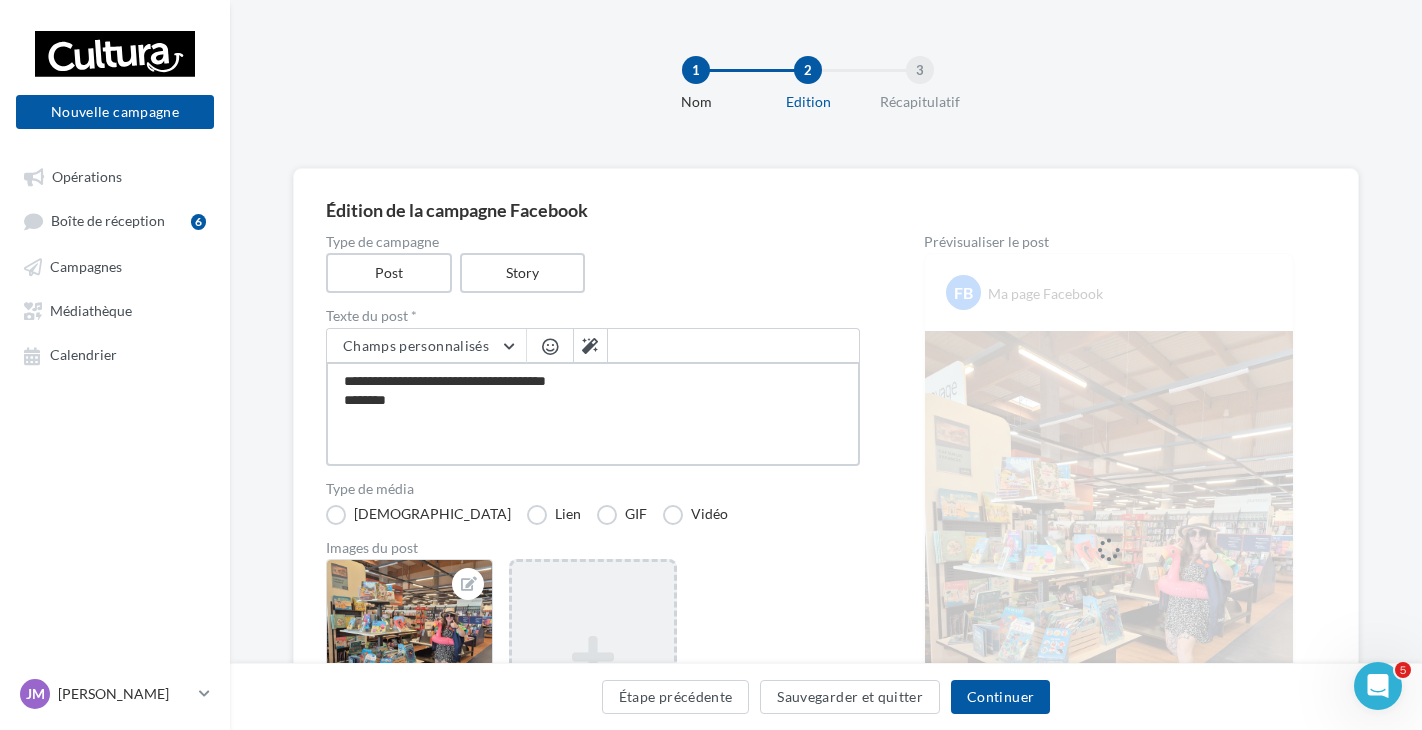 type on "**********" 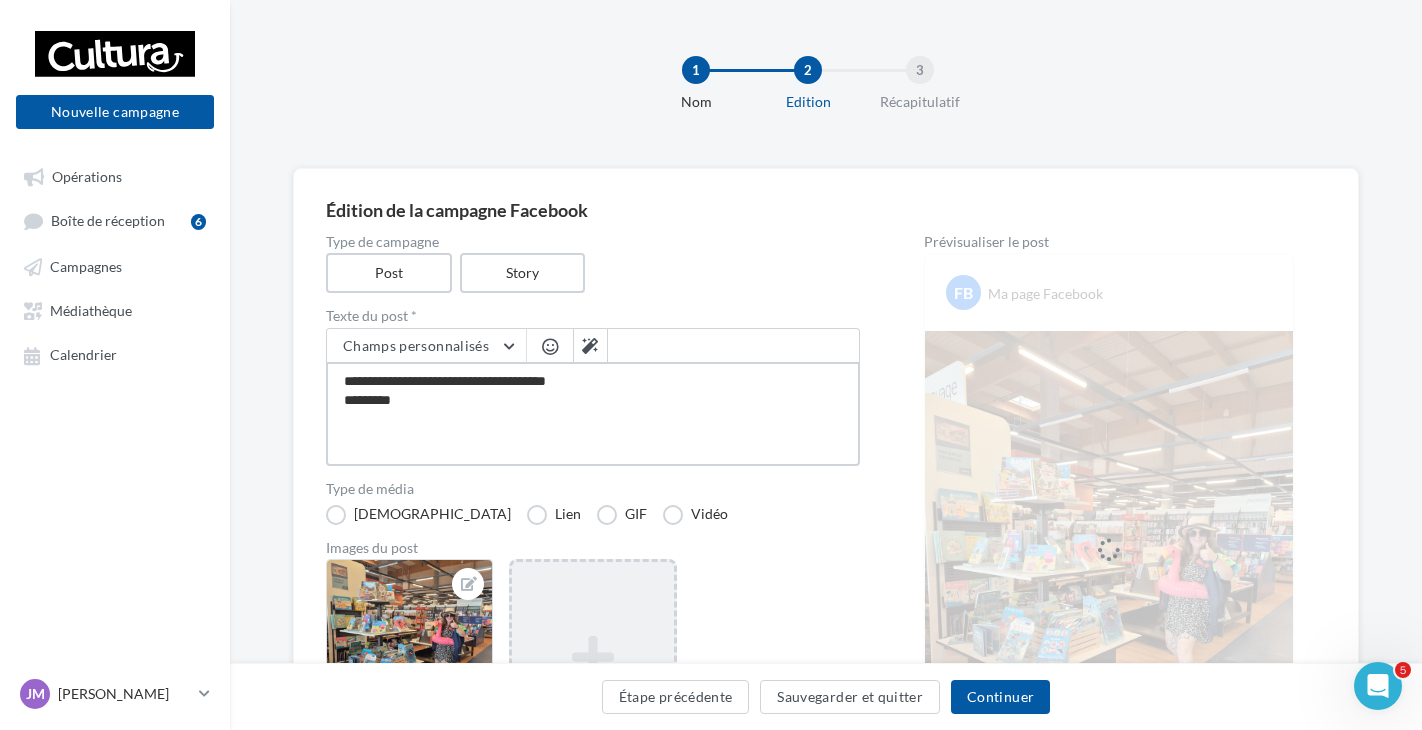 type on "**********" 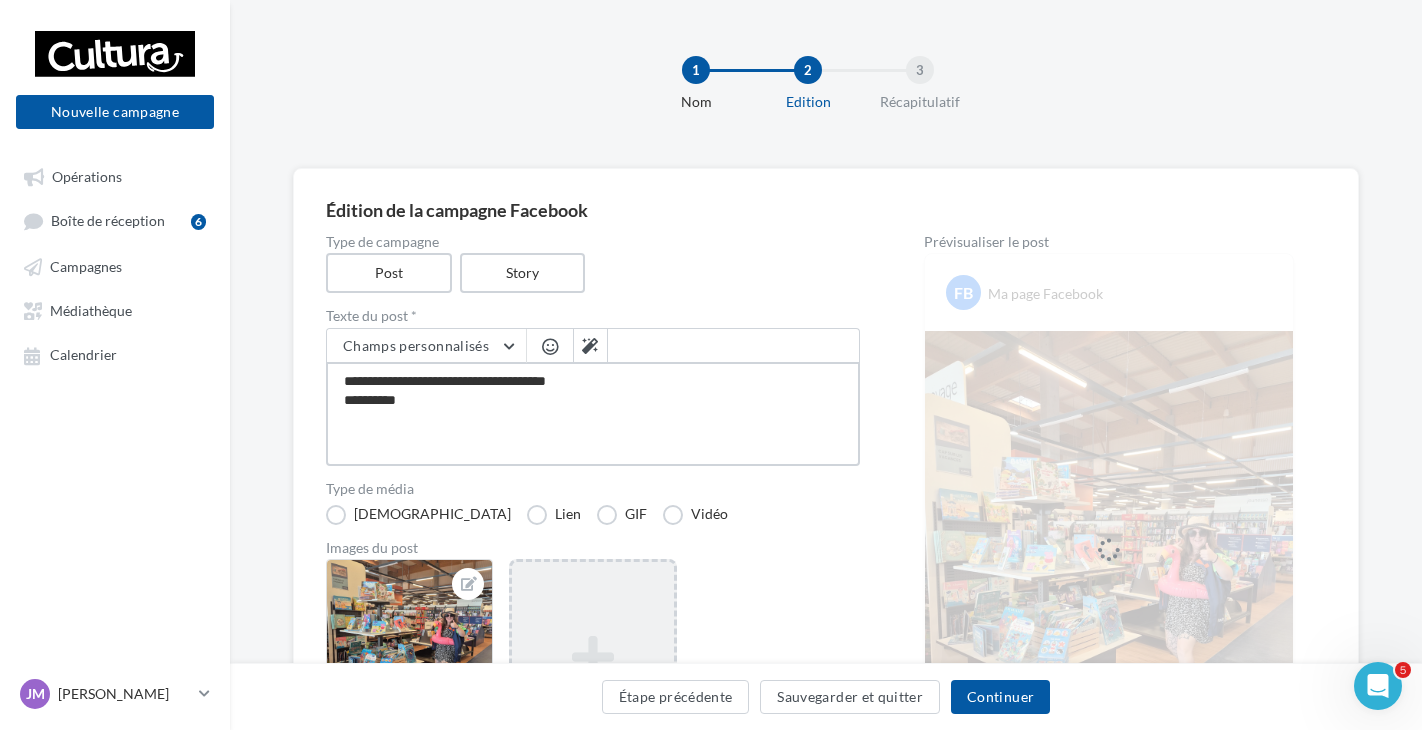type on "**********" 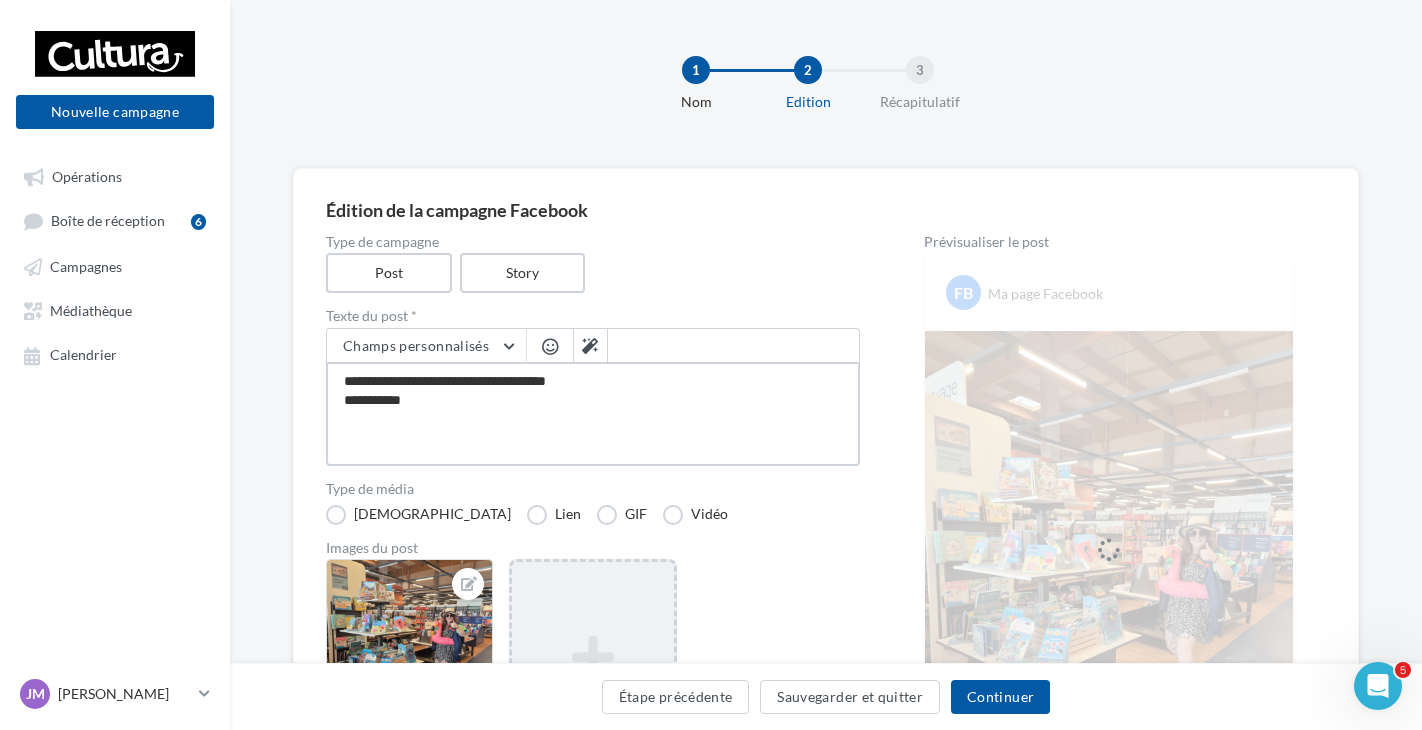 type on "**********" 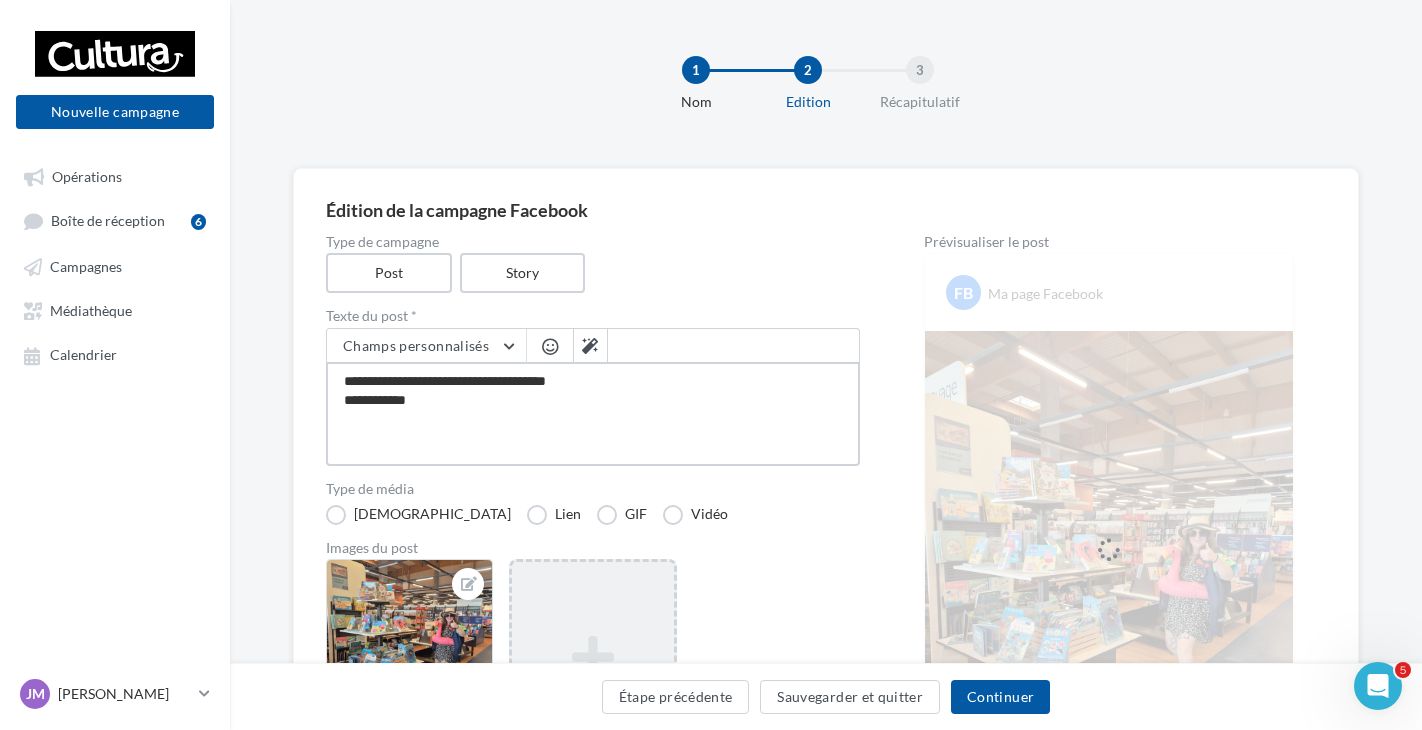 type on "**********" 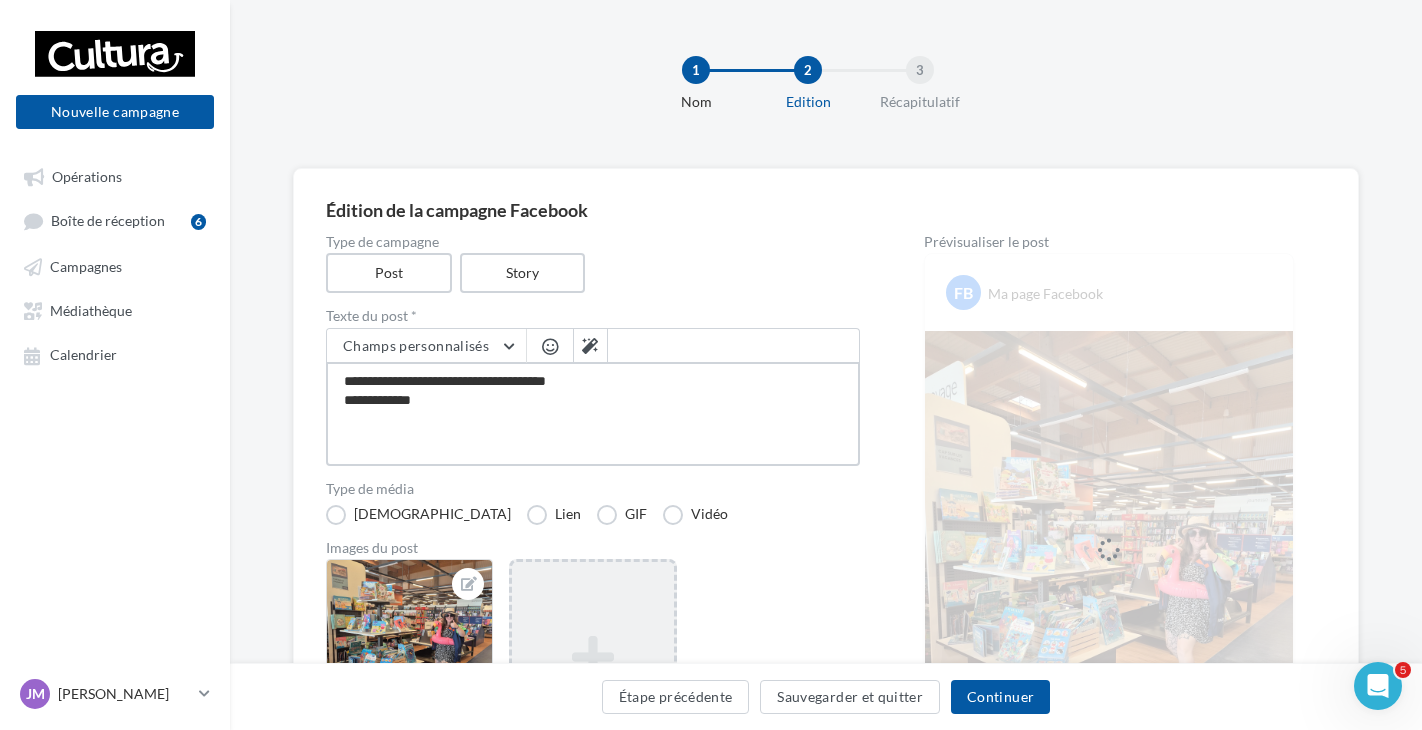 type on "**********" 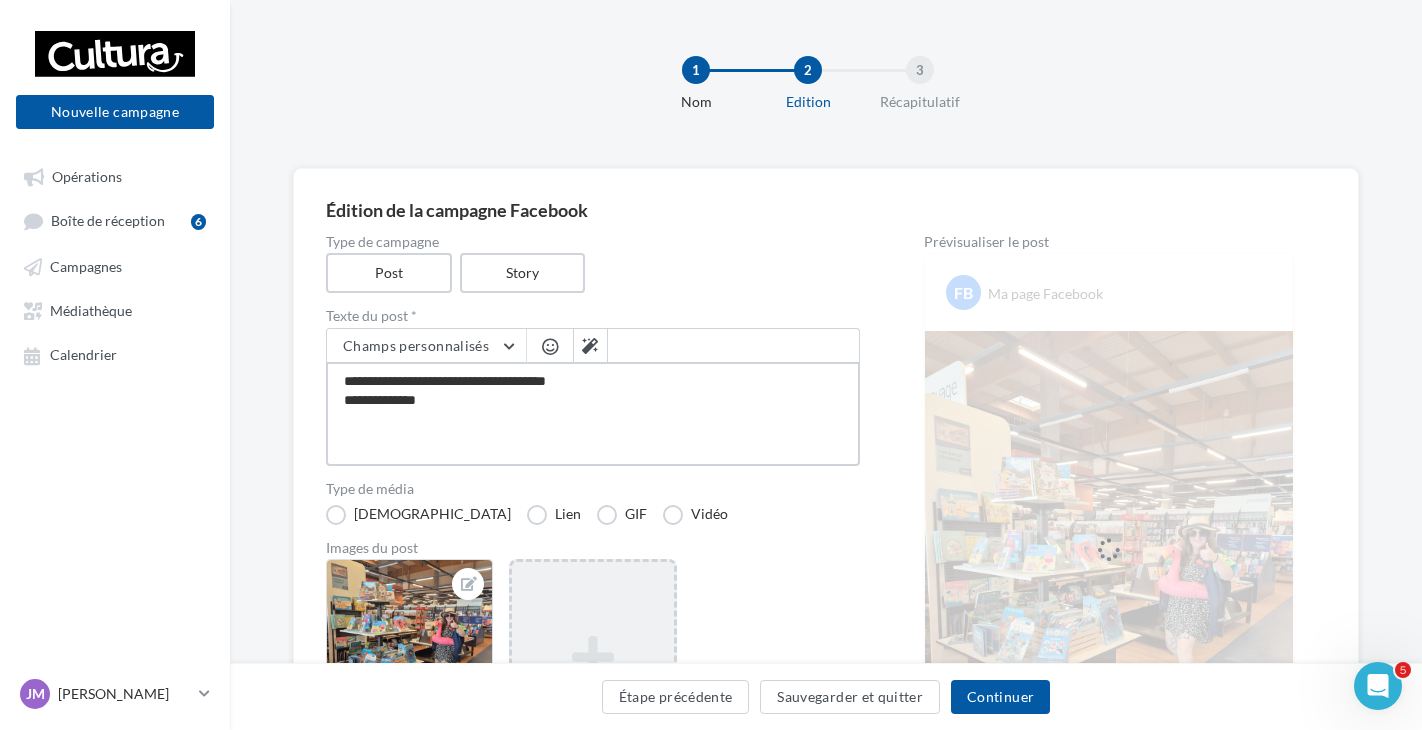 type on "**********" 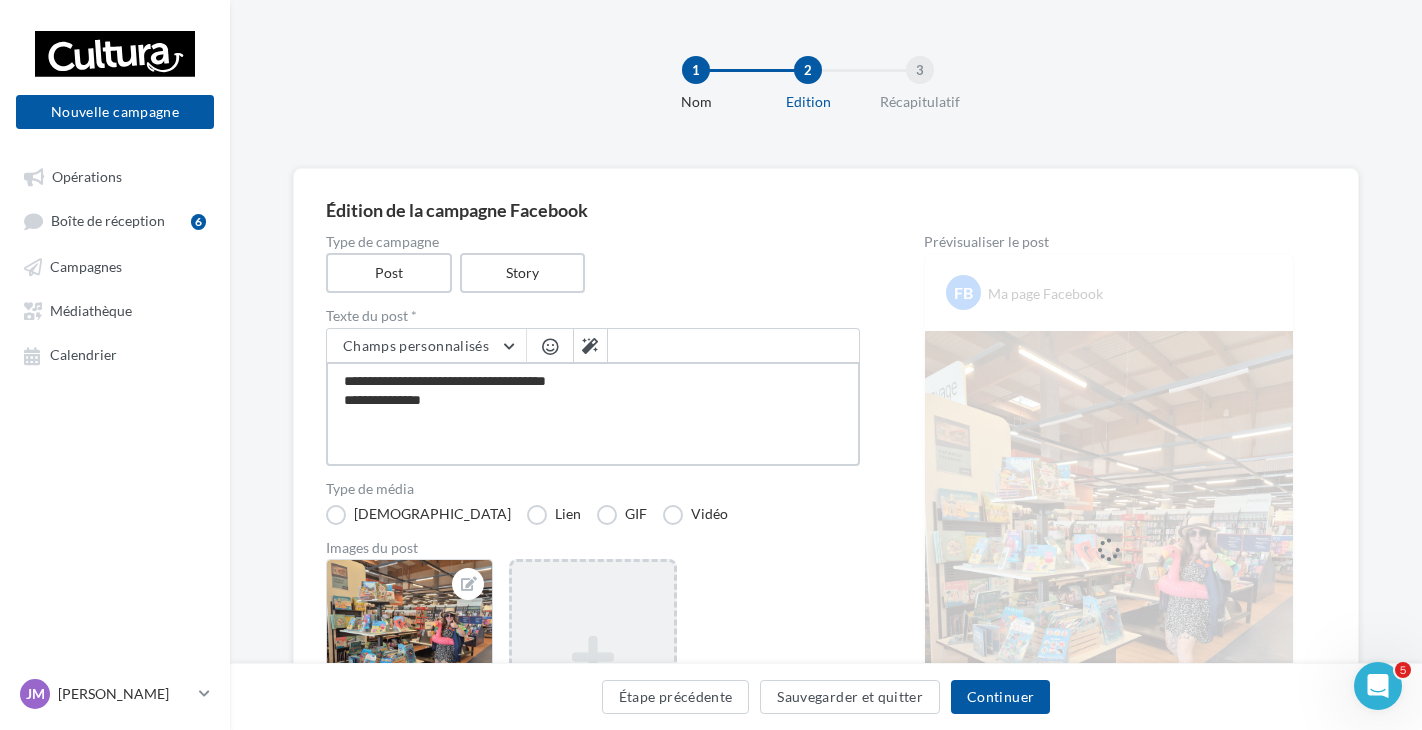 type on "**********" 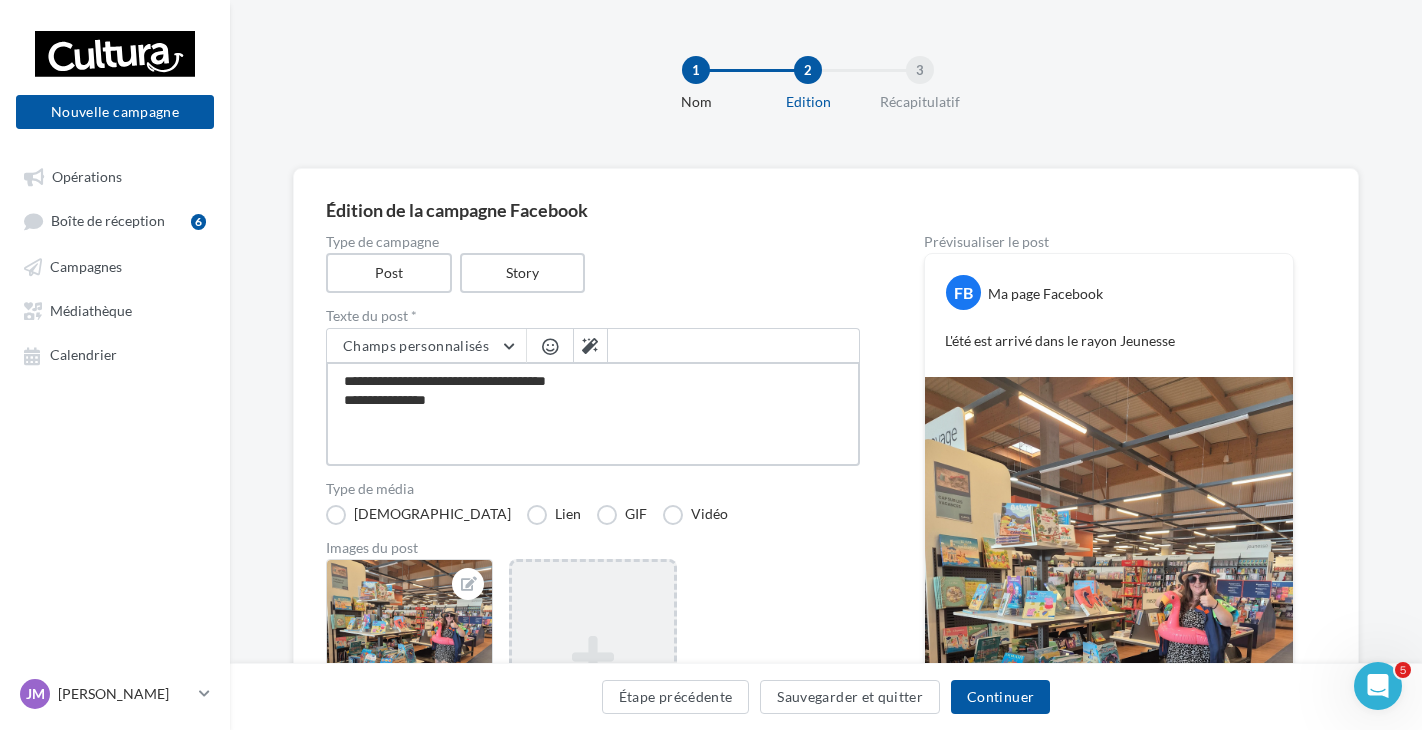 type on "**********" 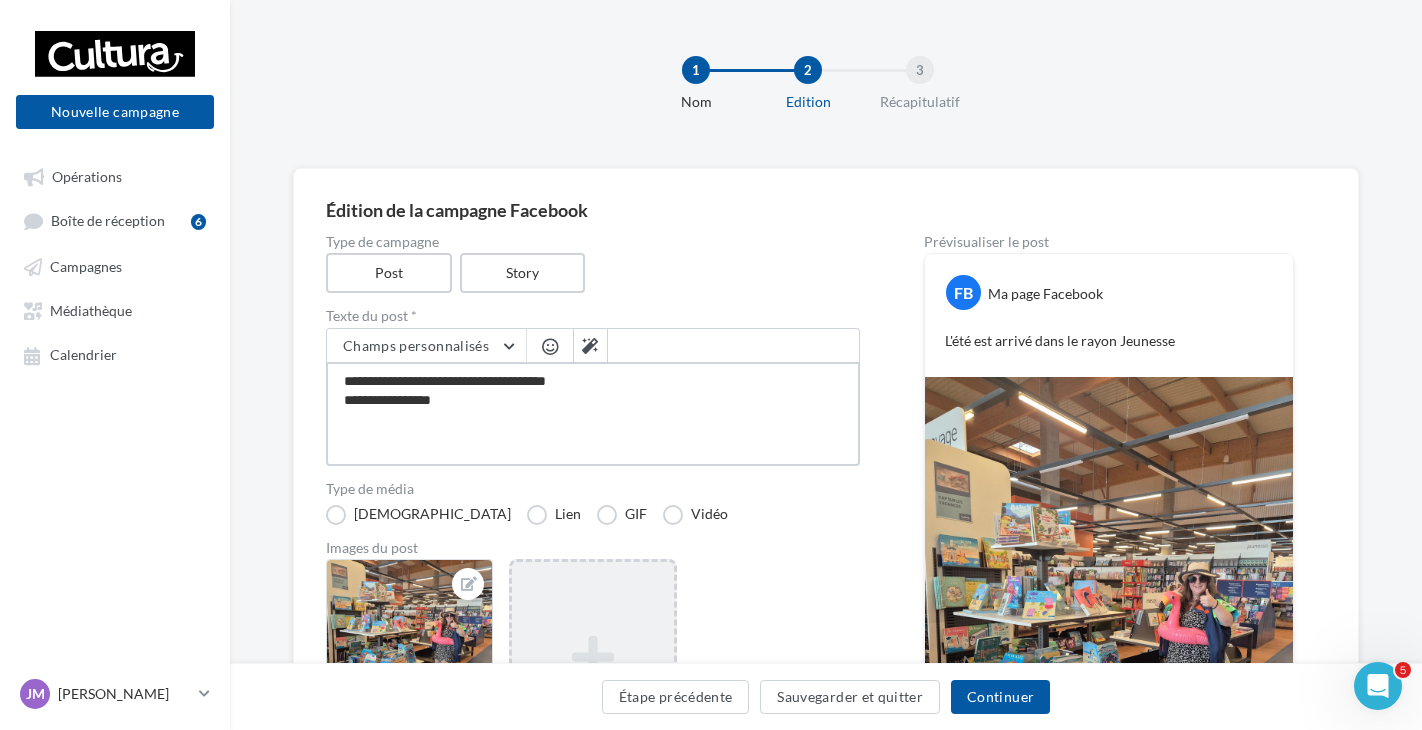 type on "**********" 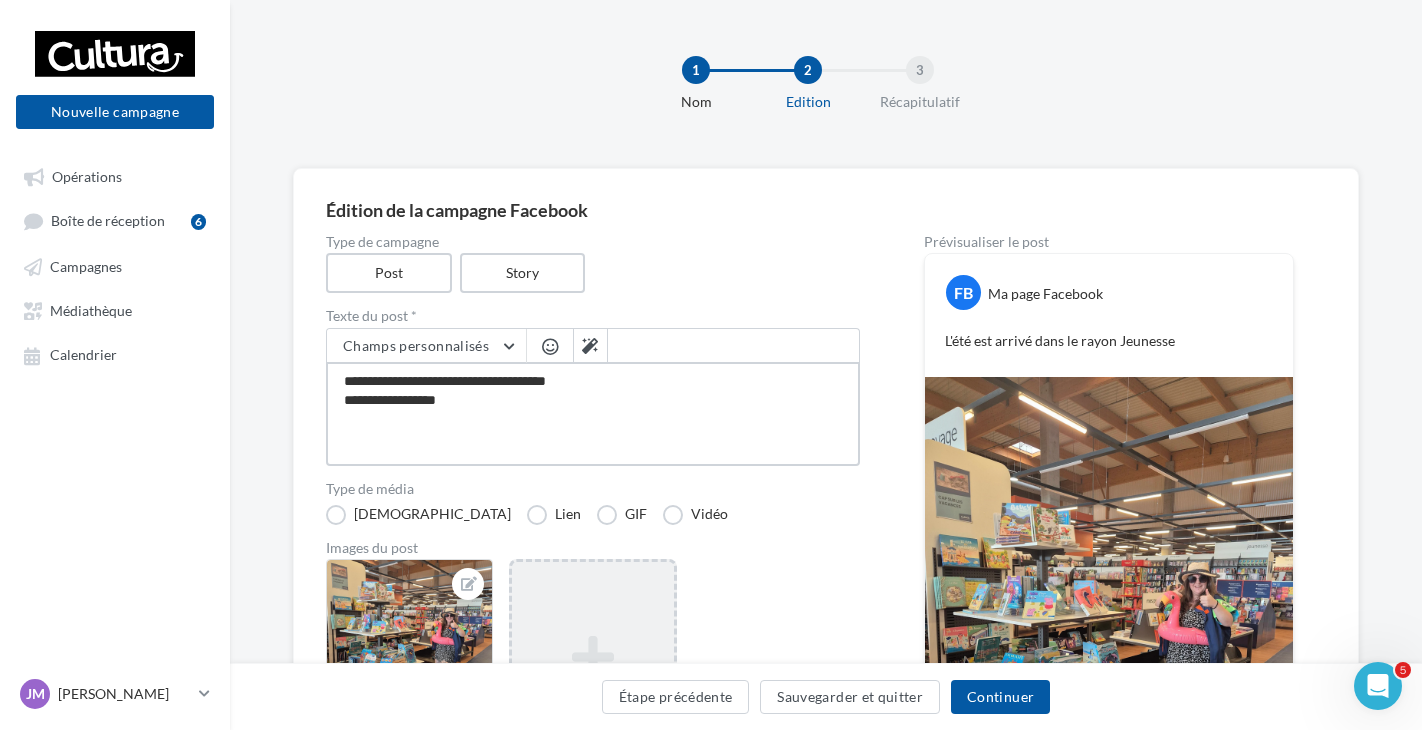 type on "**********" 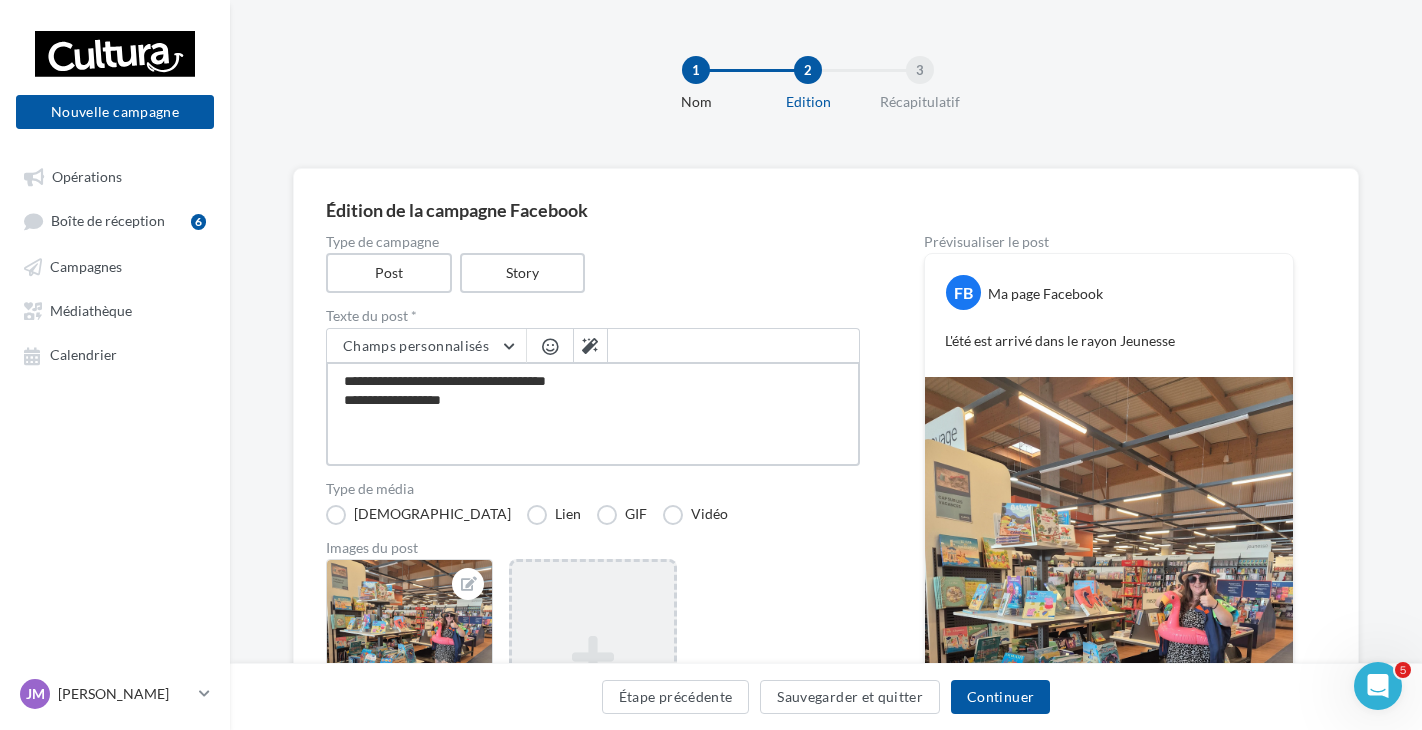 type on "**********" 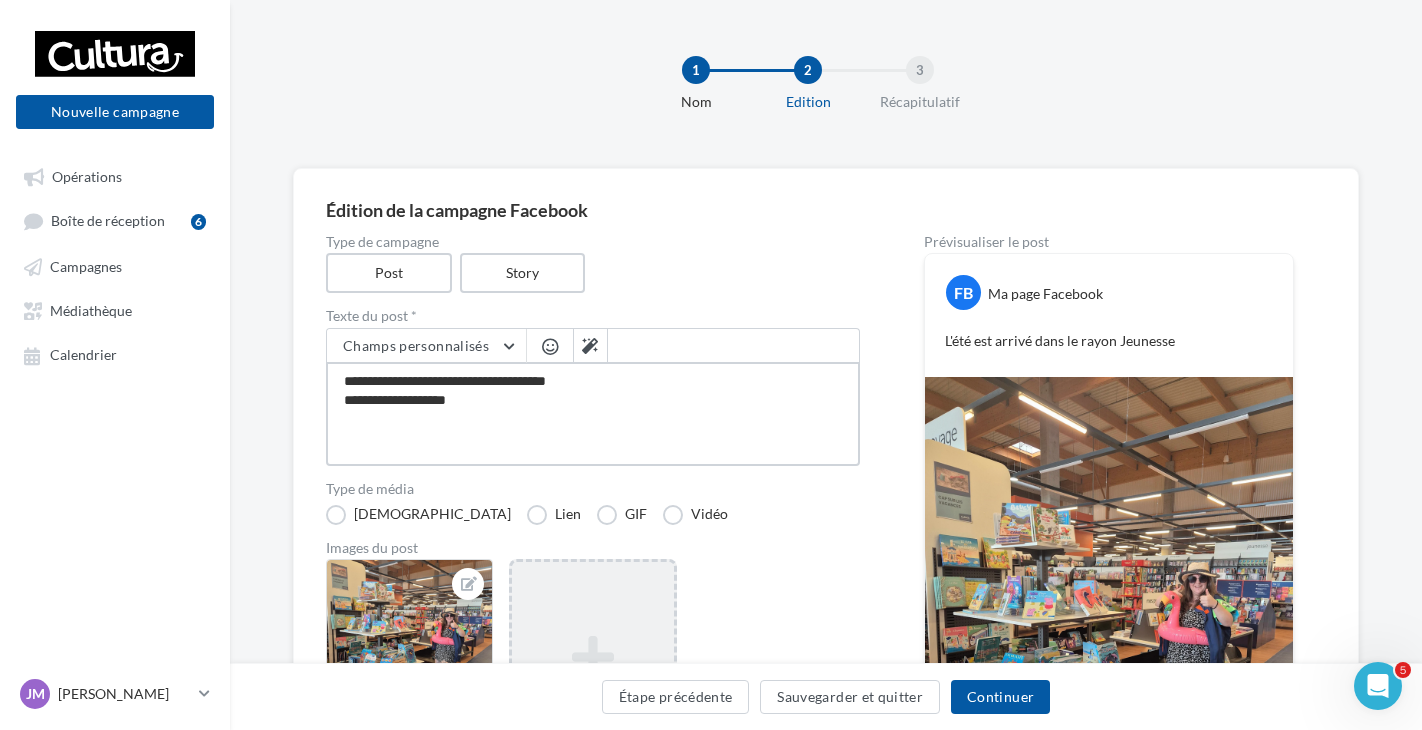 type on "**********" 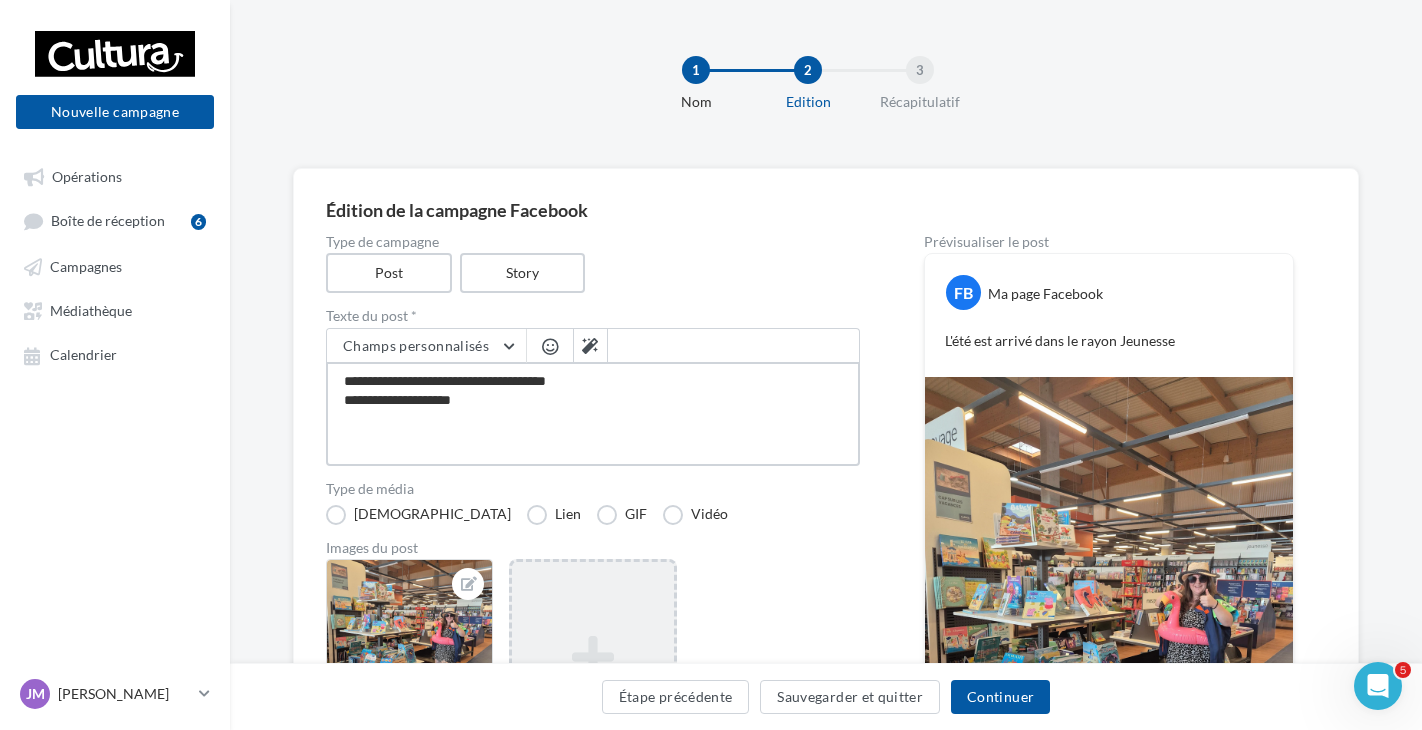 type on "**********" 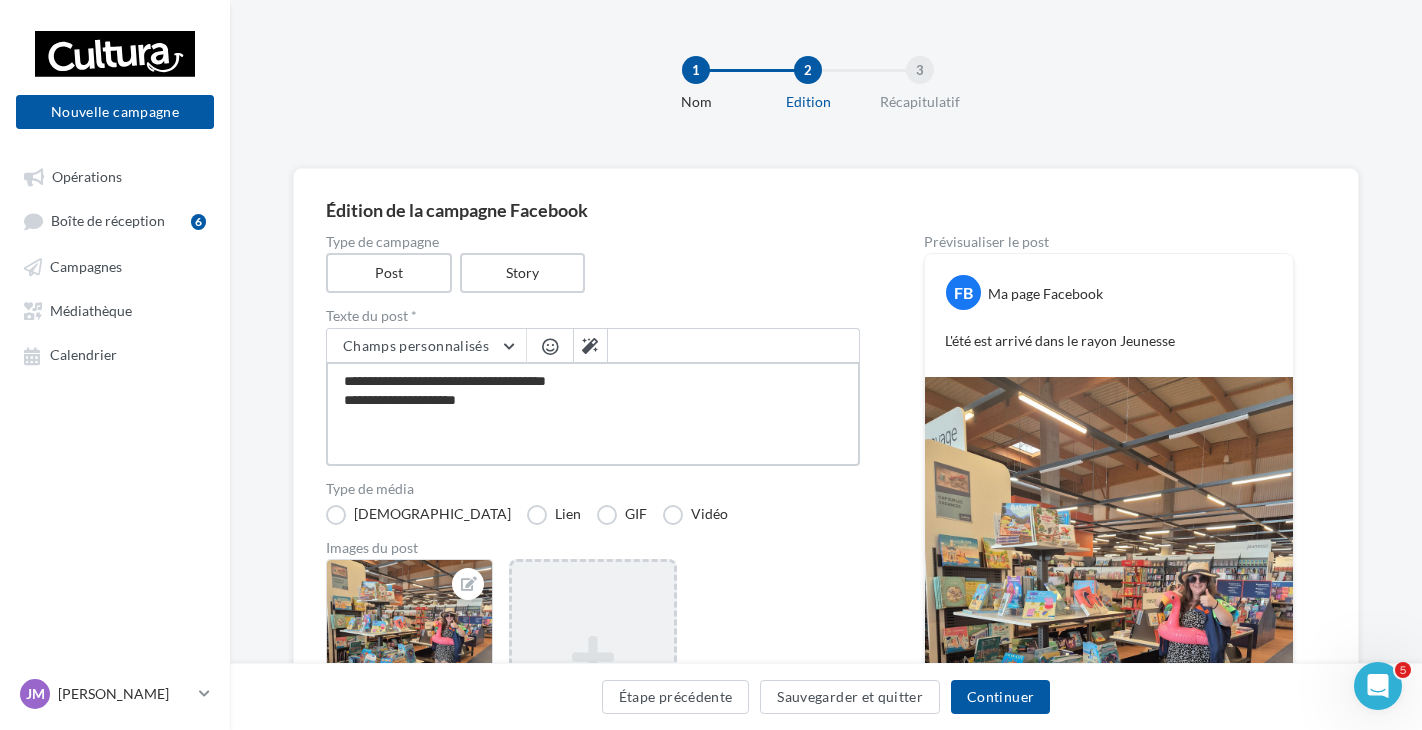 type on "**********" 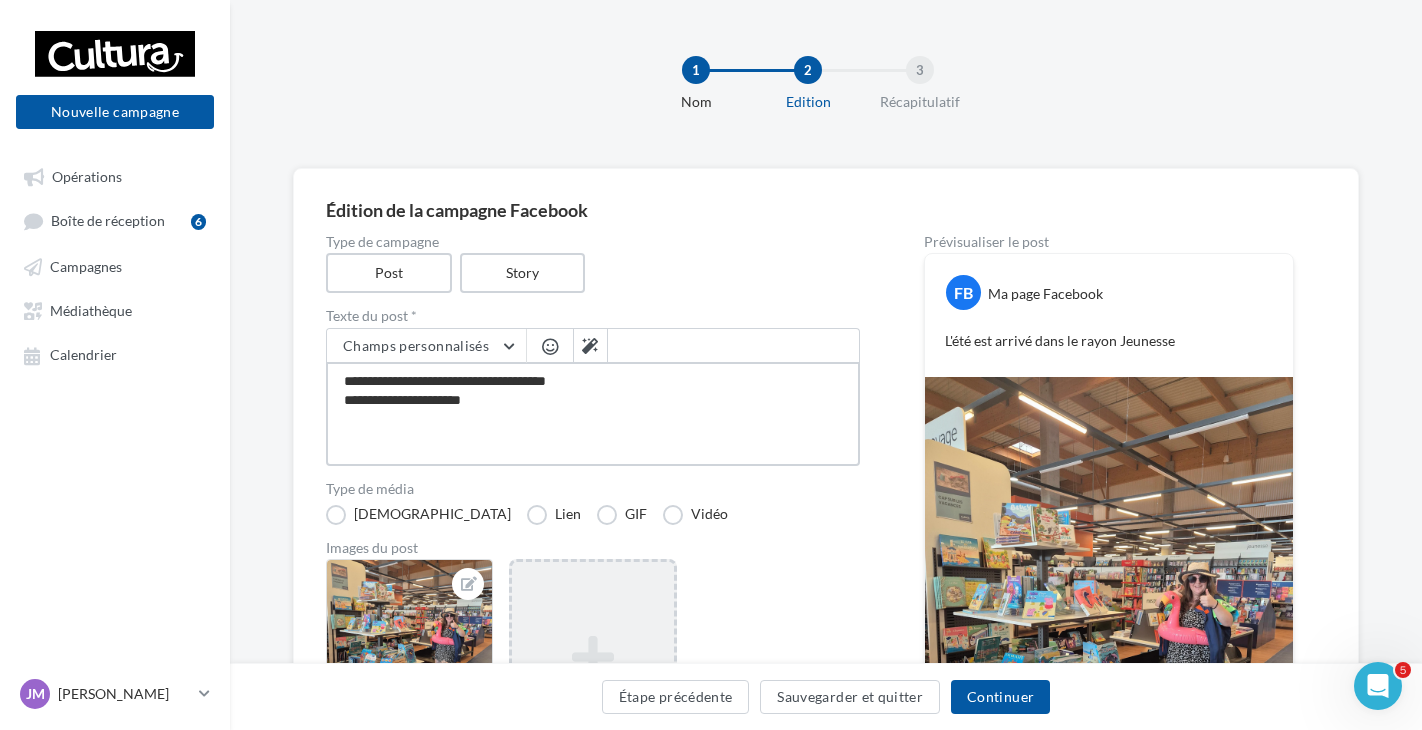 type on "**********" 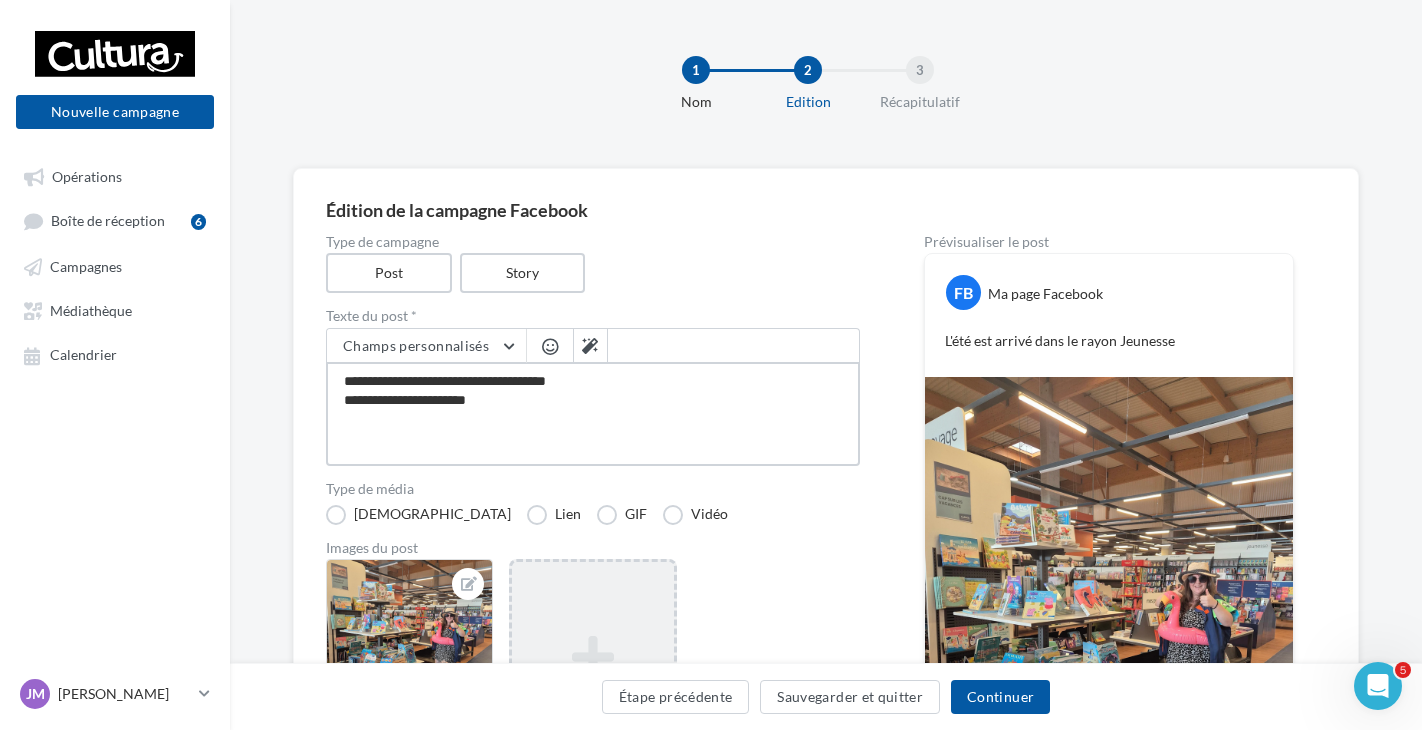 type on "**********" 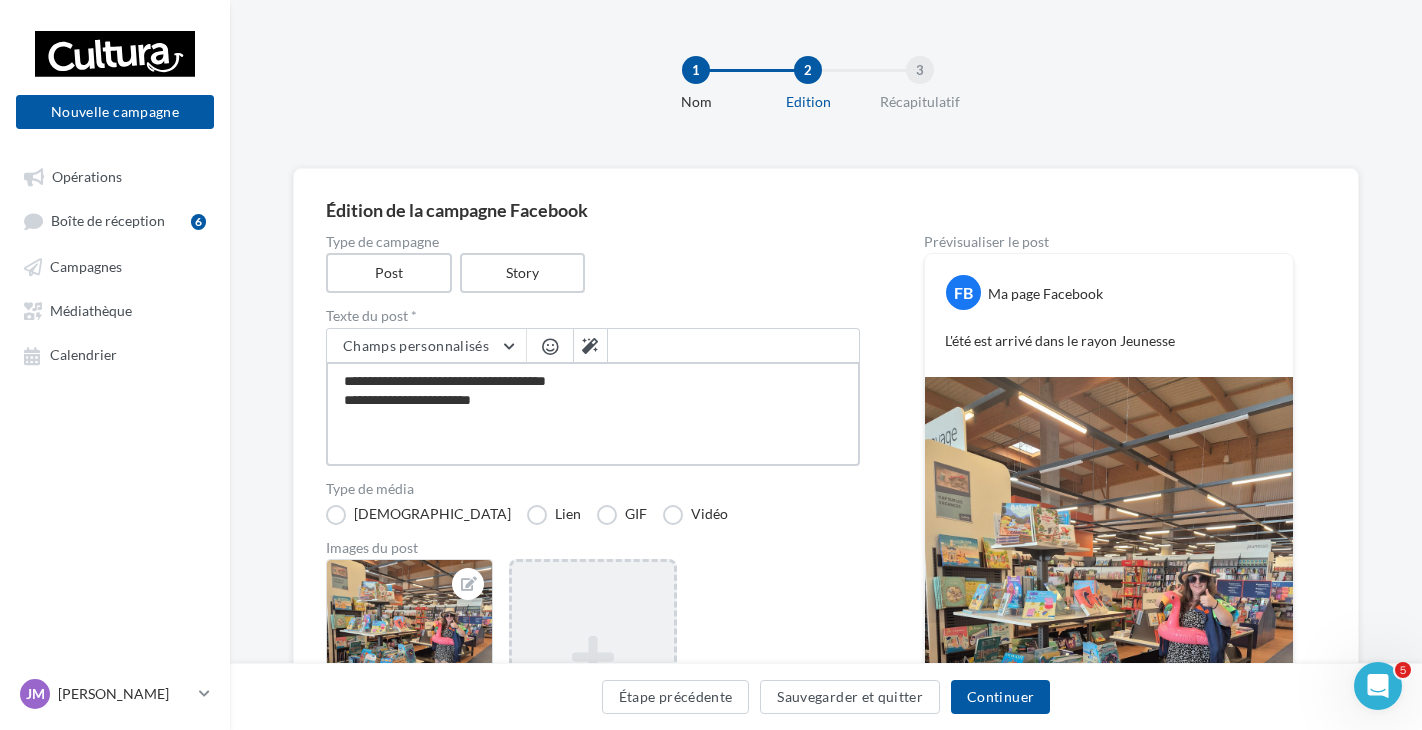 type on "**********" 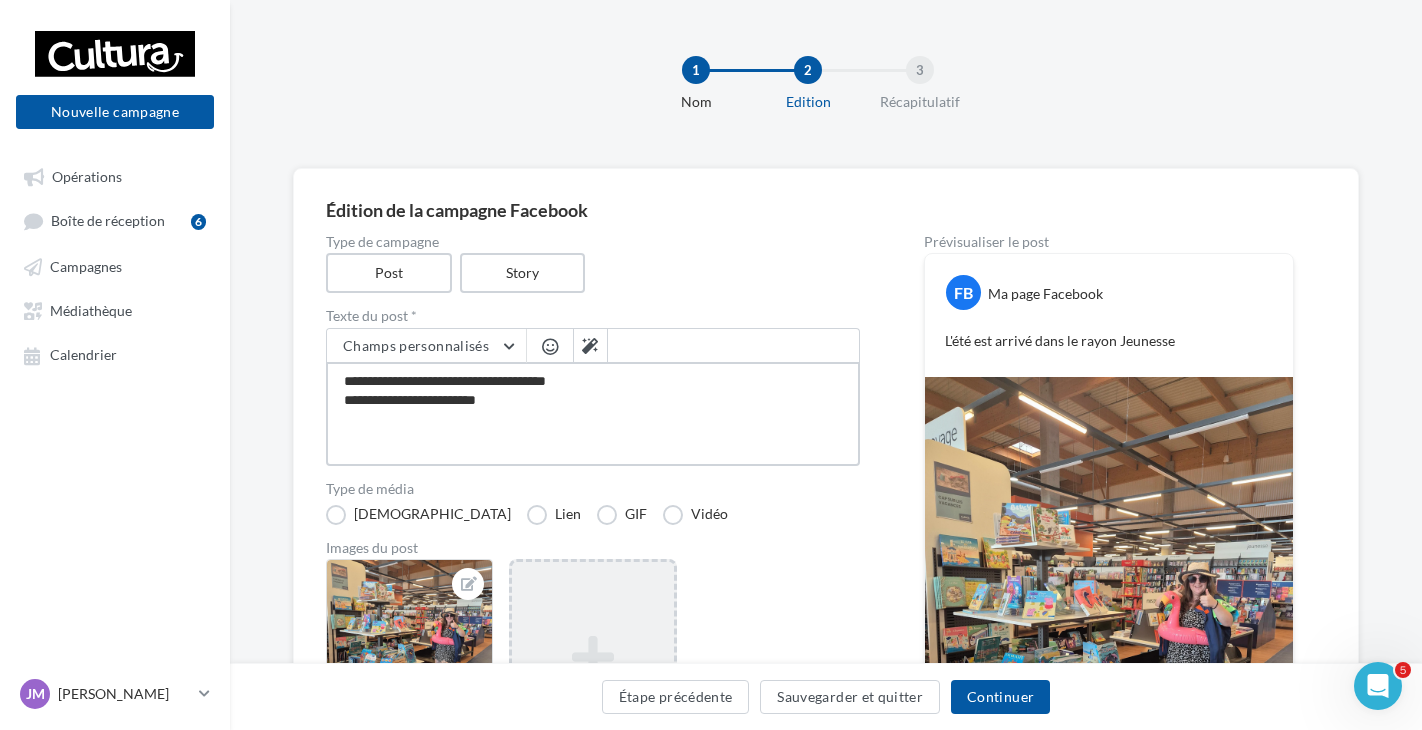type on "**********" 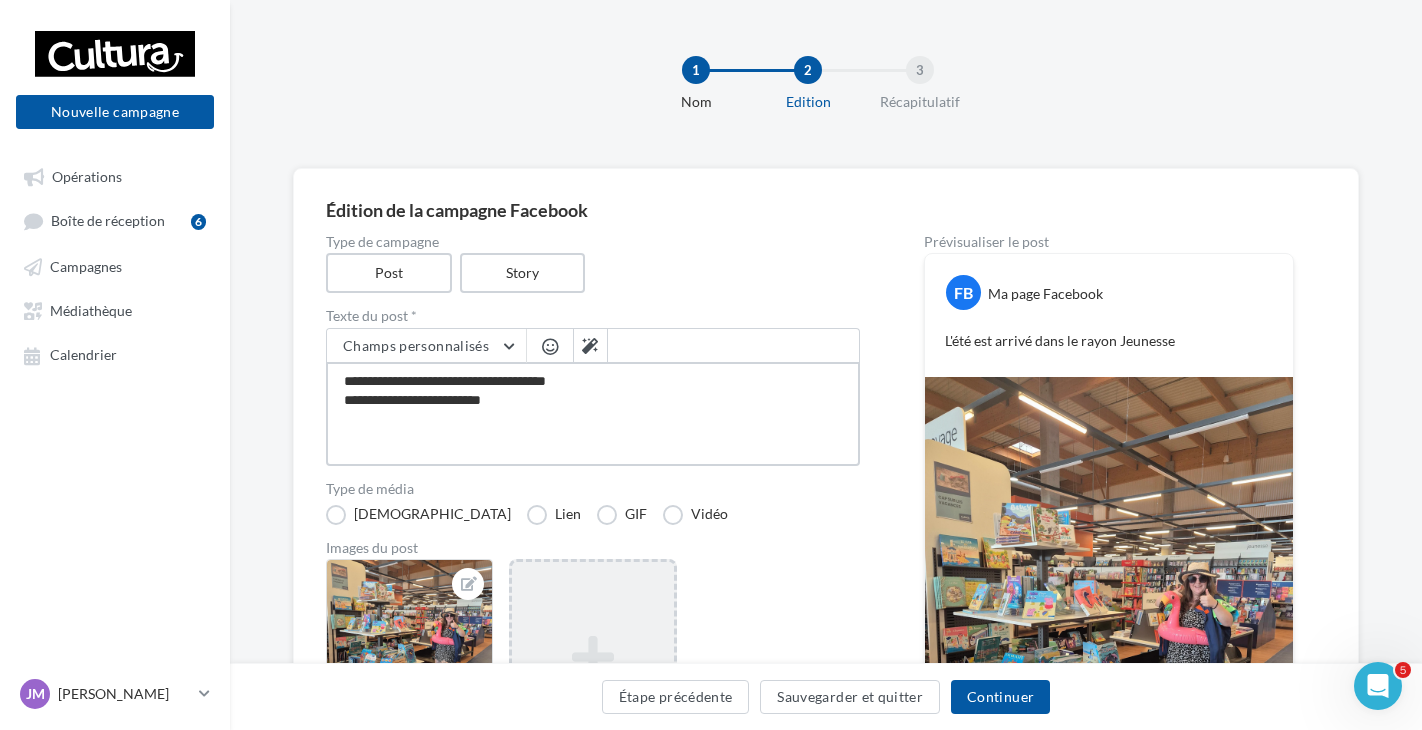 type on "**********" 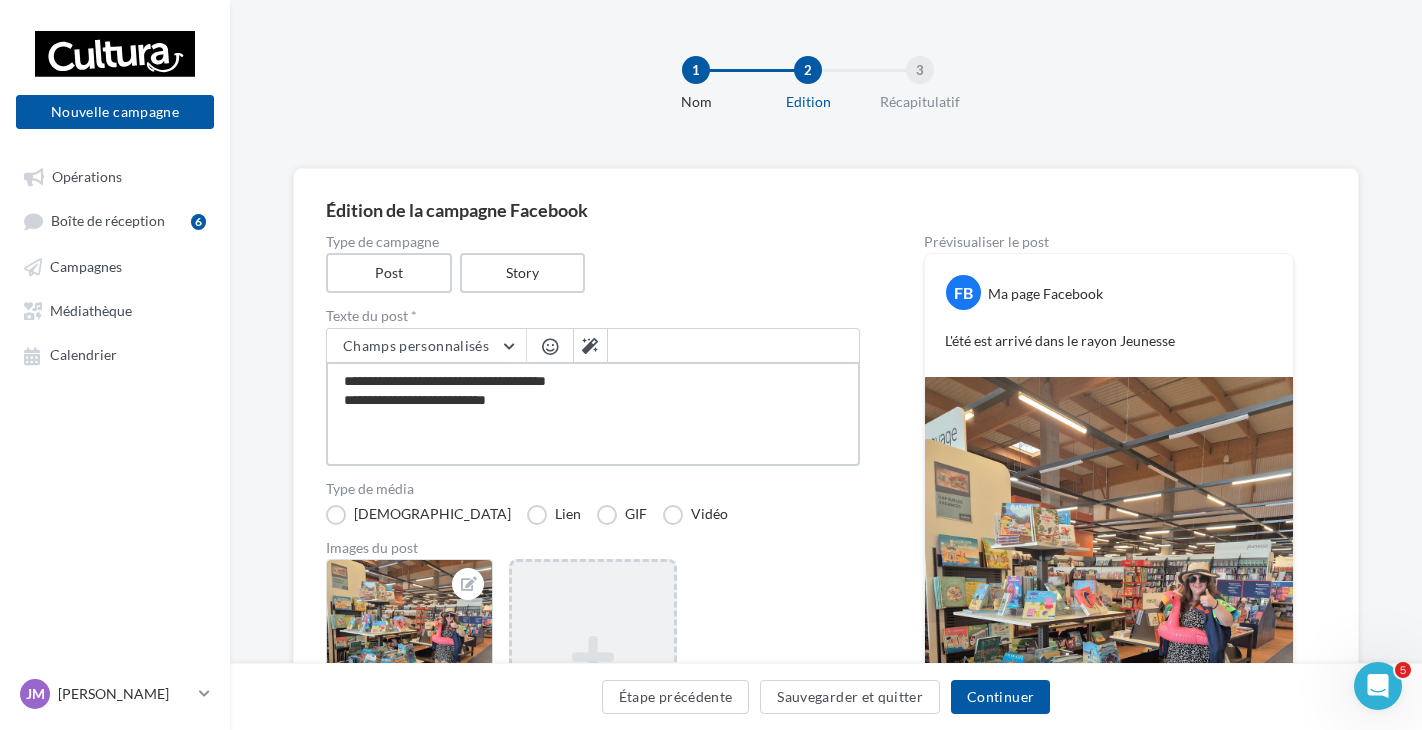 type on "**********" 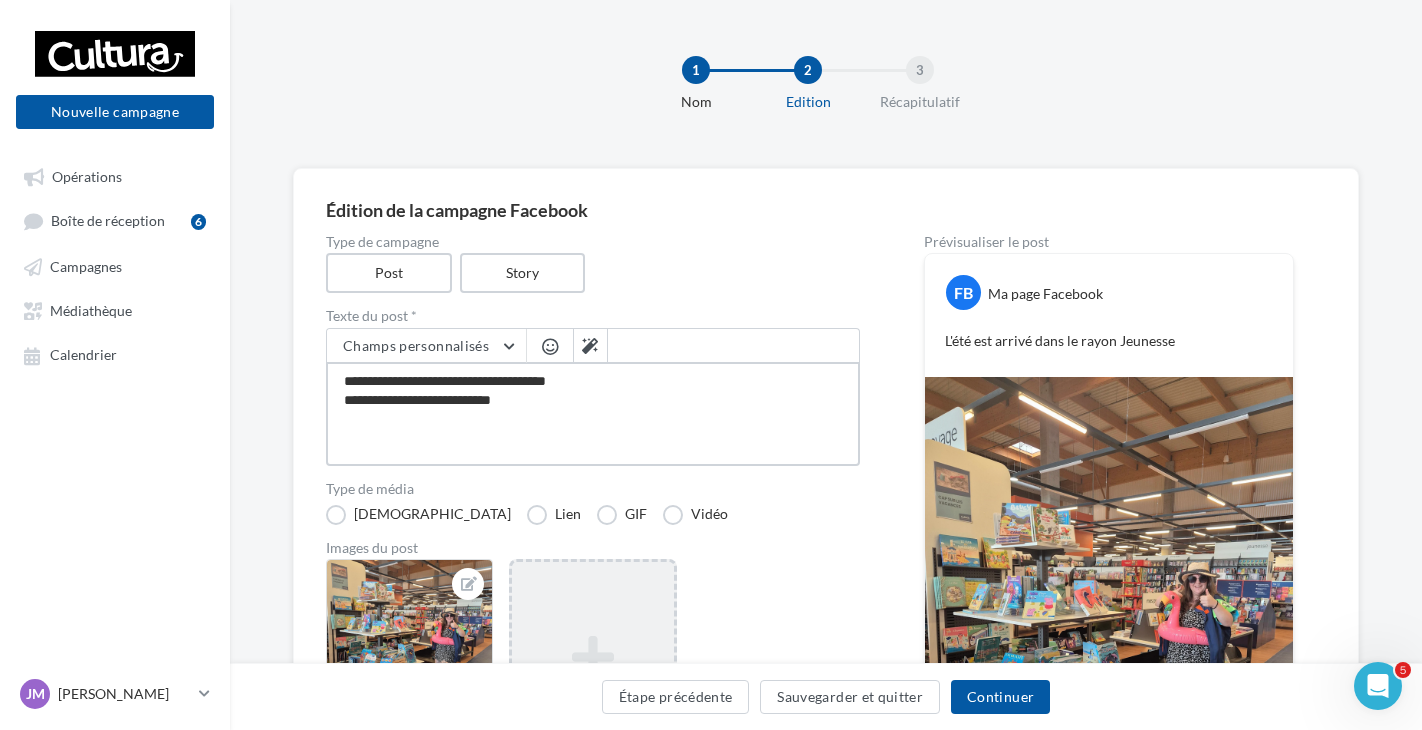 type on "**********" 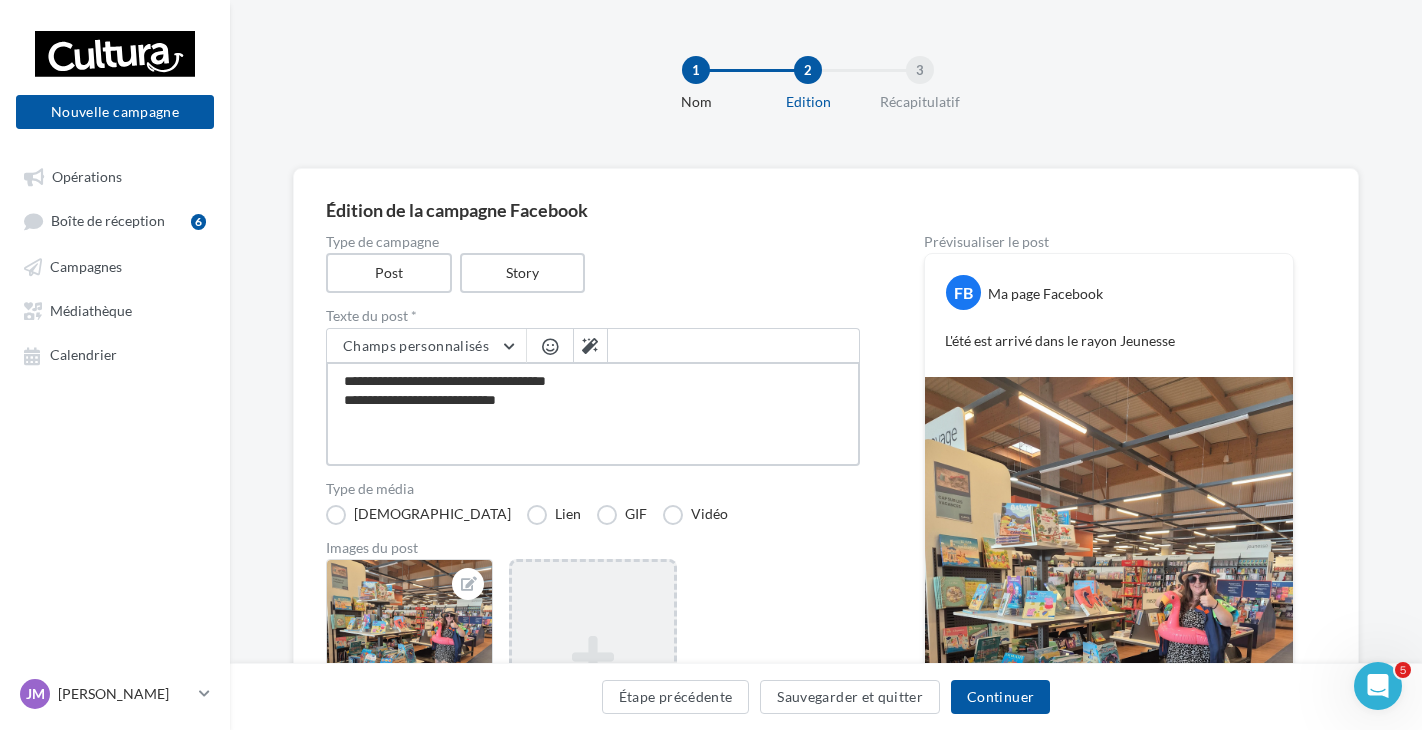 type on "**********" 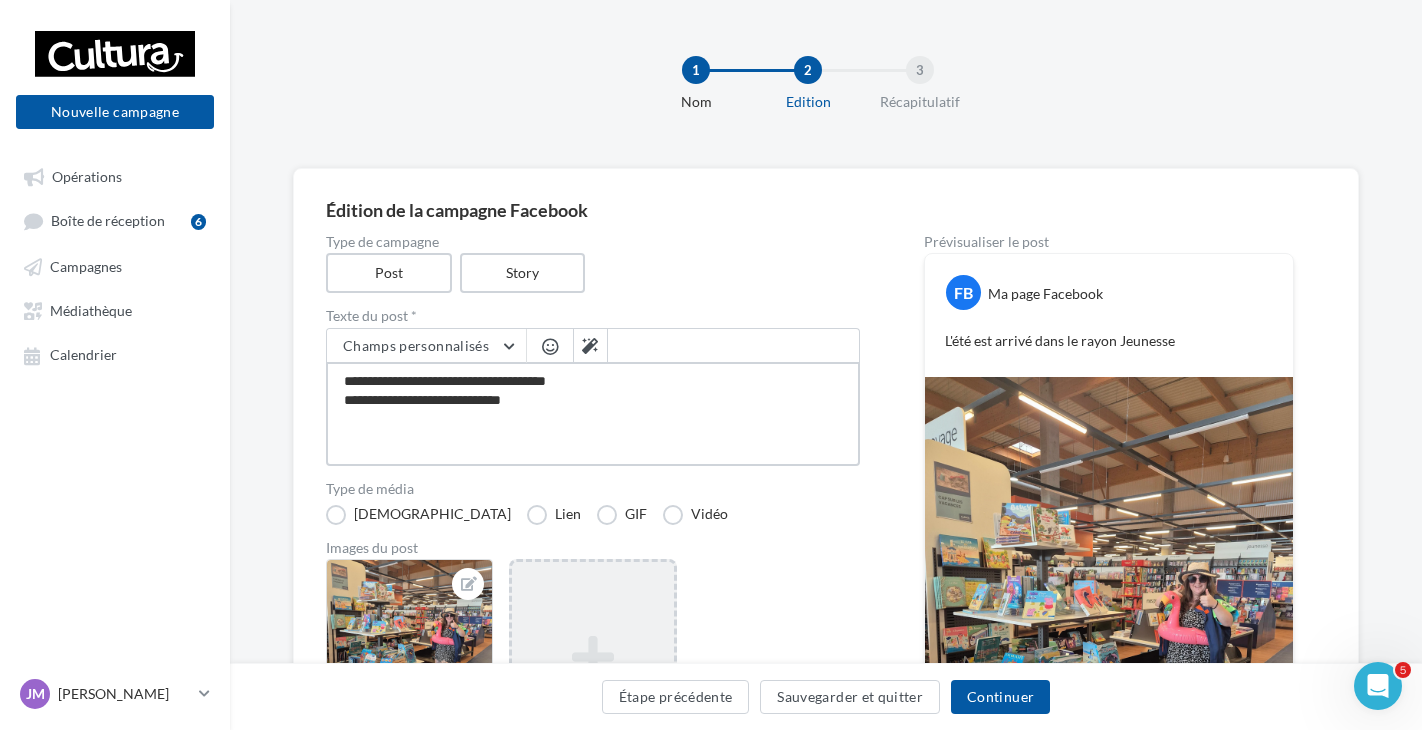type on "**********" 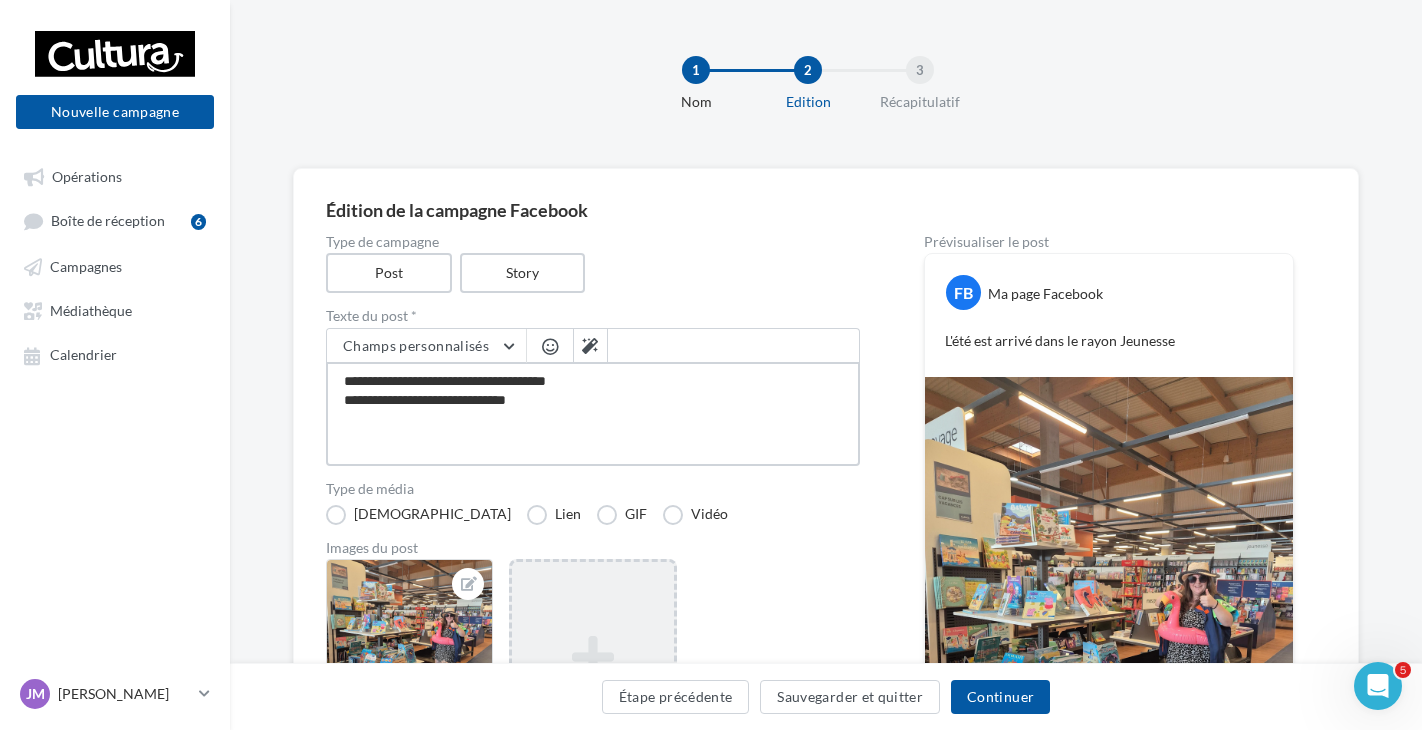 type on "**********" 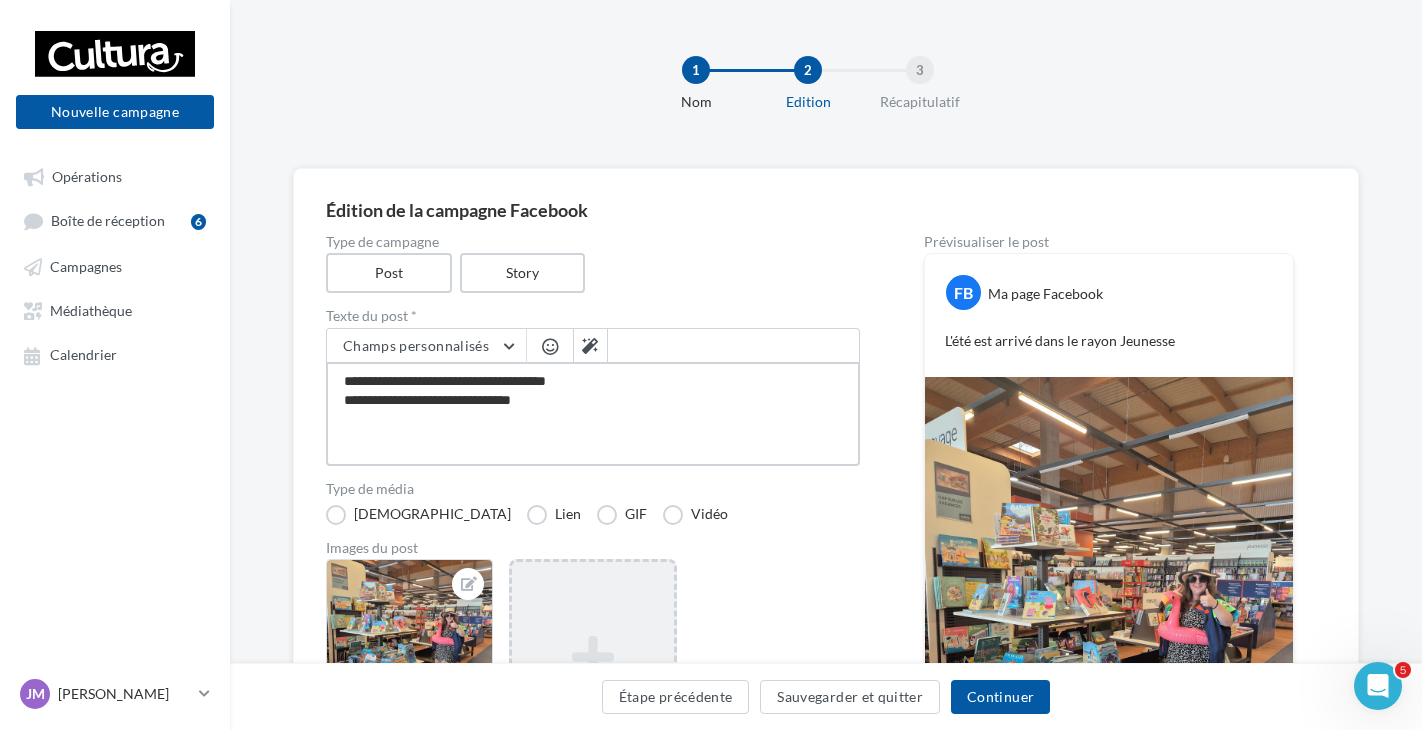 type on "**********" 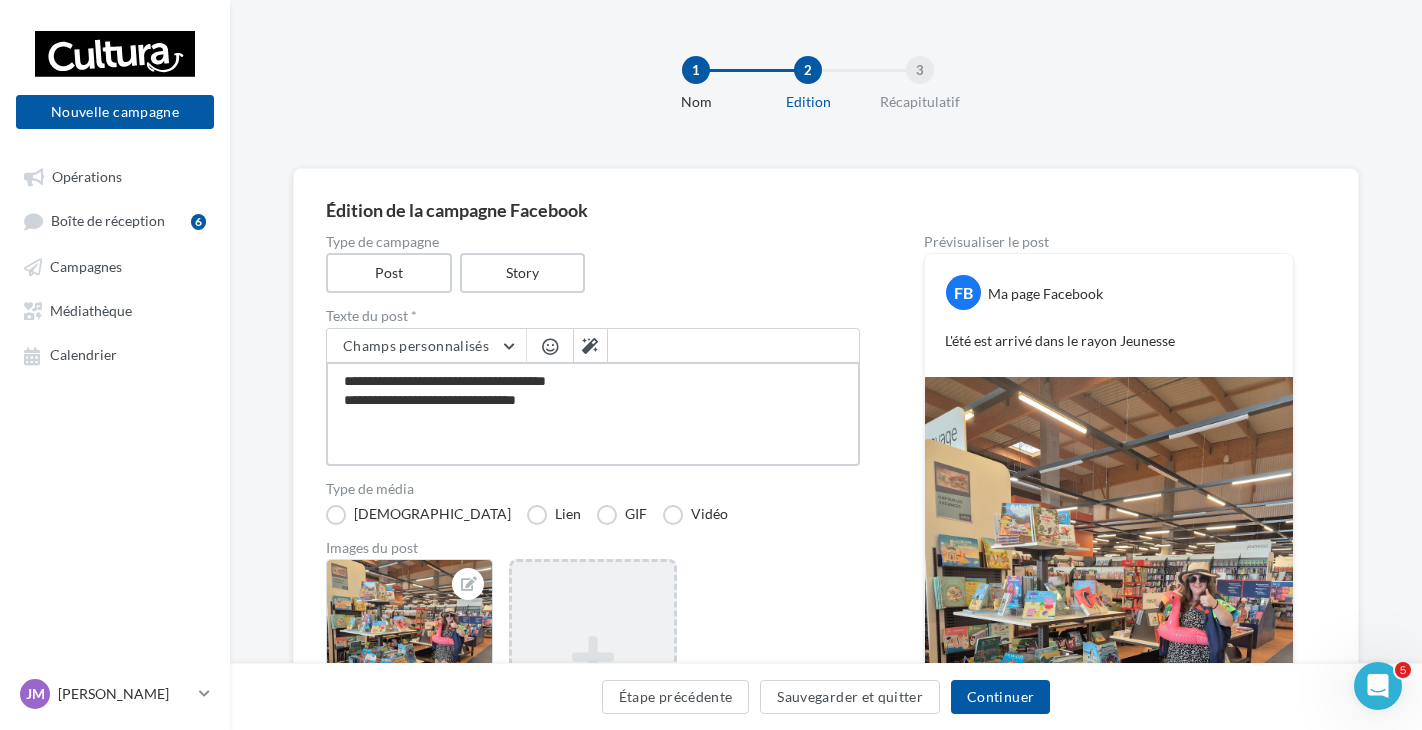 type on "**********" 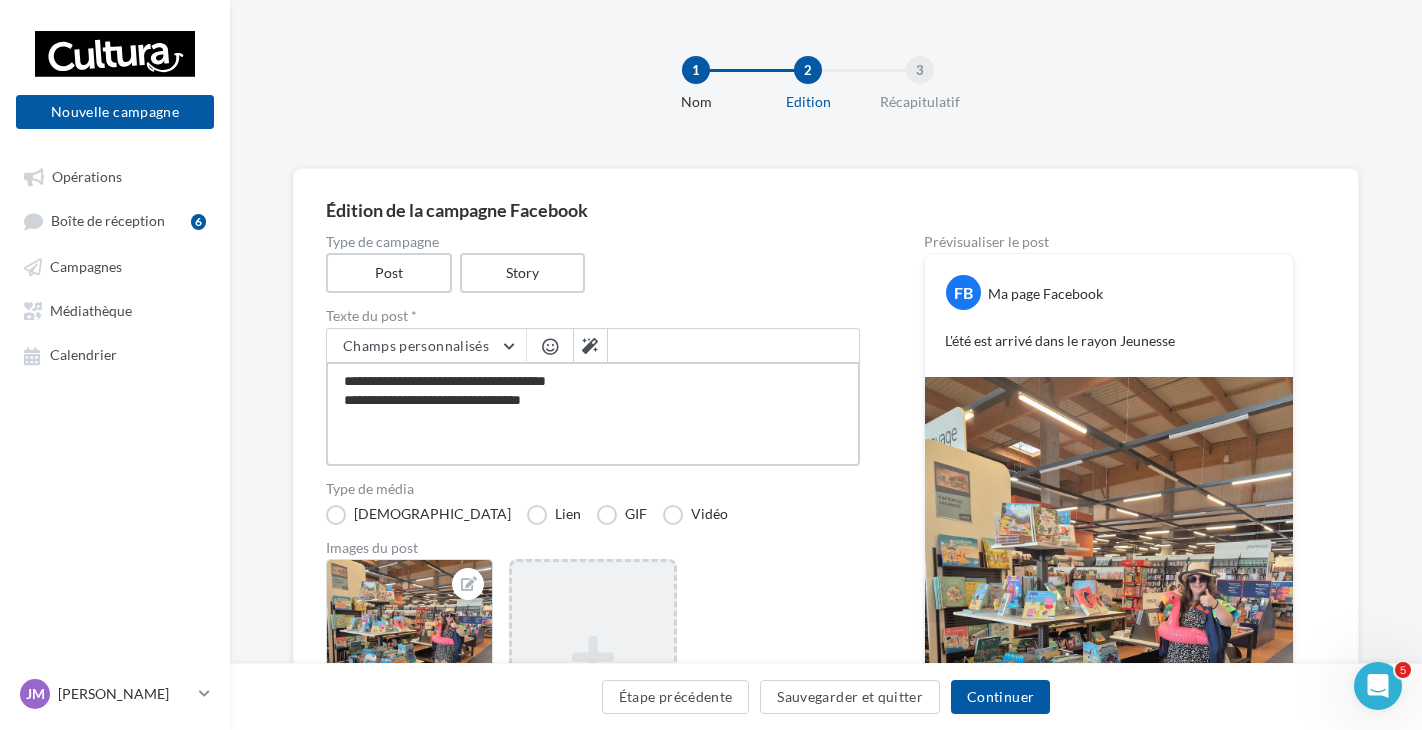 type on "**********" 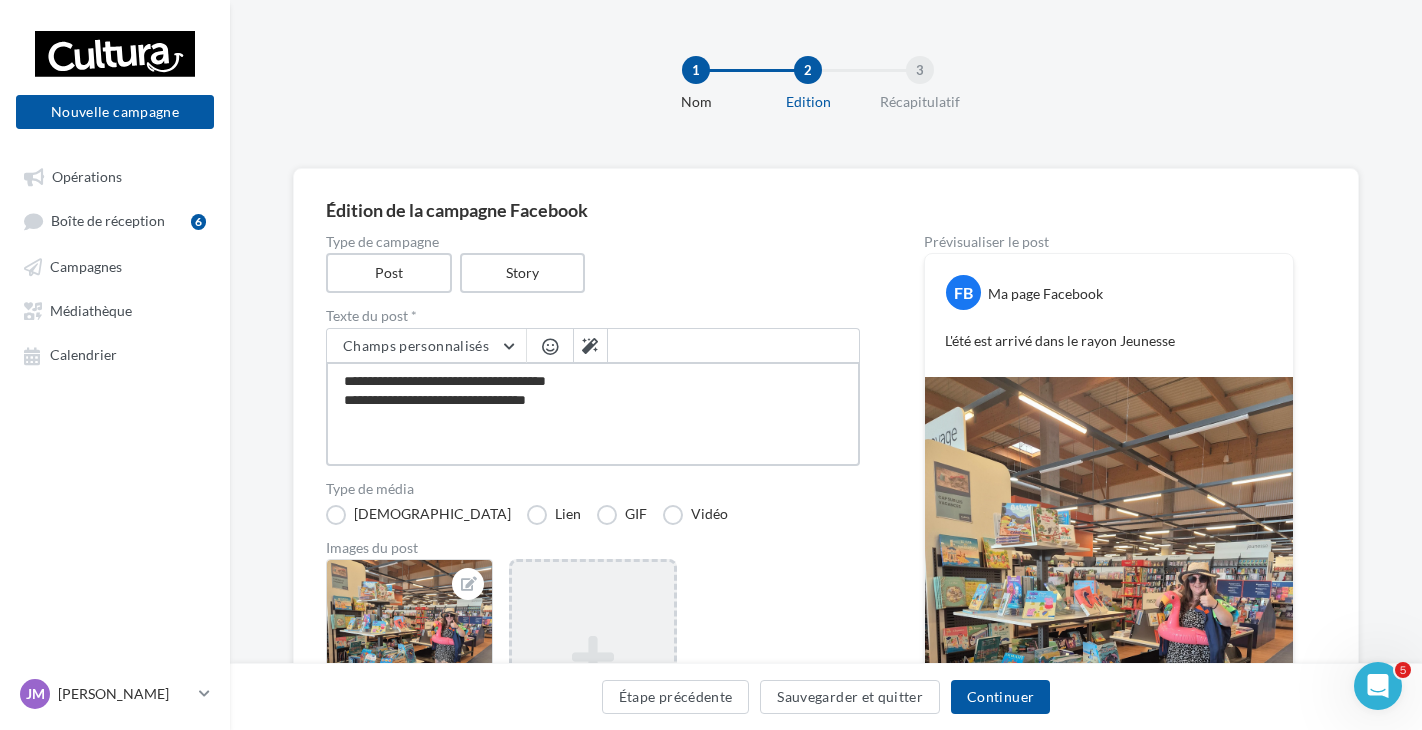 type on "**********" 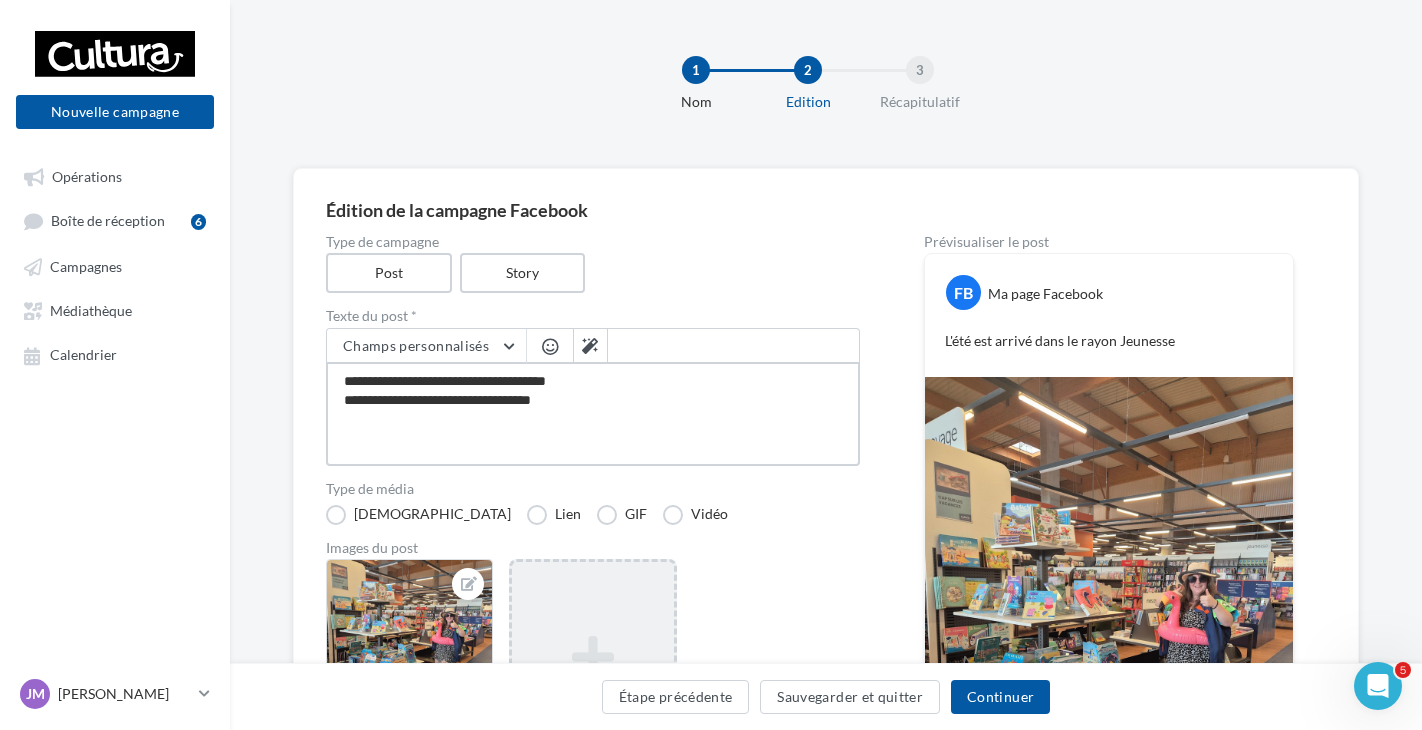 type on "**********" 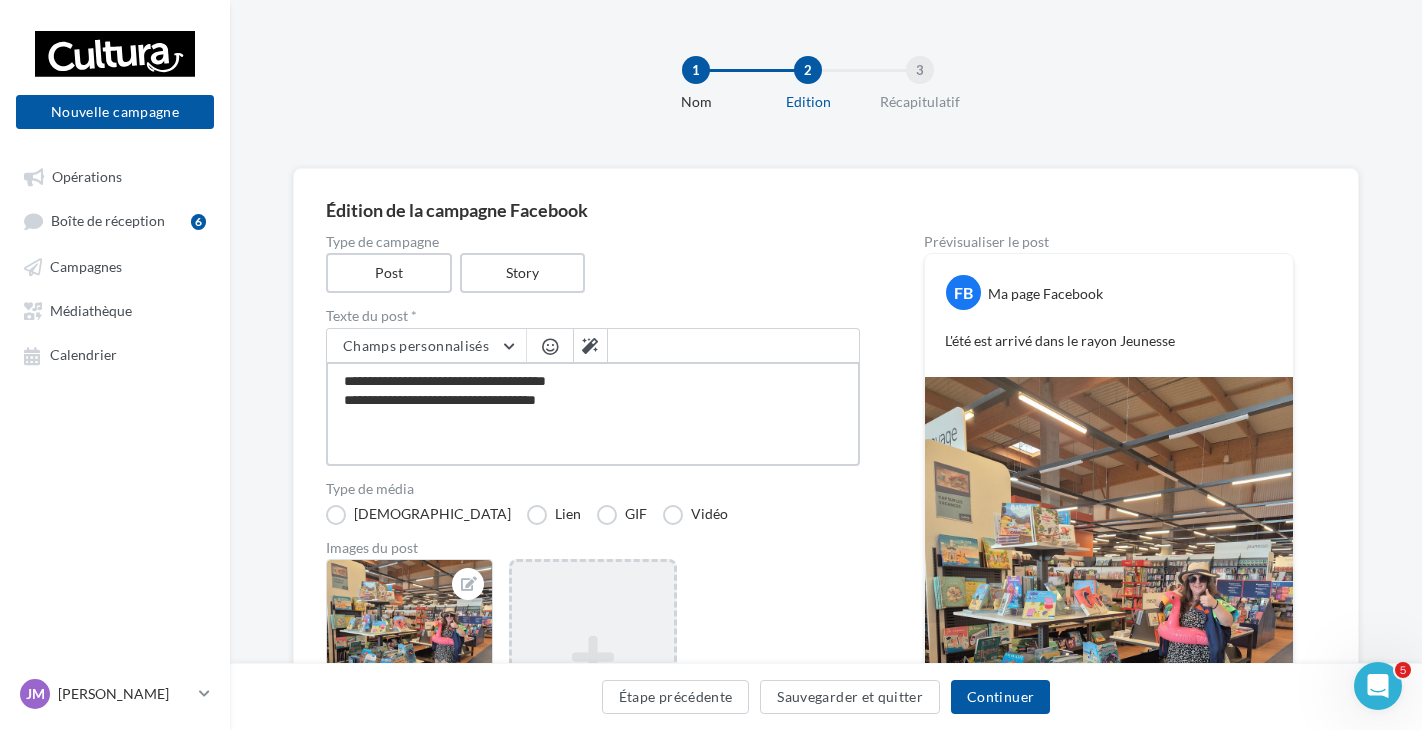 type on "**********" 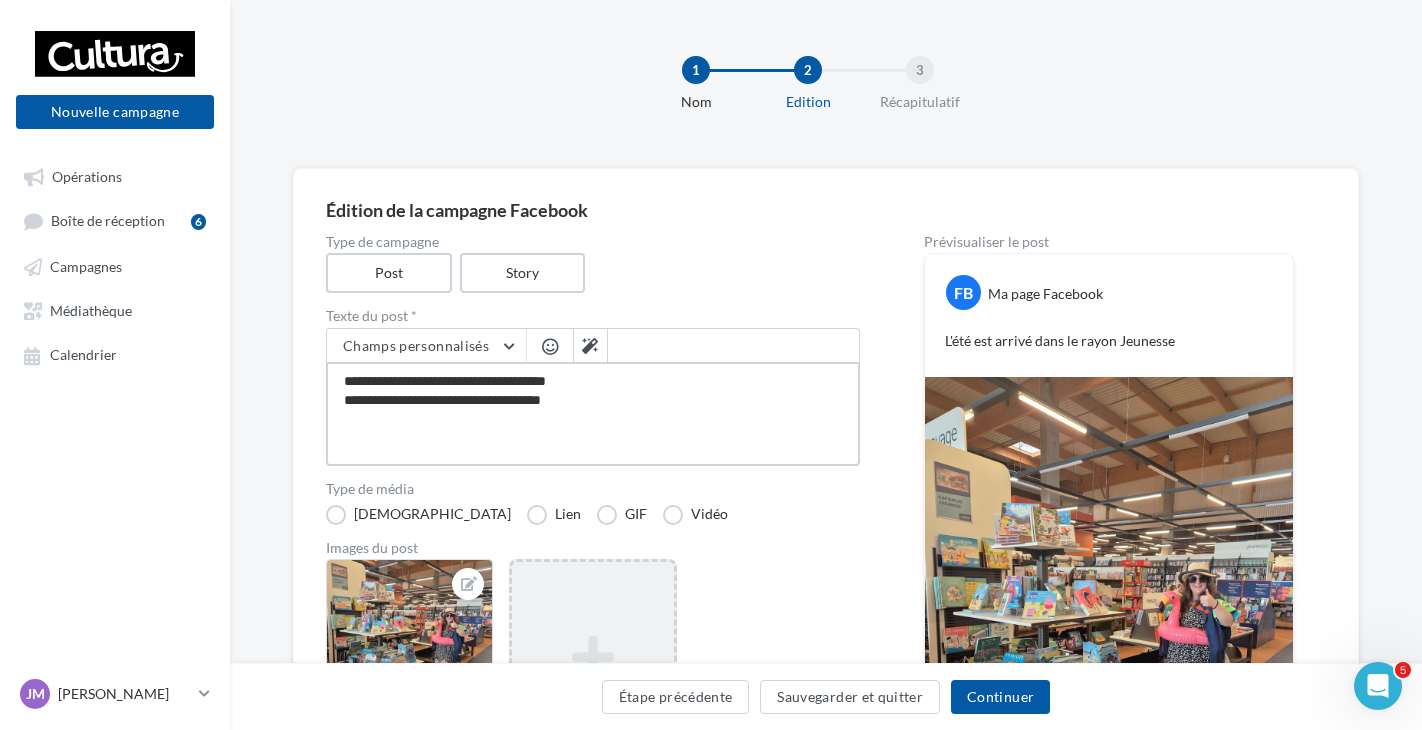 type on "**********" 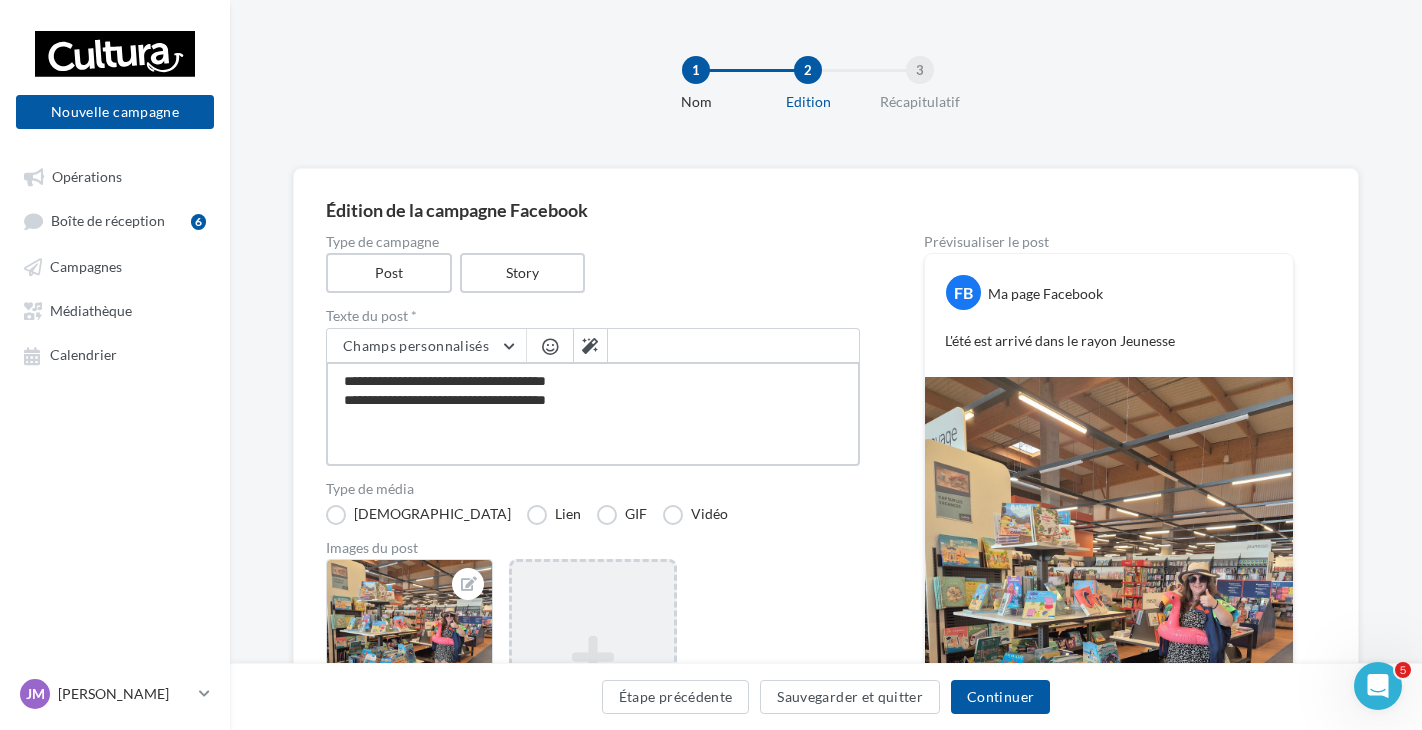 type on "**********" 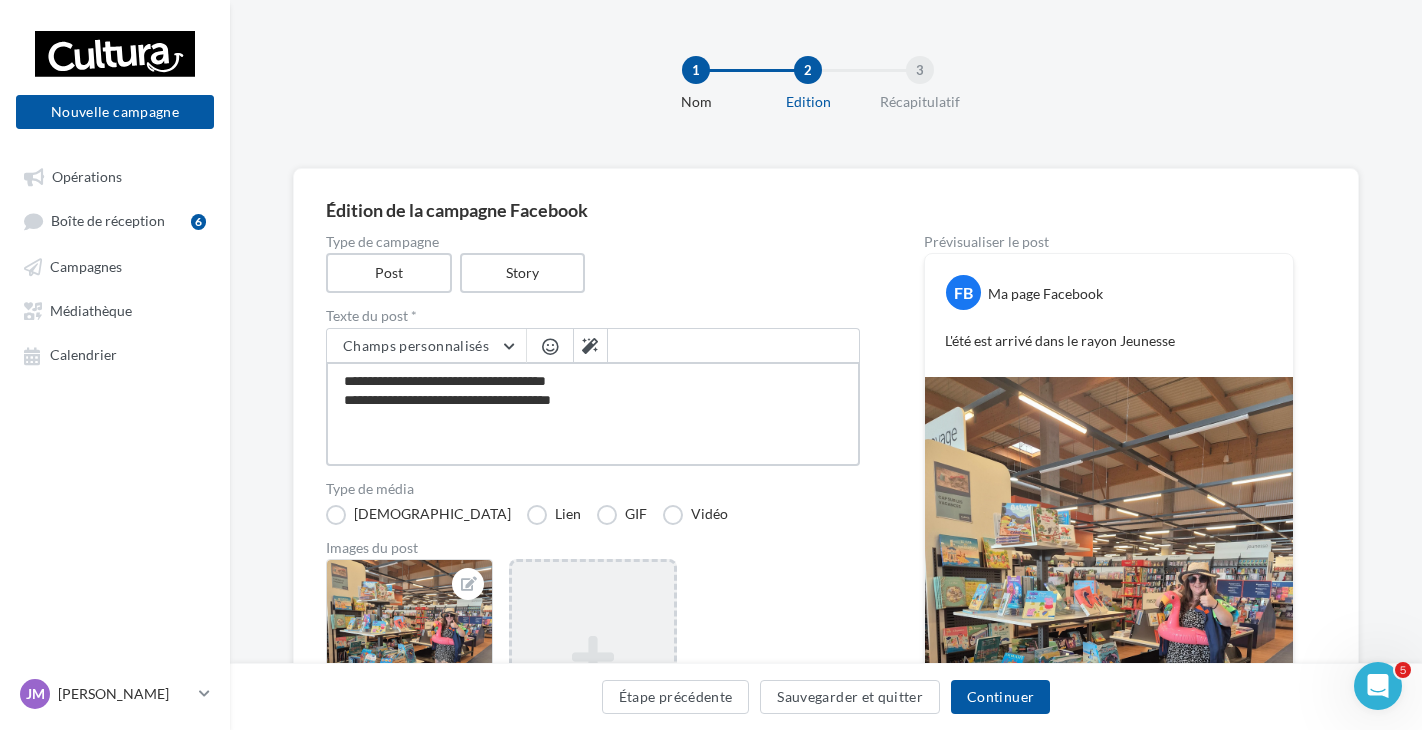 type on "**********" 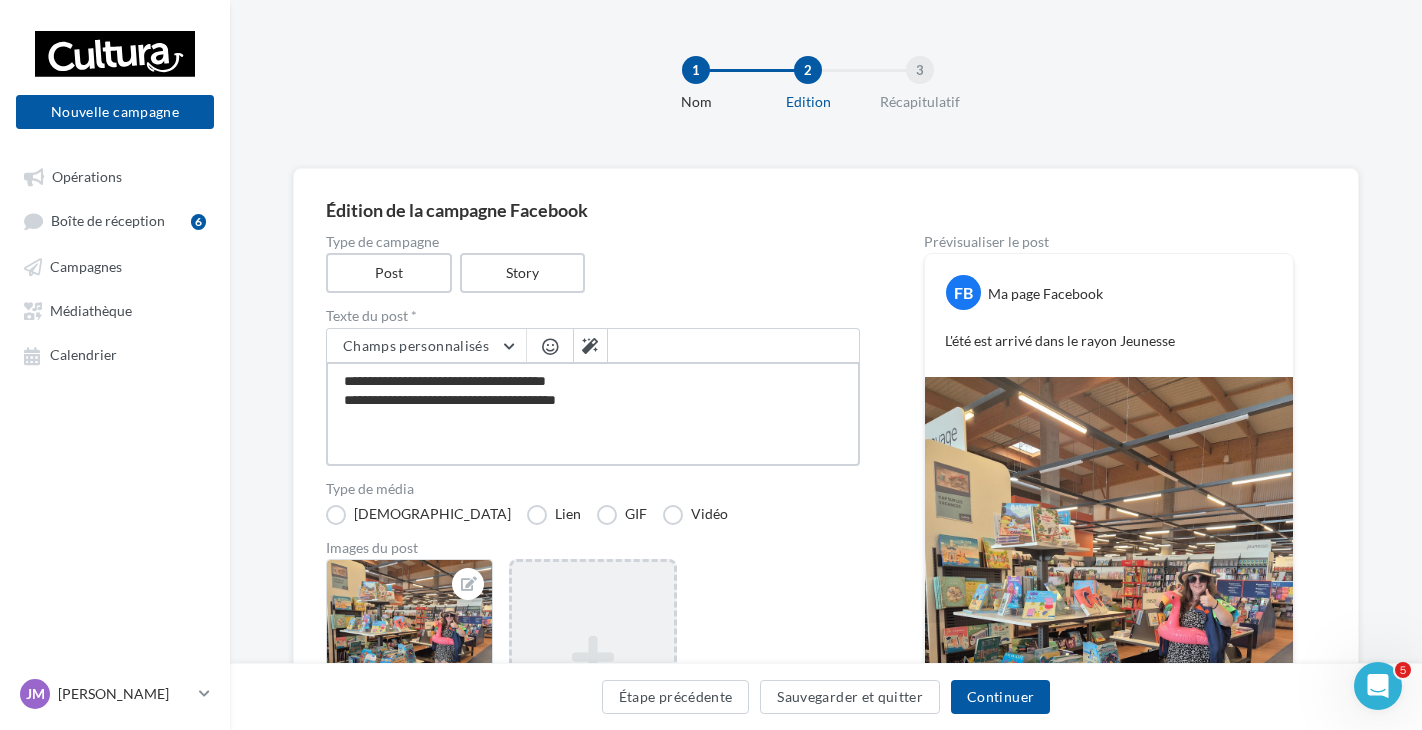 type on "**********" 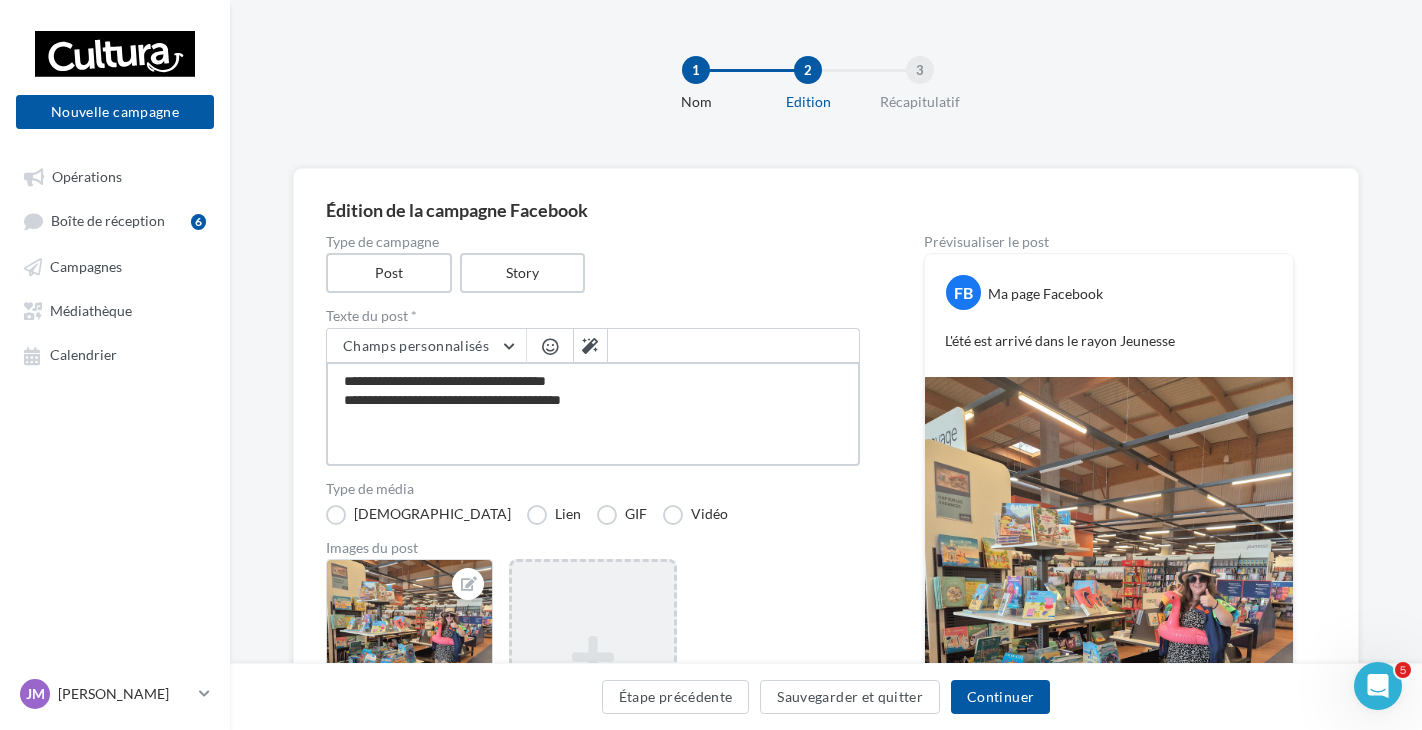 type on "**********" 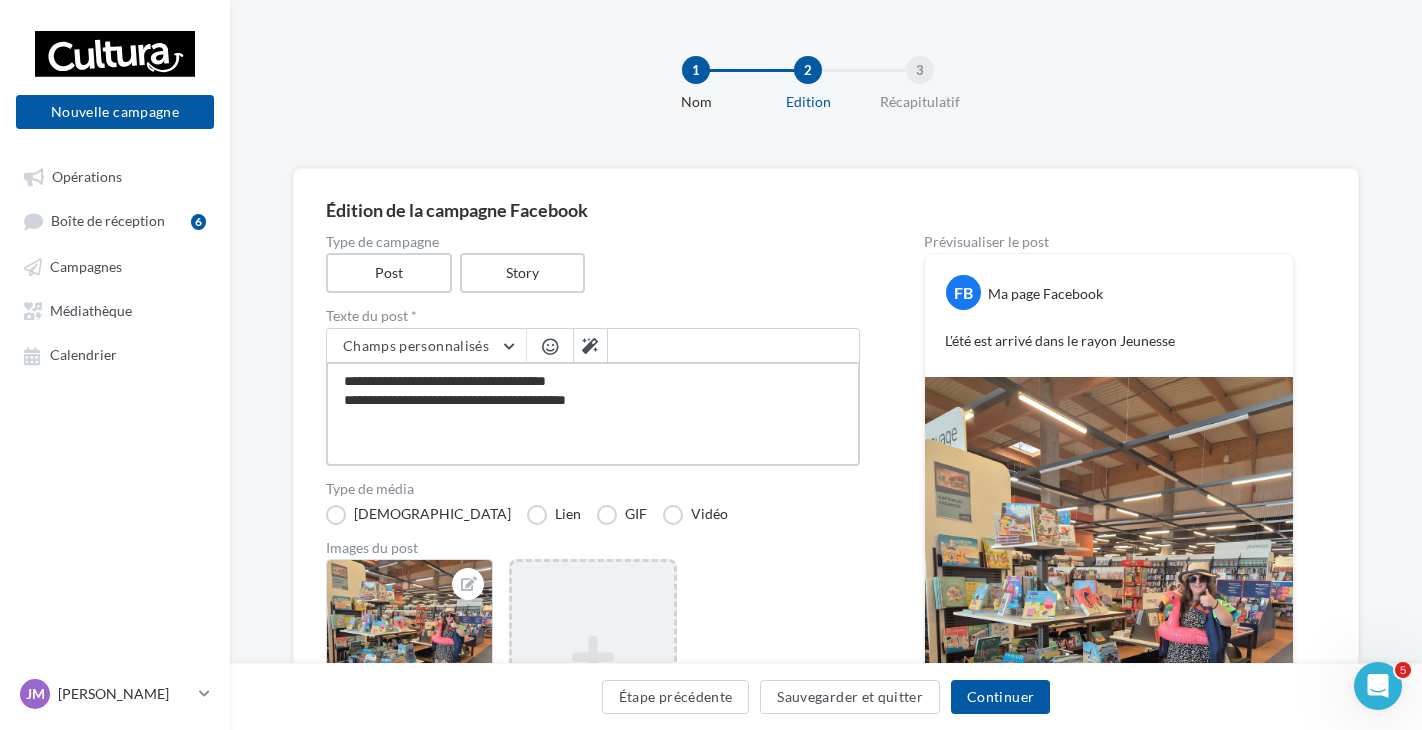 type on "**********" 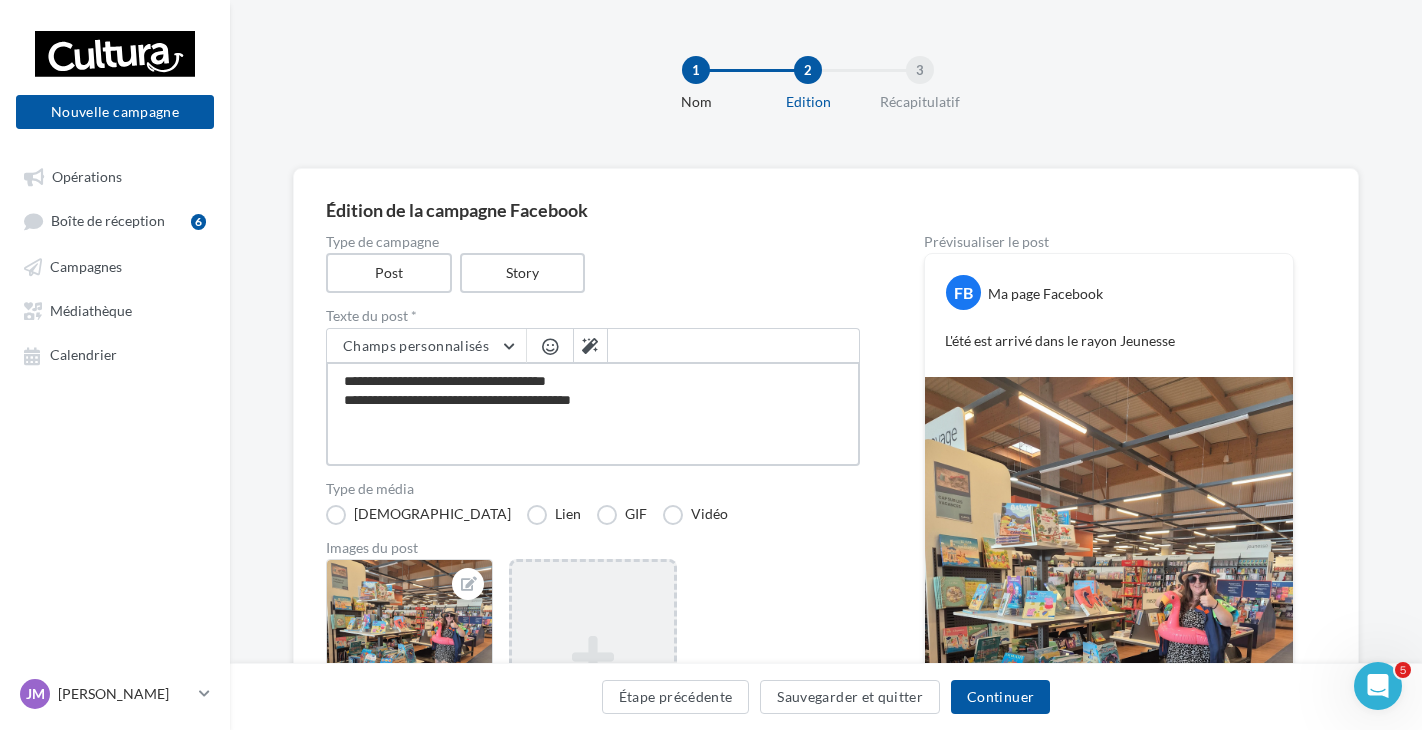 type on "**********" 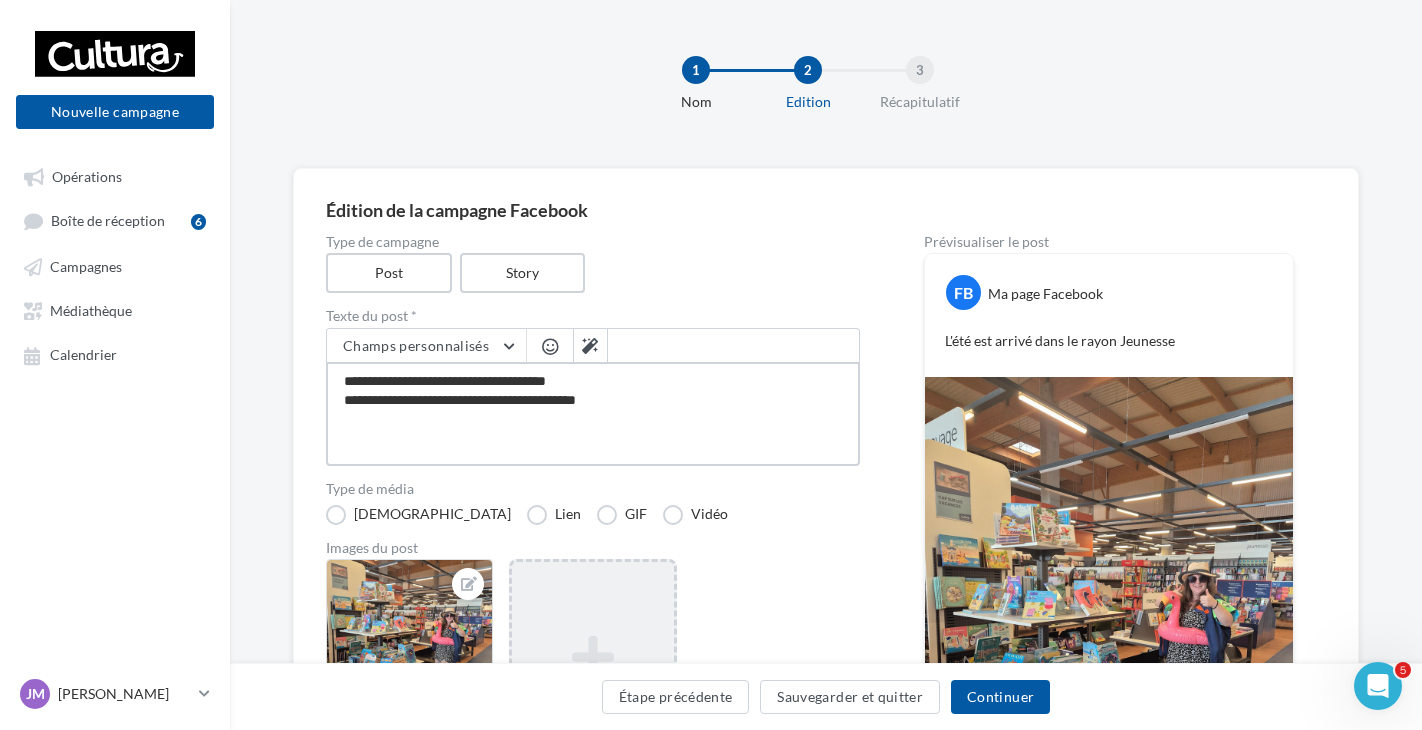 type on "**********" 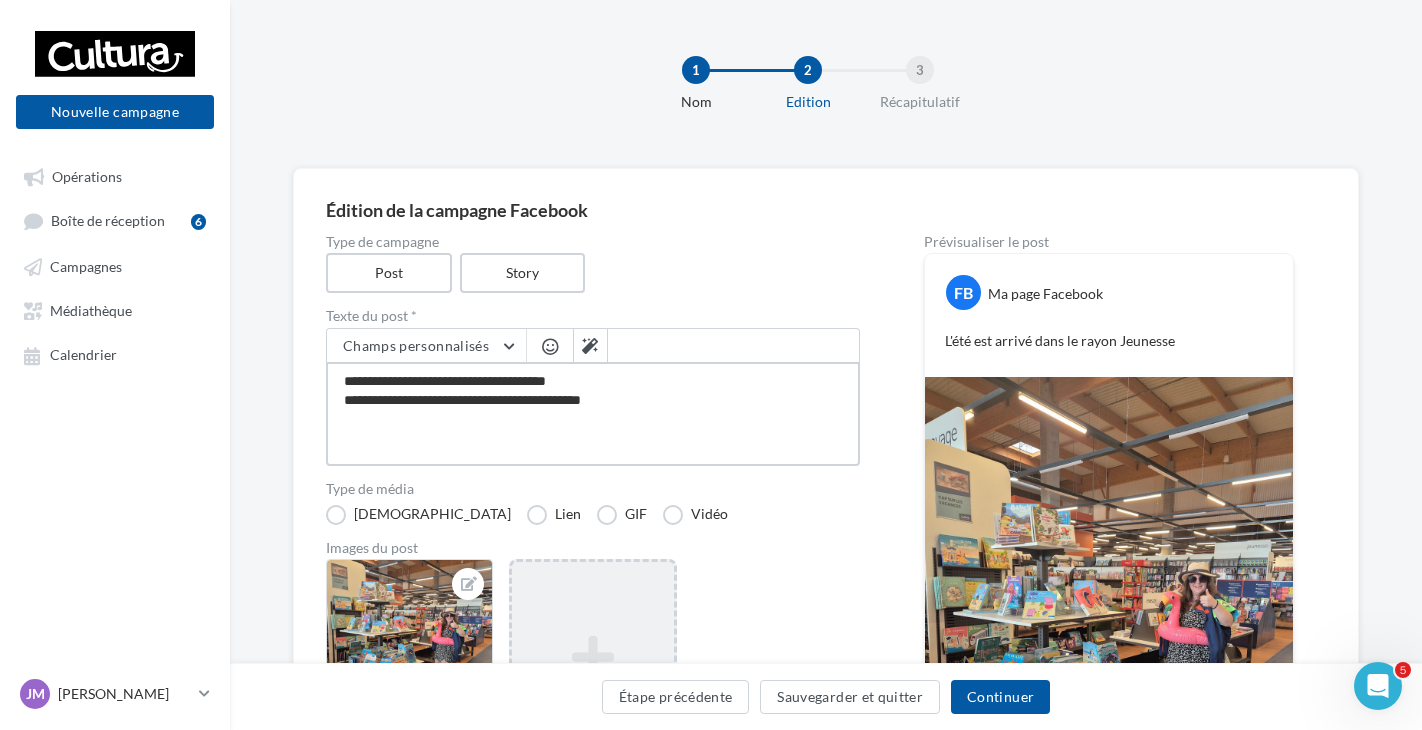 type on "**********" 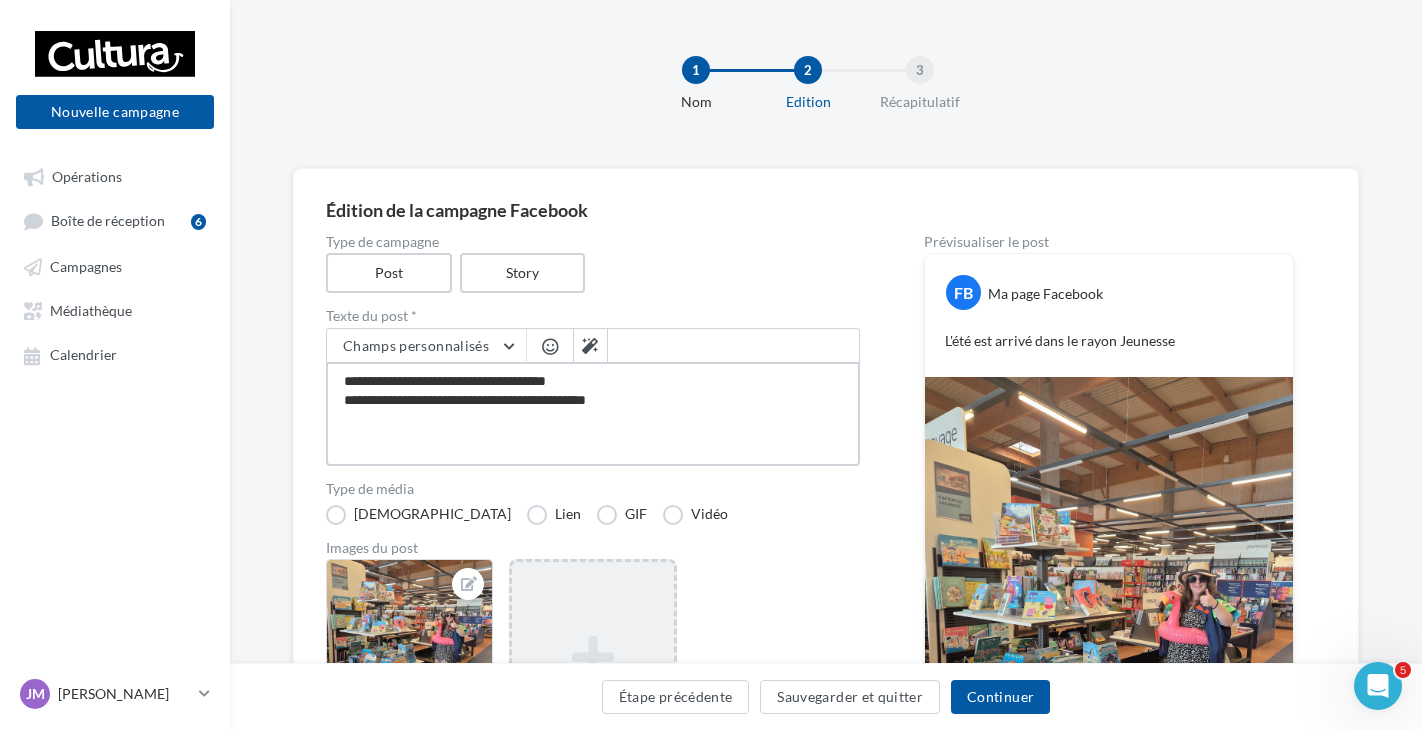 type on "**********" 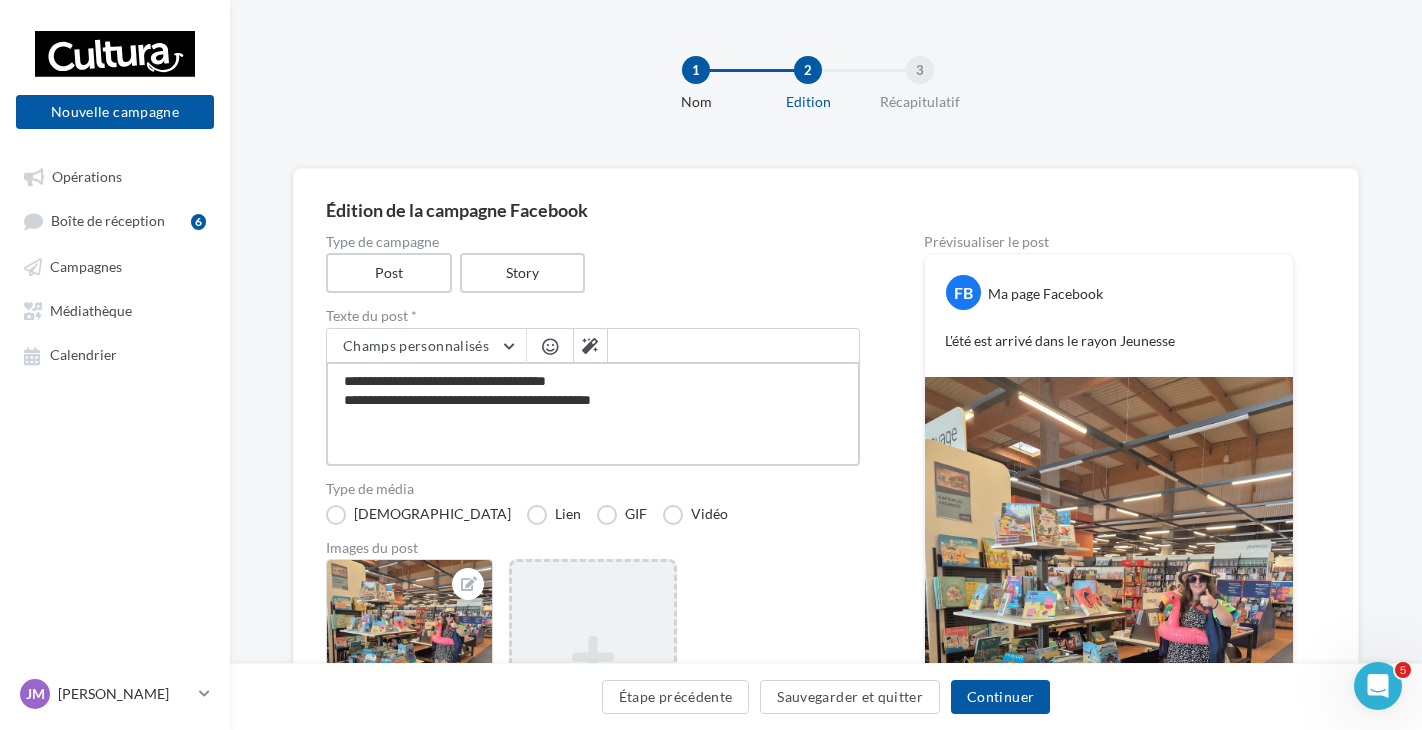 type on "**********" 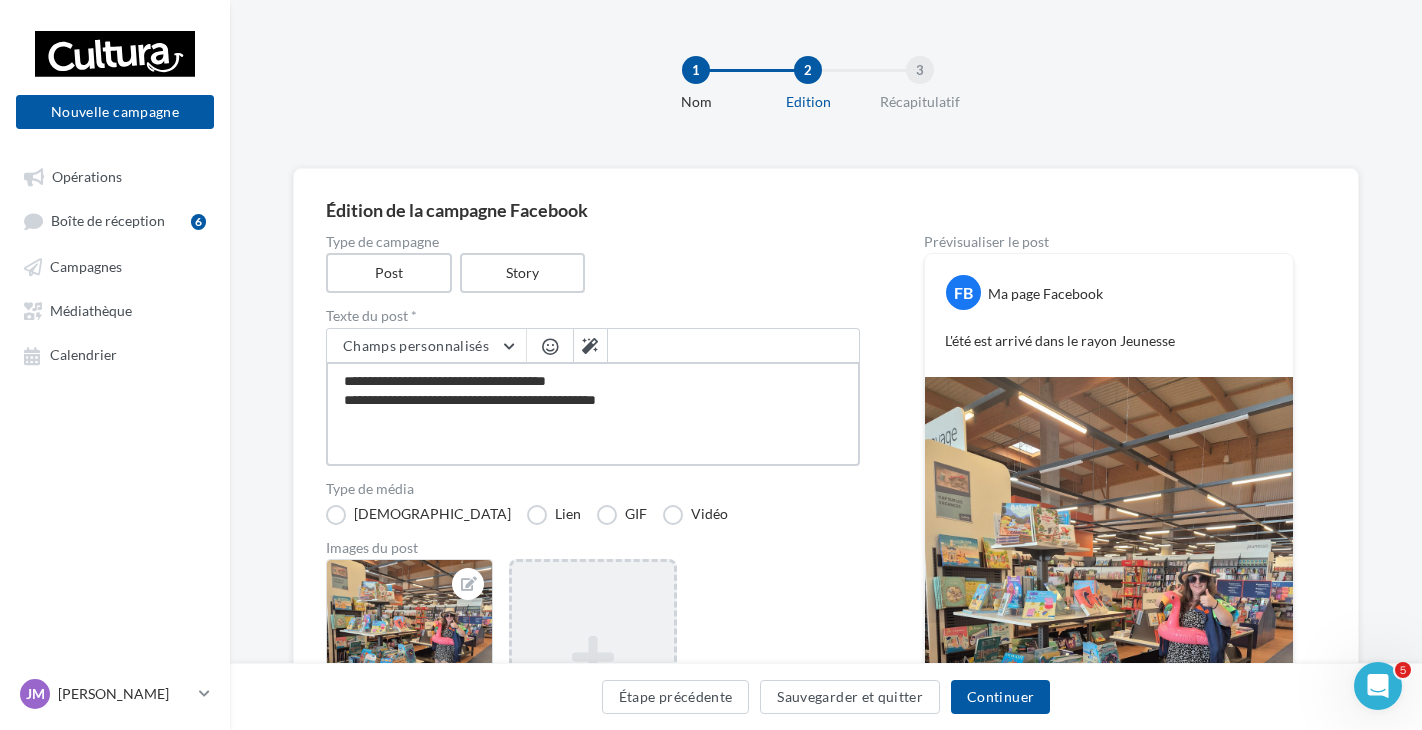 type on "**********" 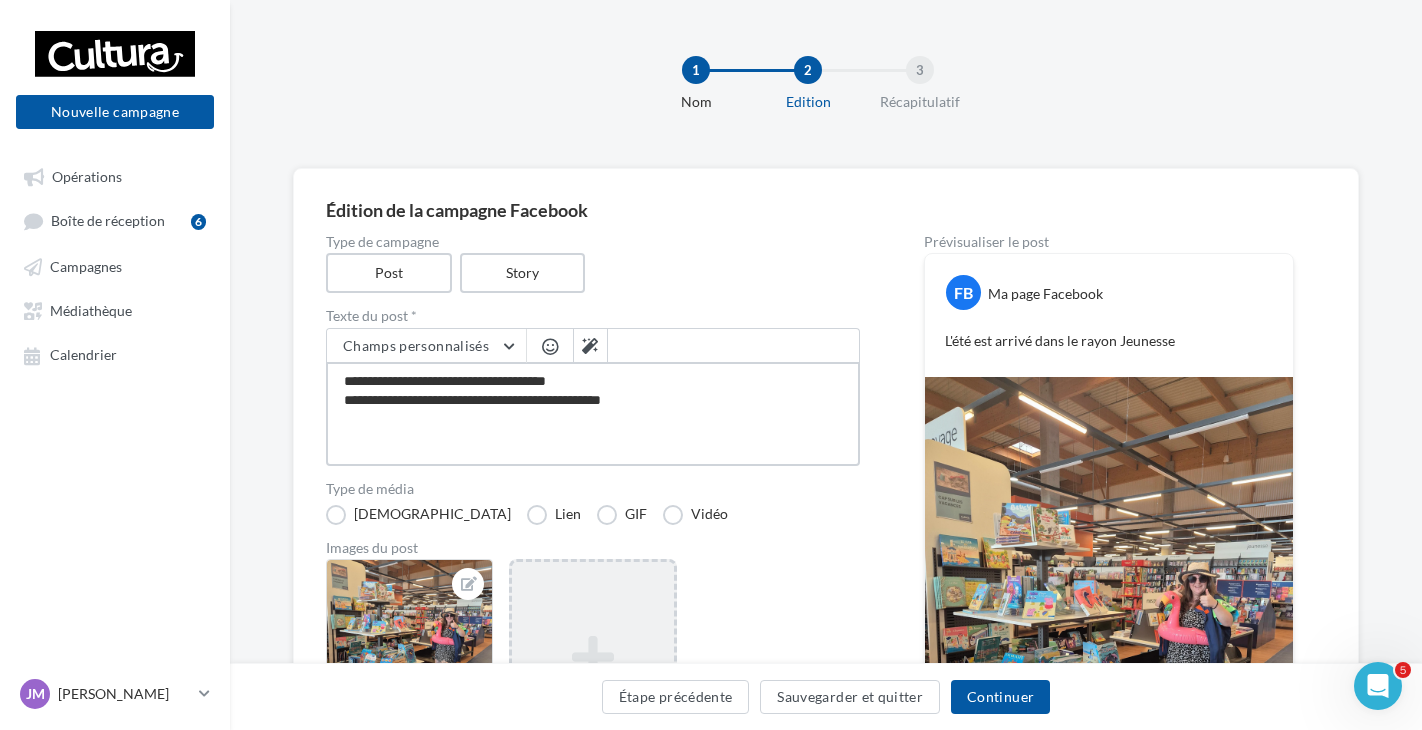 type on "**********" 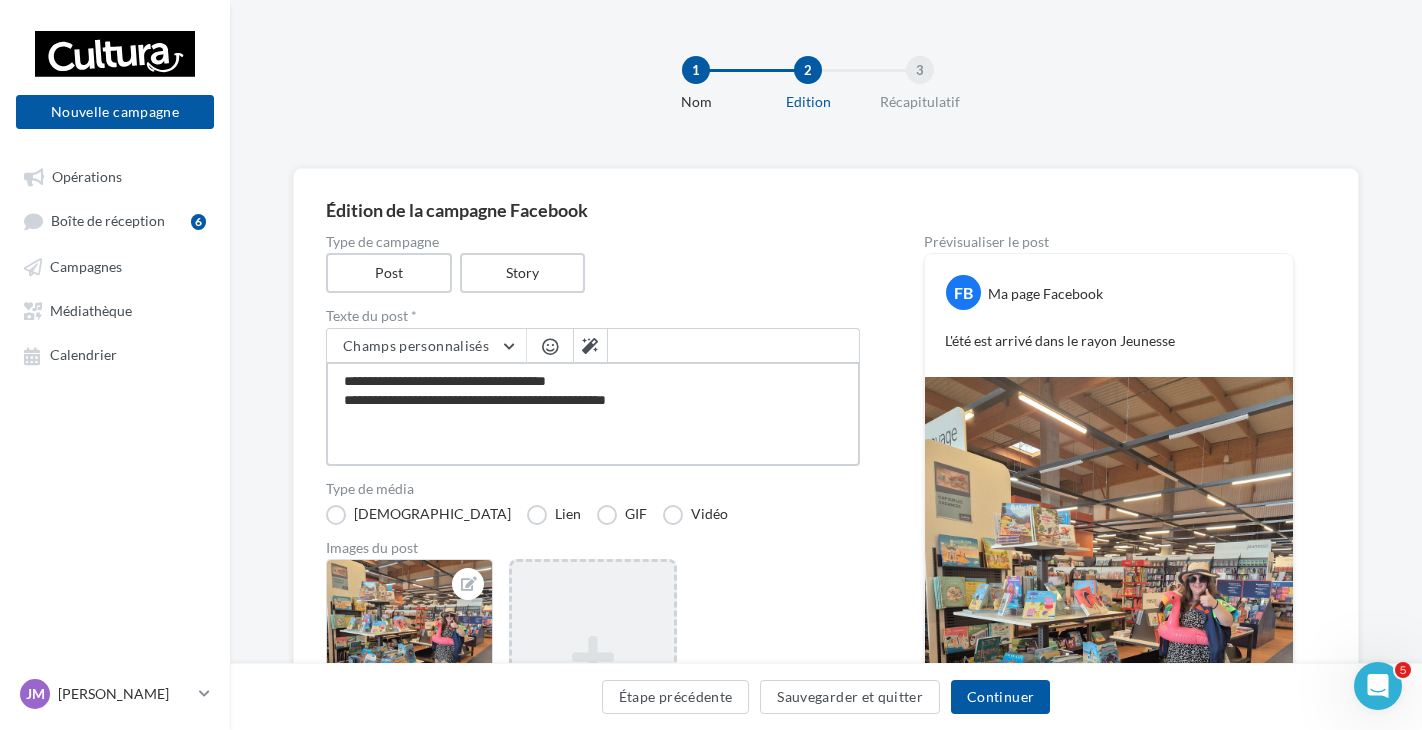 type on "**********" 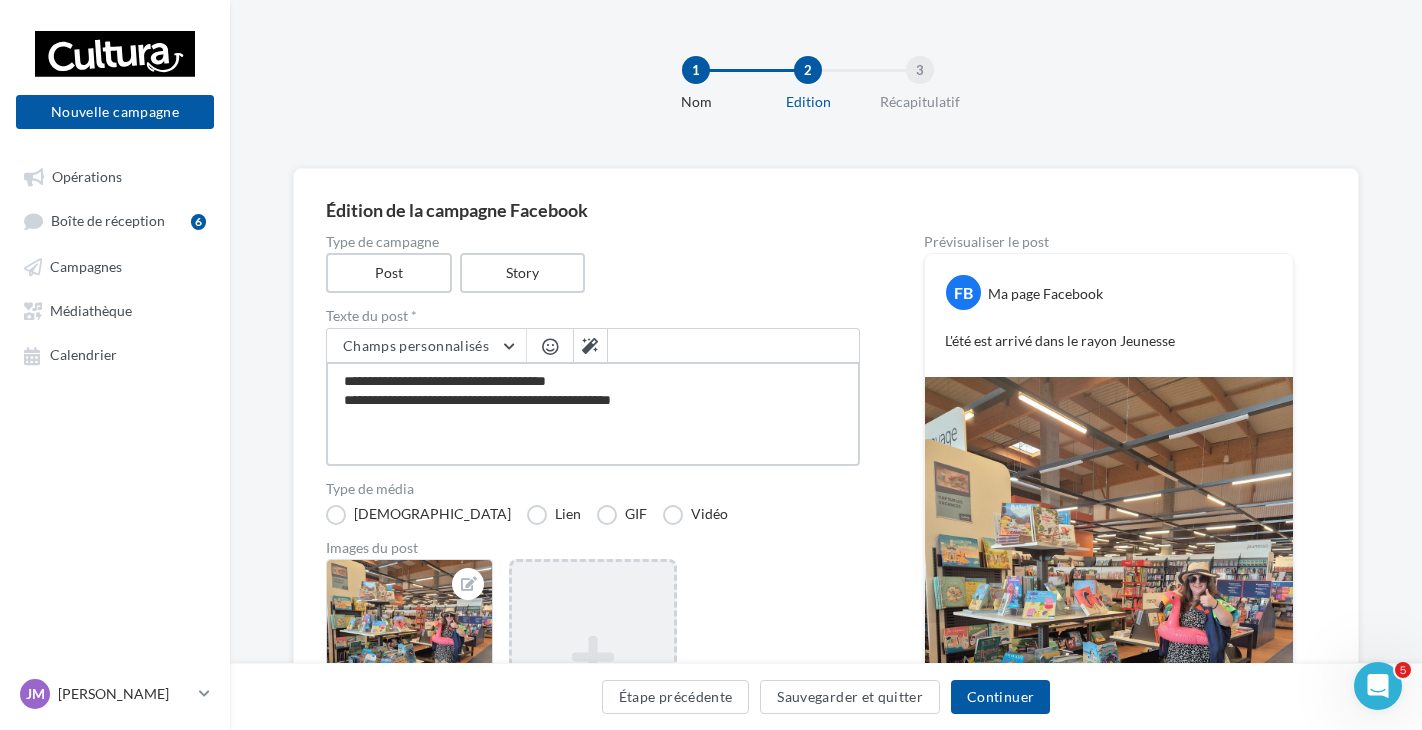type on "**********" 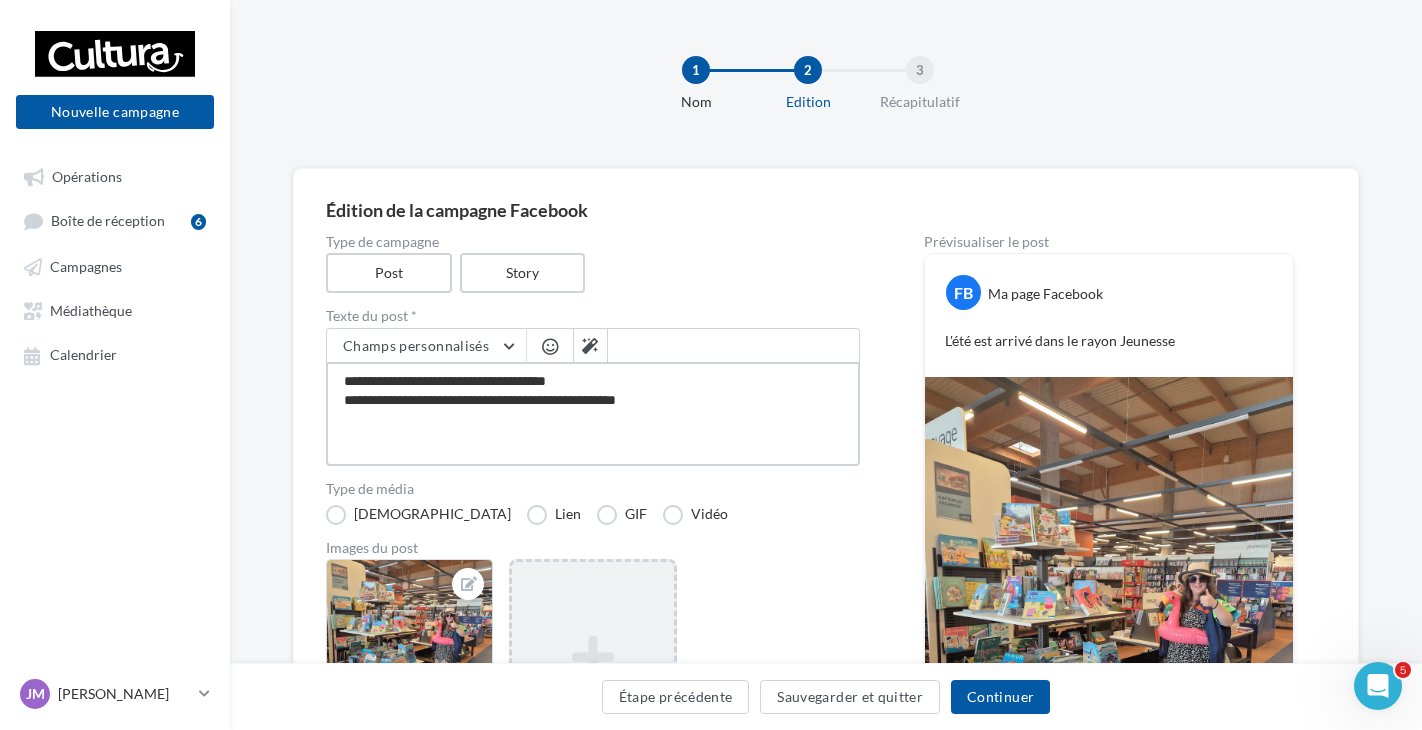 type on "**********" 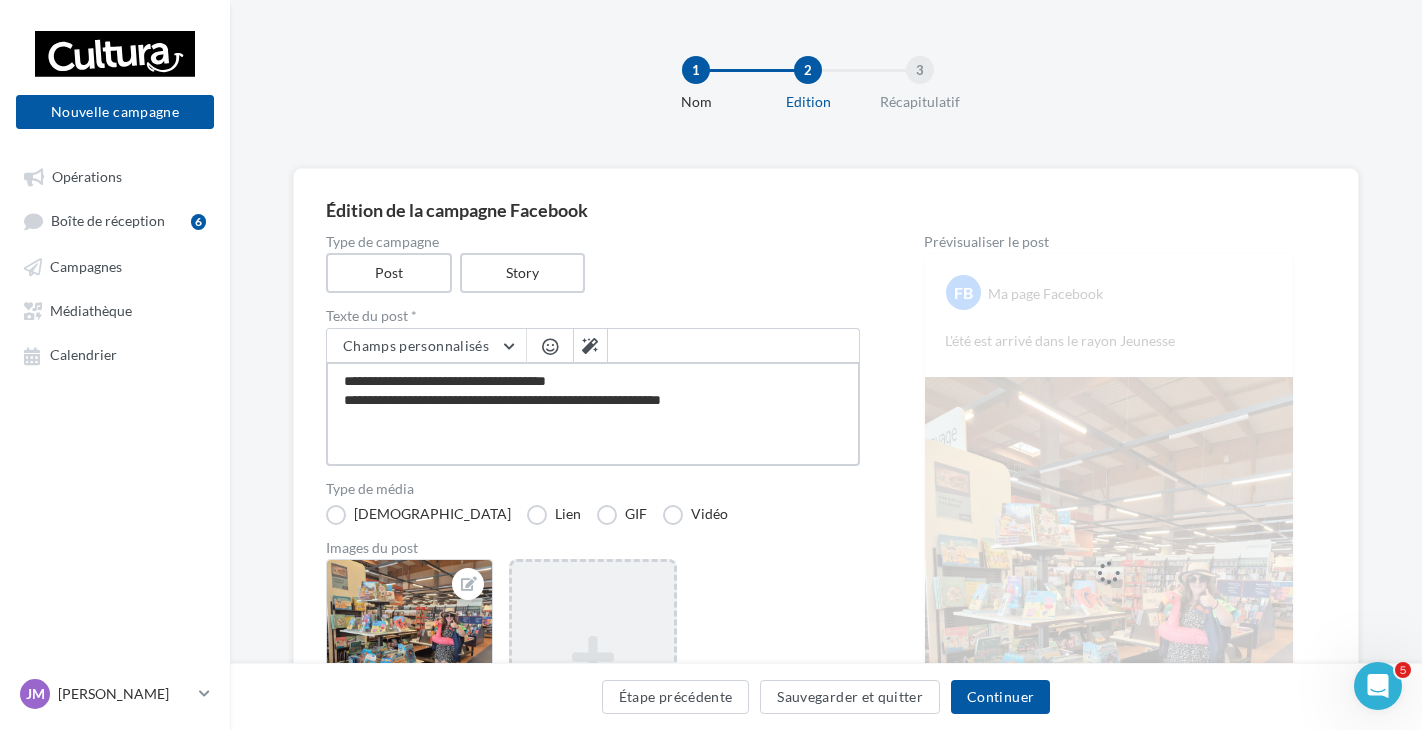 click on "**********" at bounding box center [593, 414] 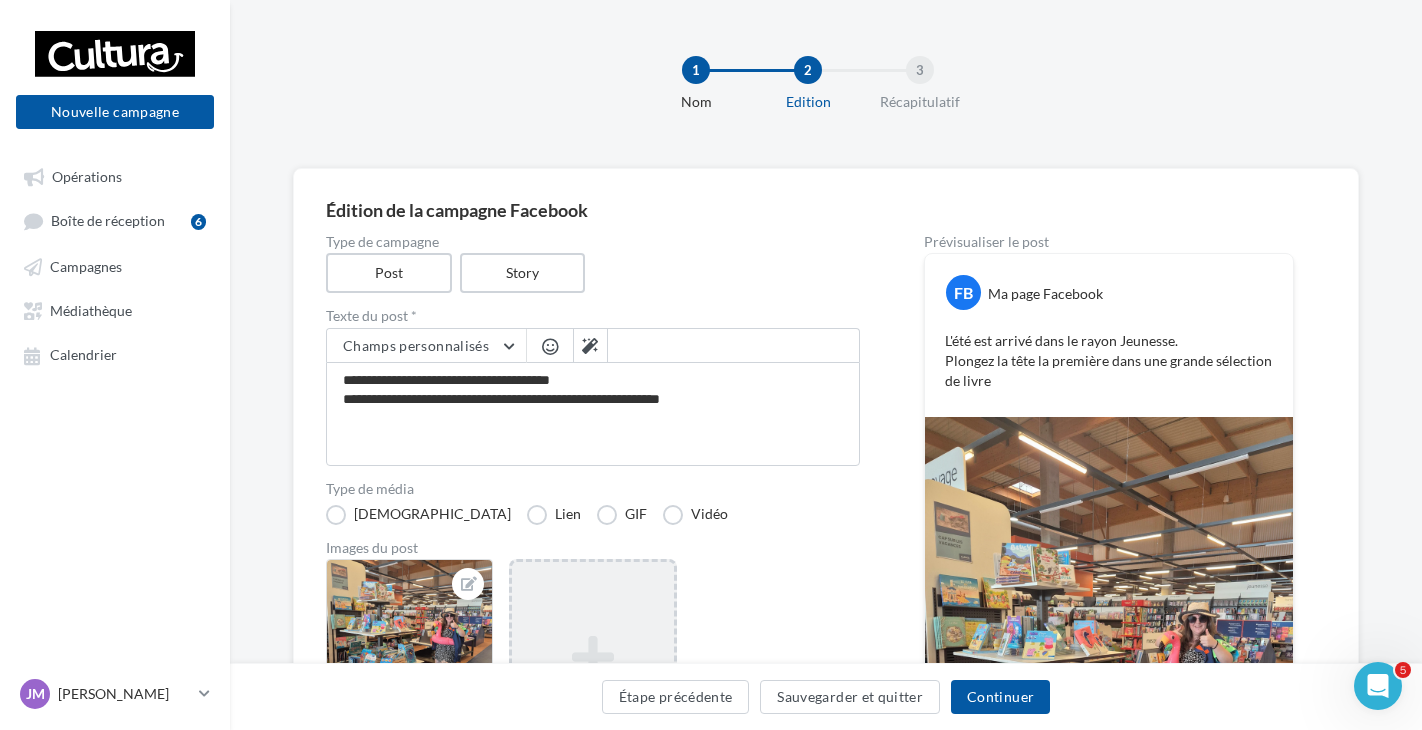 click at bounding box center (550, 346) 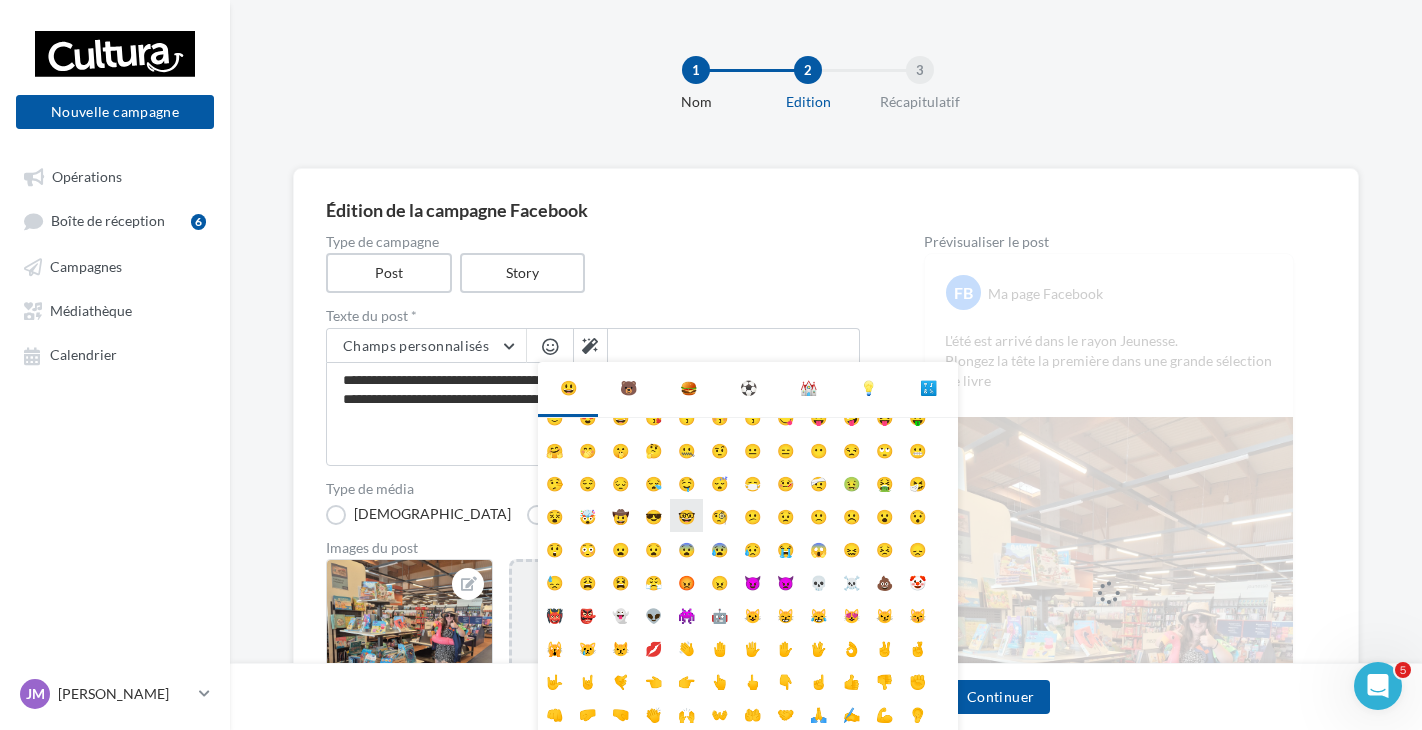 scroll, scrollTop: 79, scrollLeft: 0, axis: vertical 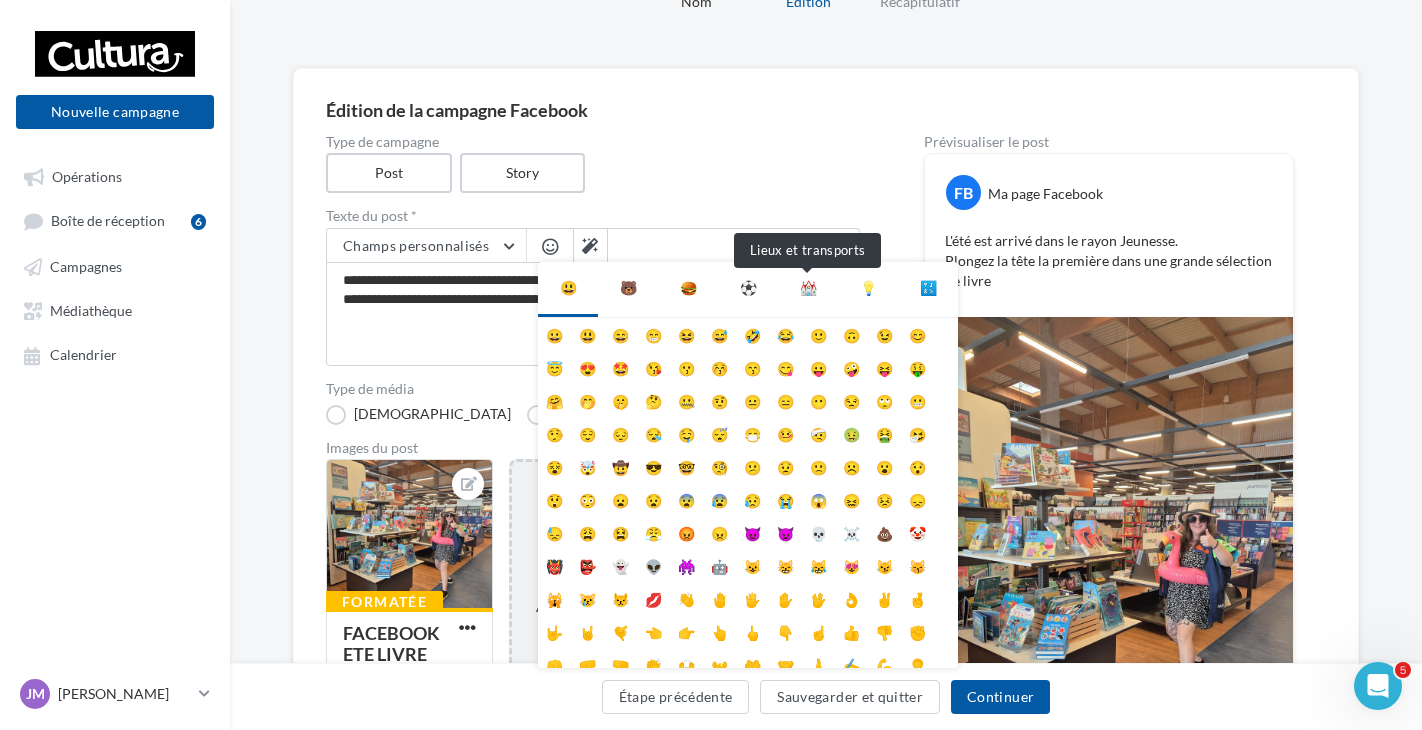 click on "⛪" at bounding box center (808, 288) 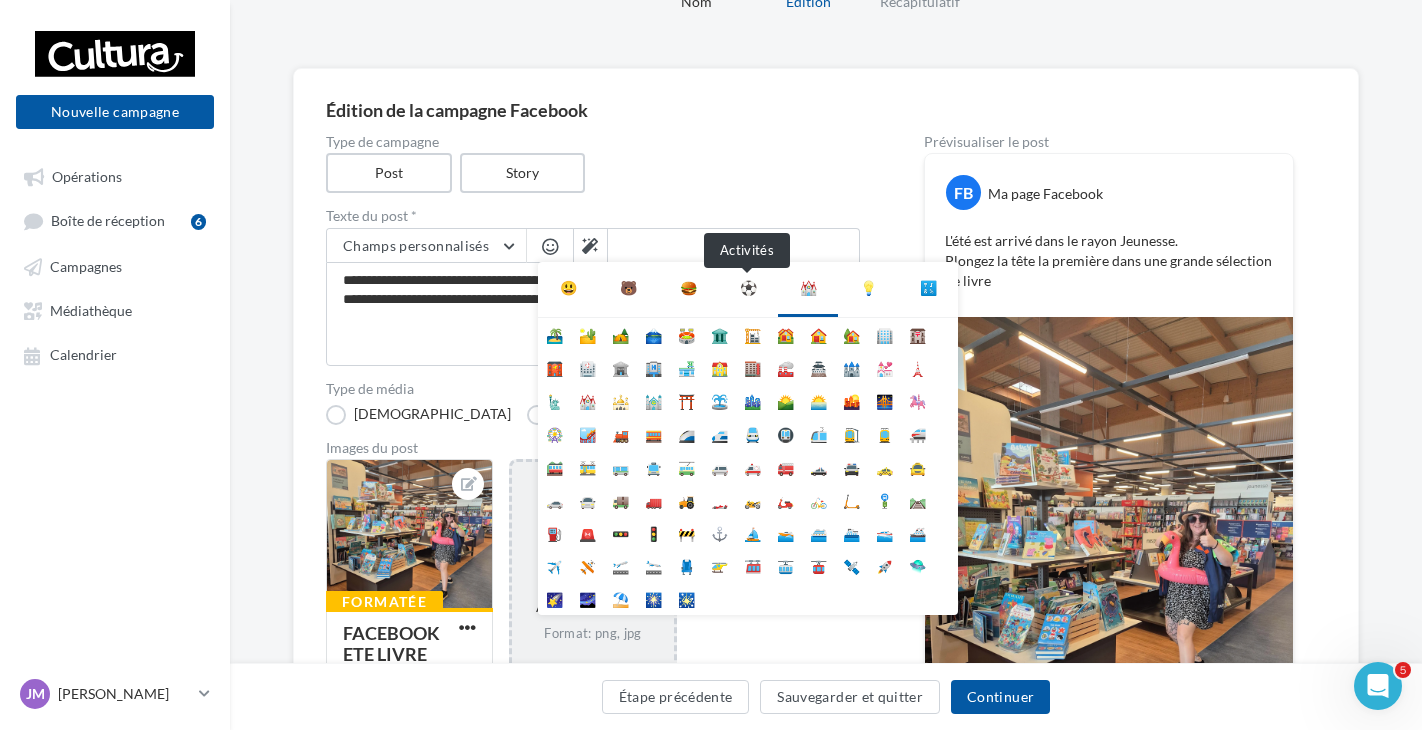 click on "⚽" at bounding box center [748, 288] 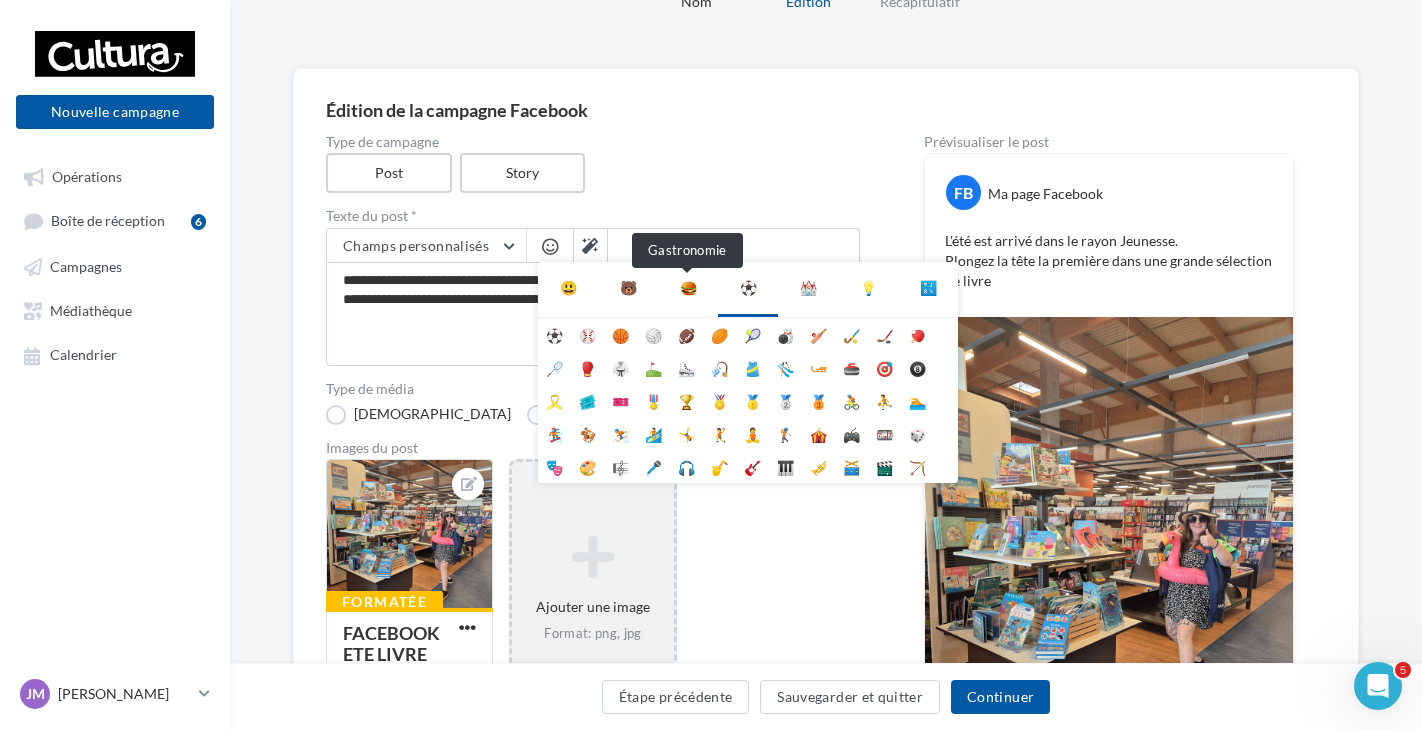 click on "🍔" at bounding box center [688, 288] 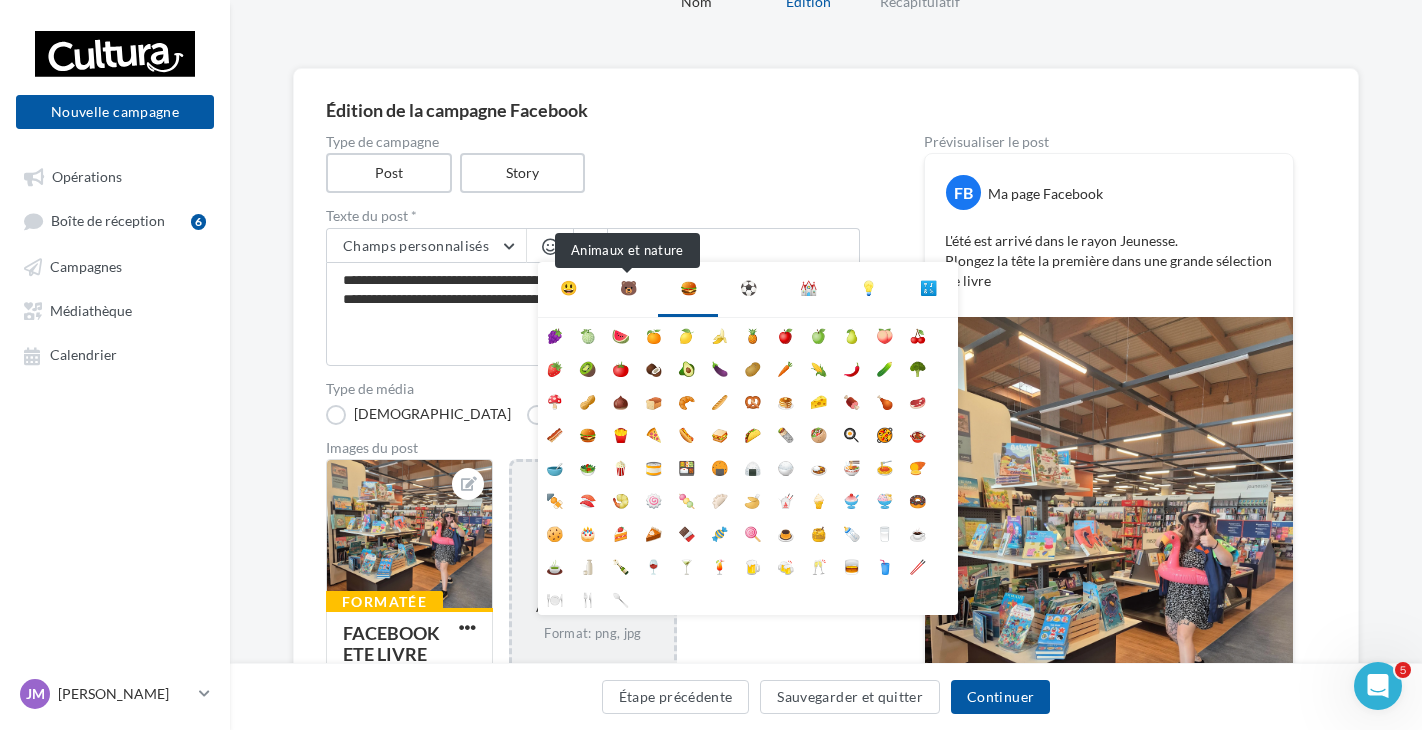 click on "🐻" at bounding box center [628, 288] 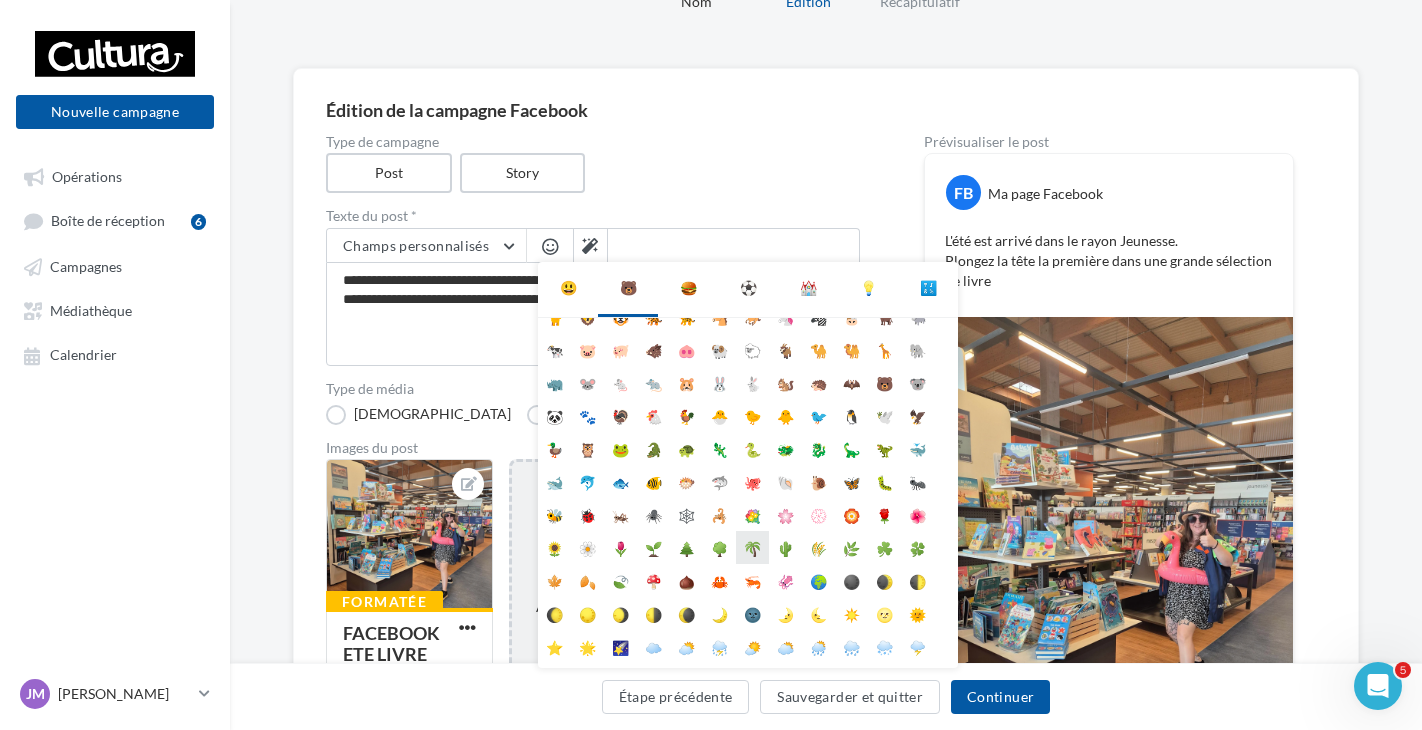 scroll, scrollTop: 100, scrollLeft: 0, axis: vertical 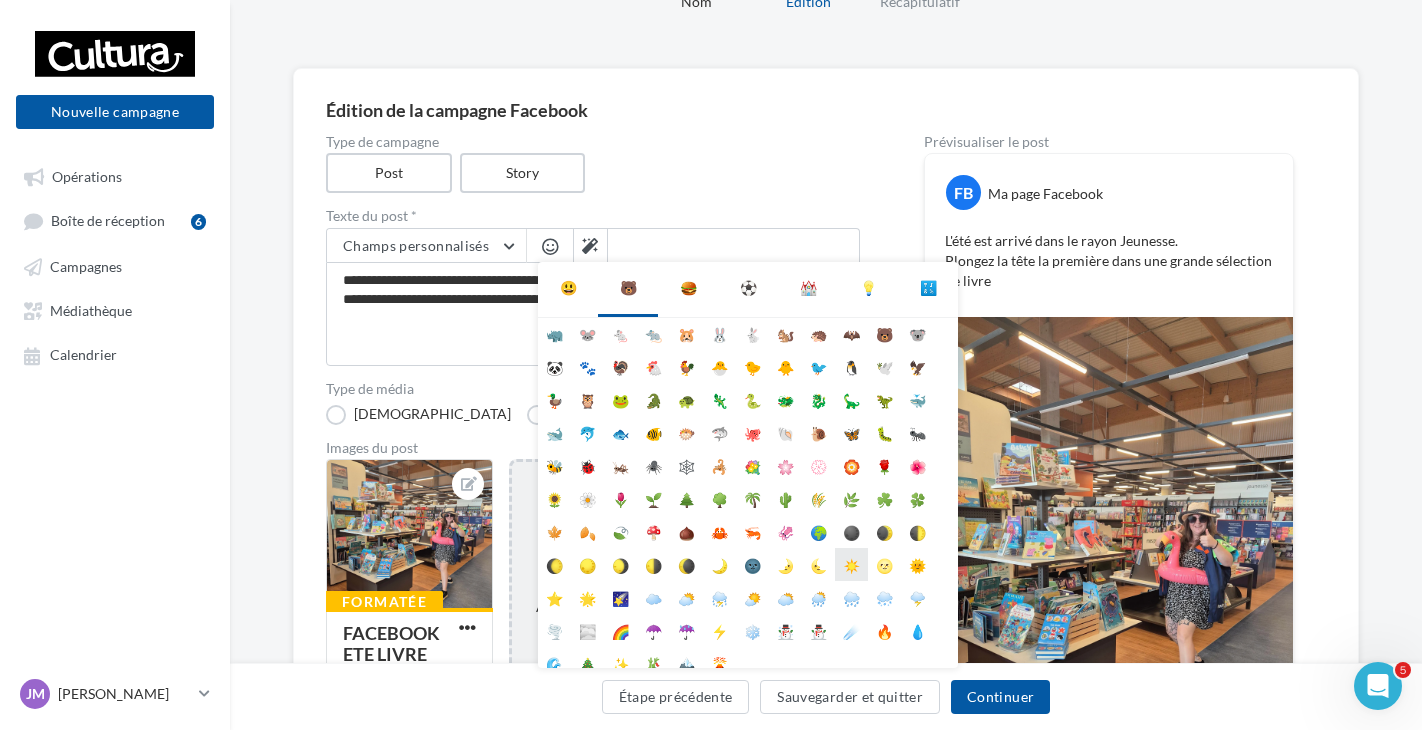 click on "☀️" at bounding box center (851, 564) 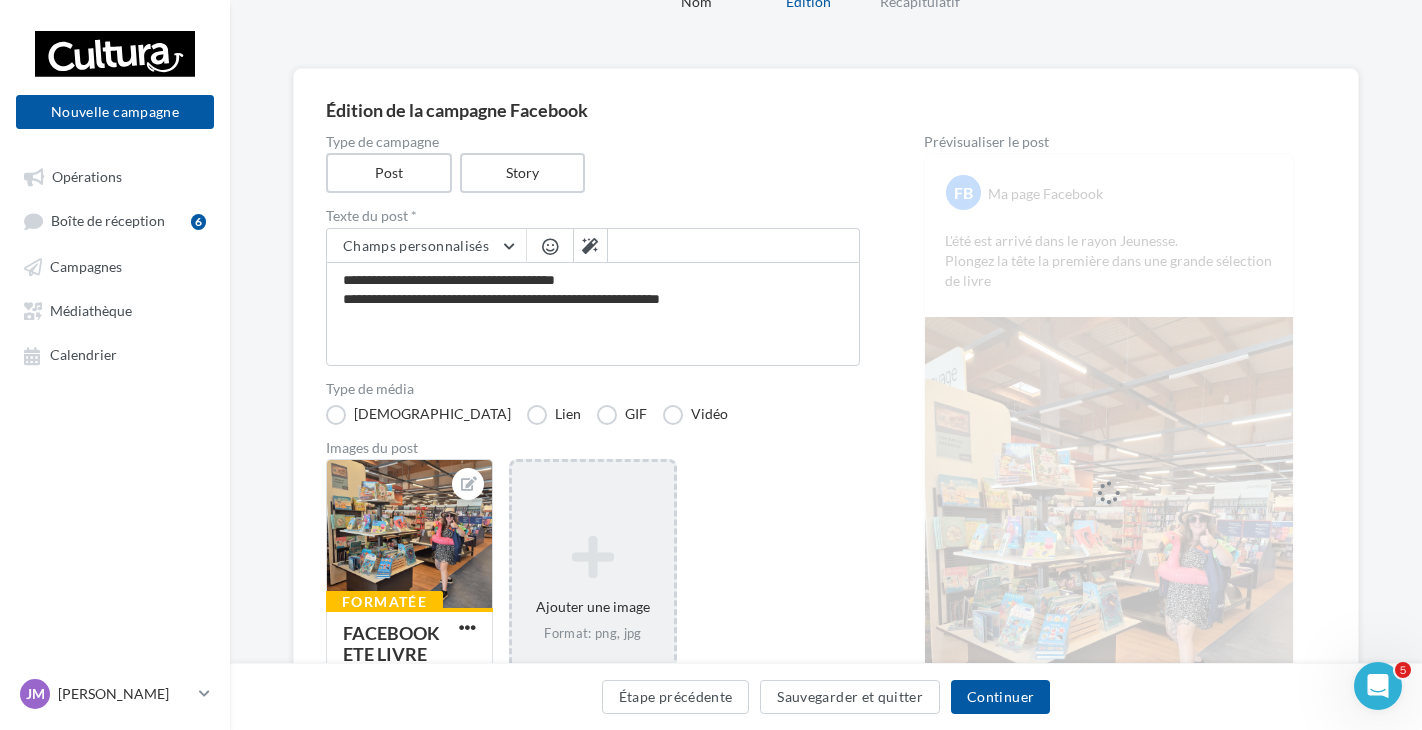 click at bounding box center (550, 246) 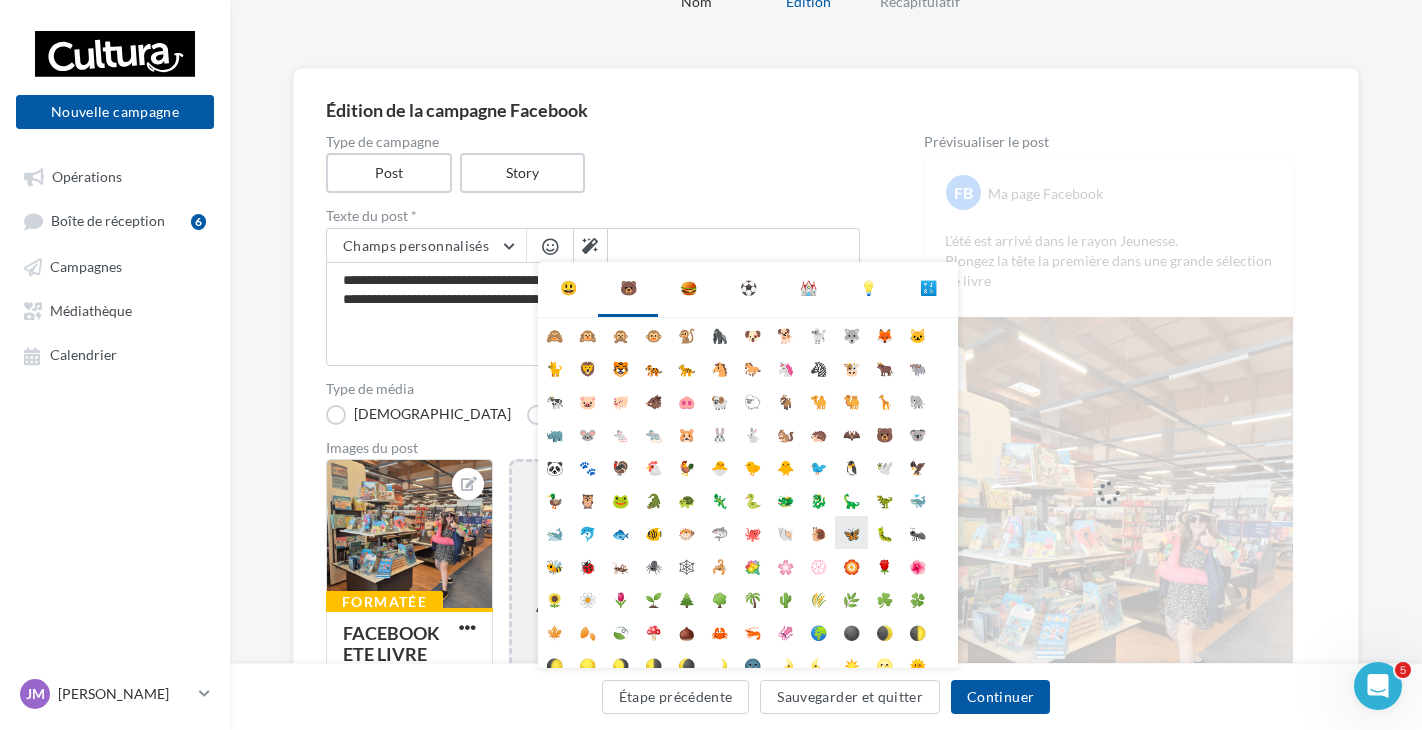 scroll, scrollTop: 100, scrollLeft: 0, axis: vertical 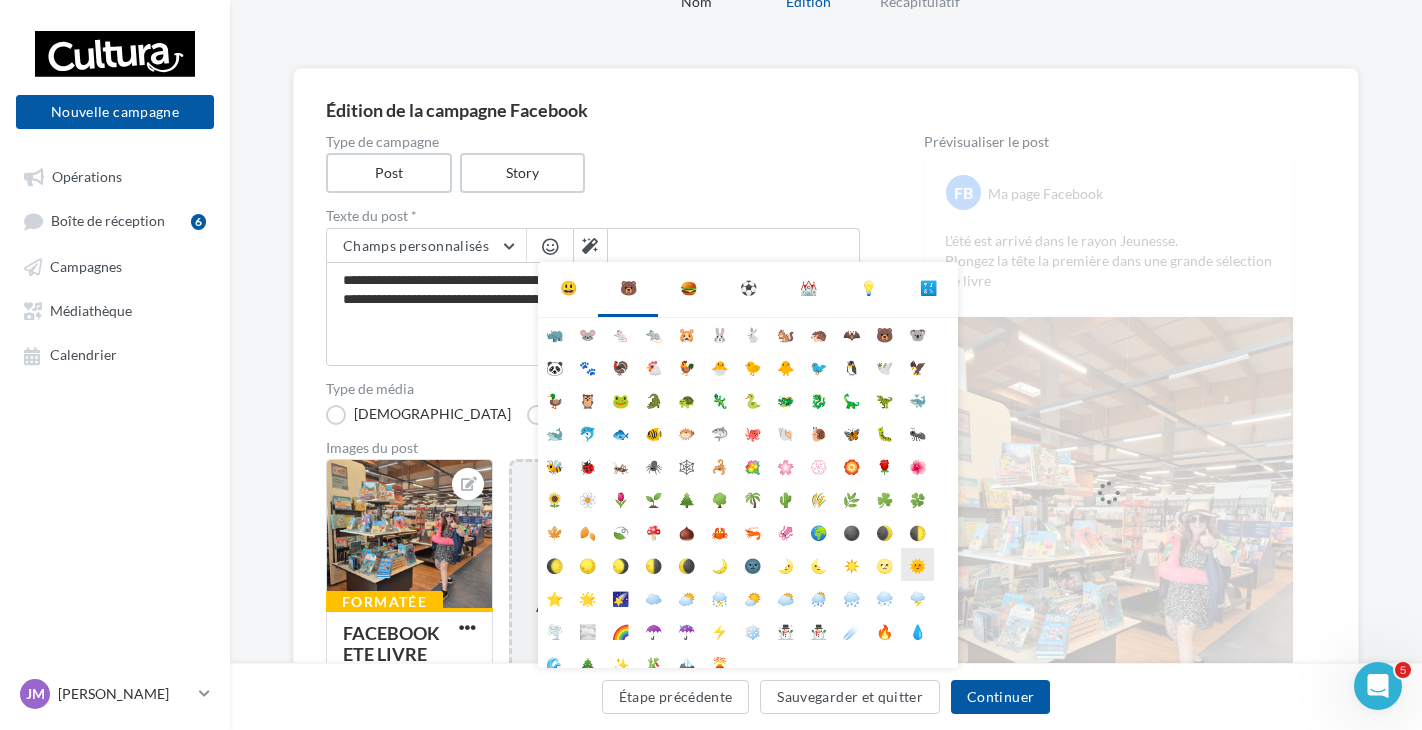 click on "🌞" at bounding box center [917, 564] 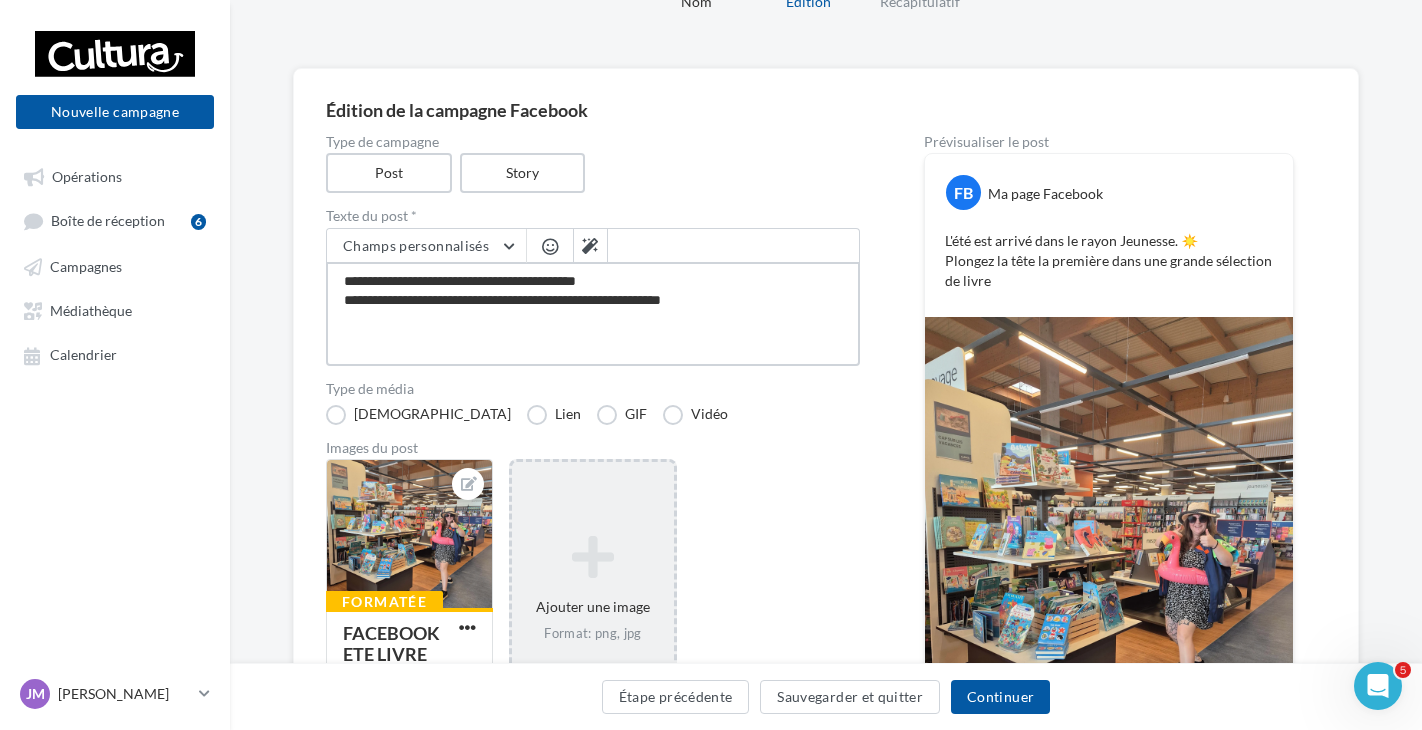 click on "**********" at bounding box center [593, 314] 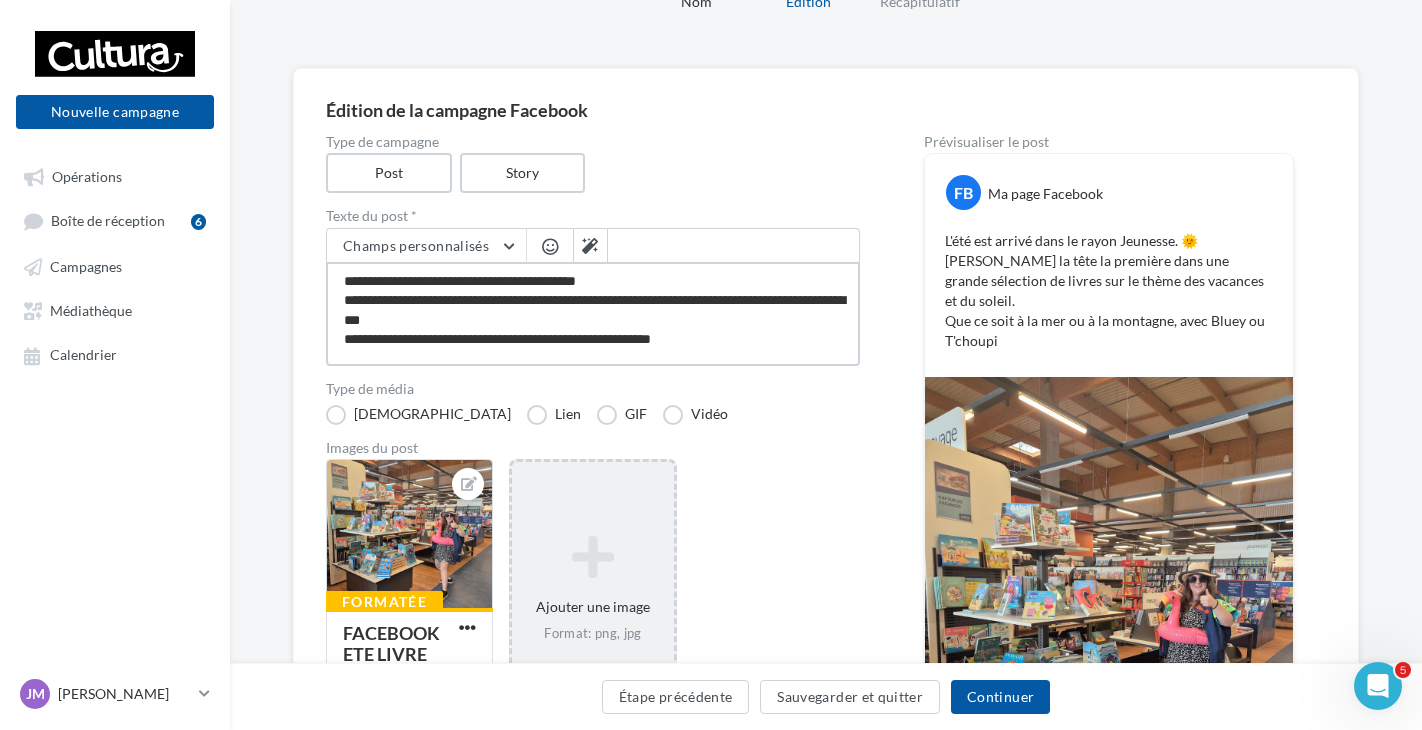 click on "**********" at bounding box center (593, 314) 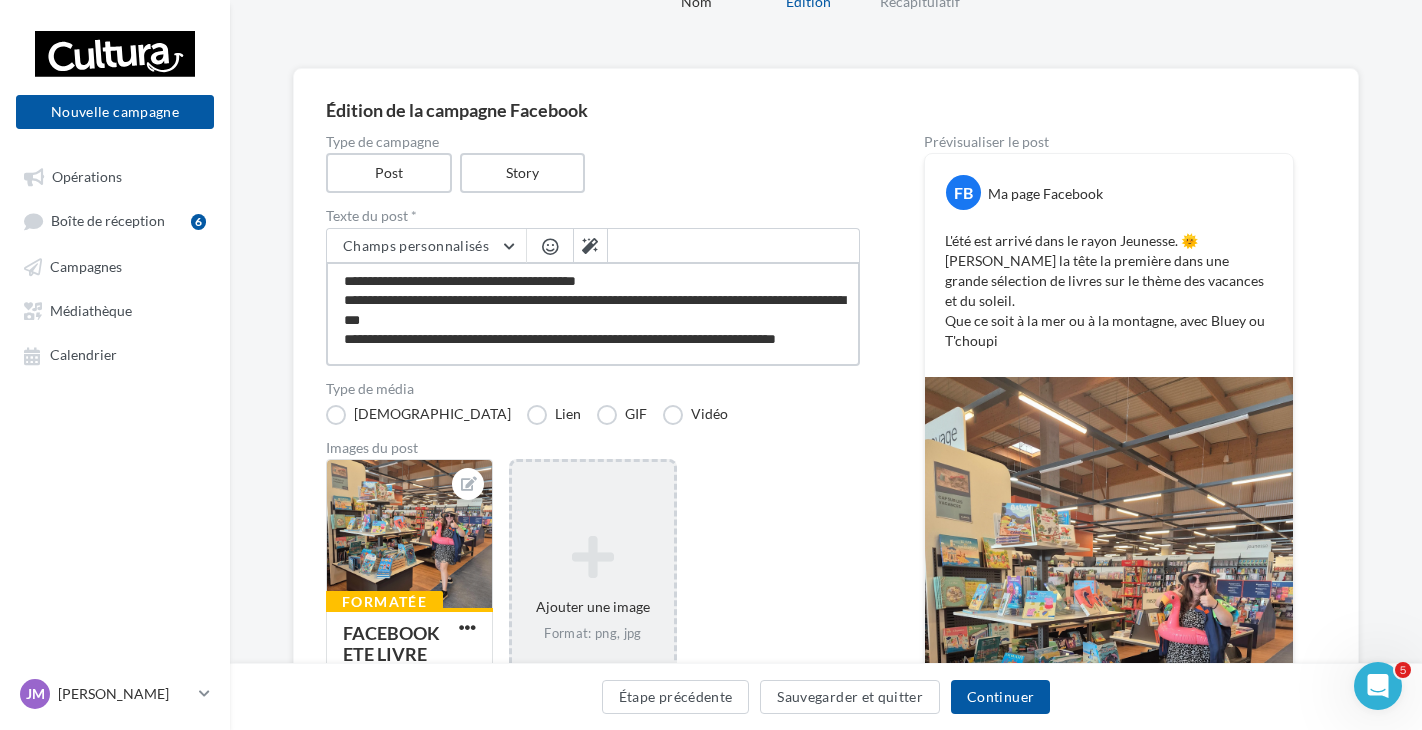 scroll, scrollTop: 1, scrollLeft: 0, axis: vertical 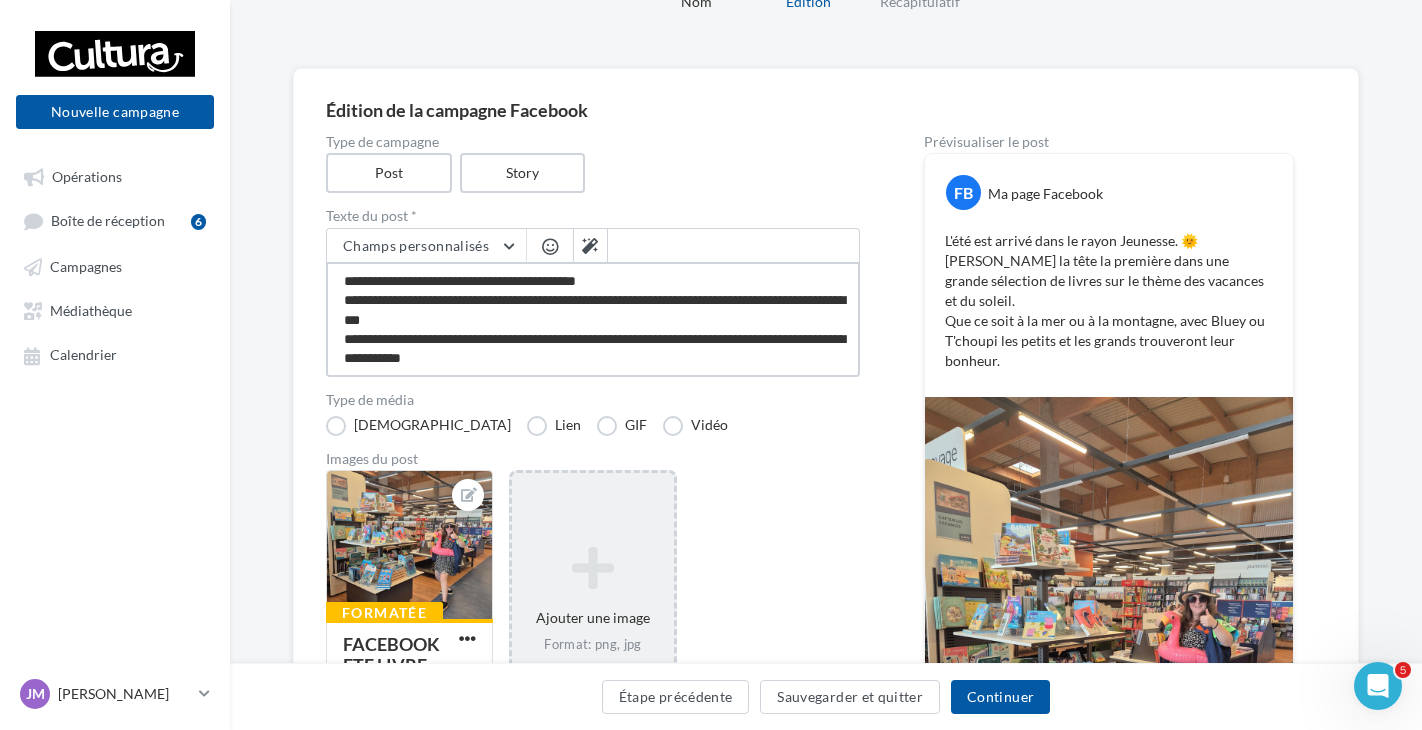 drag, startPoint x: 557, startPoint y: 364, endPoint x: 335, endPoint y: 271, distance: 240.69275 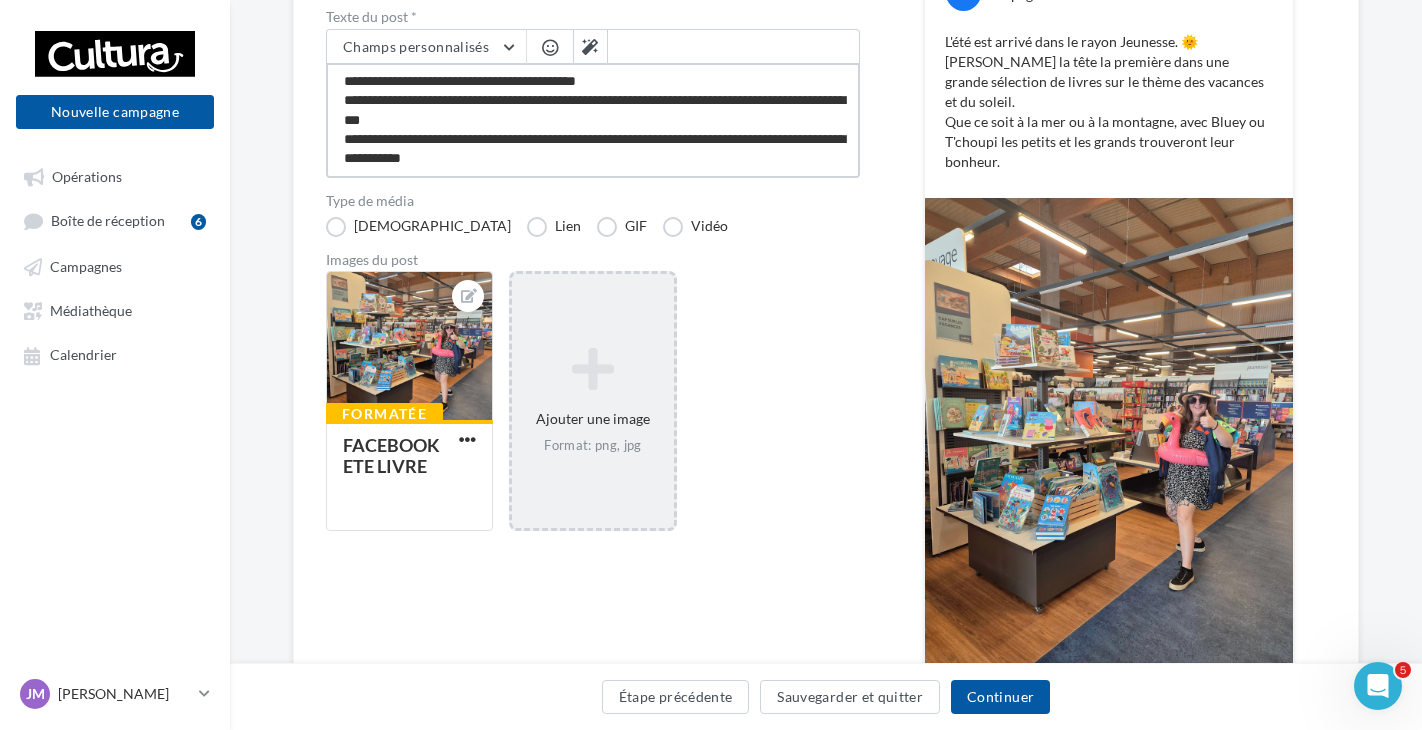 scroll, scrollTop: 300, scrollLeft: 0, axis: vertical 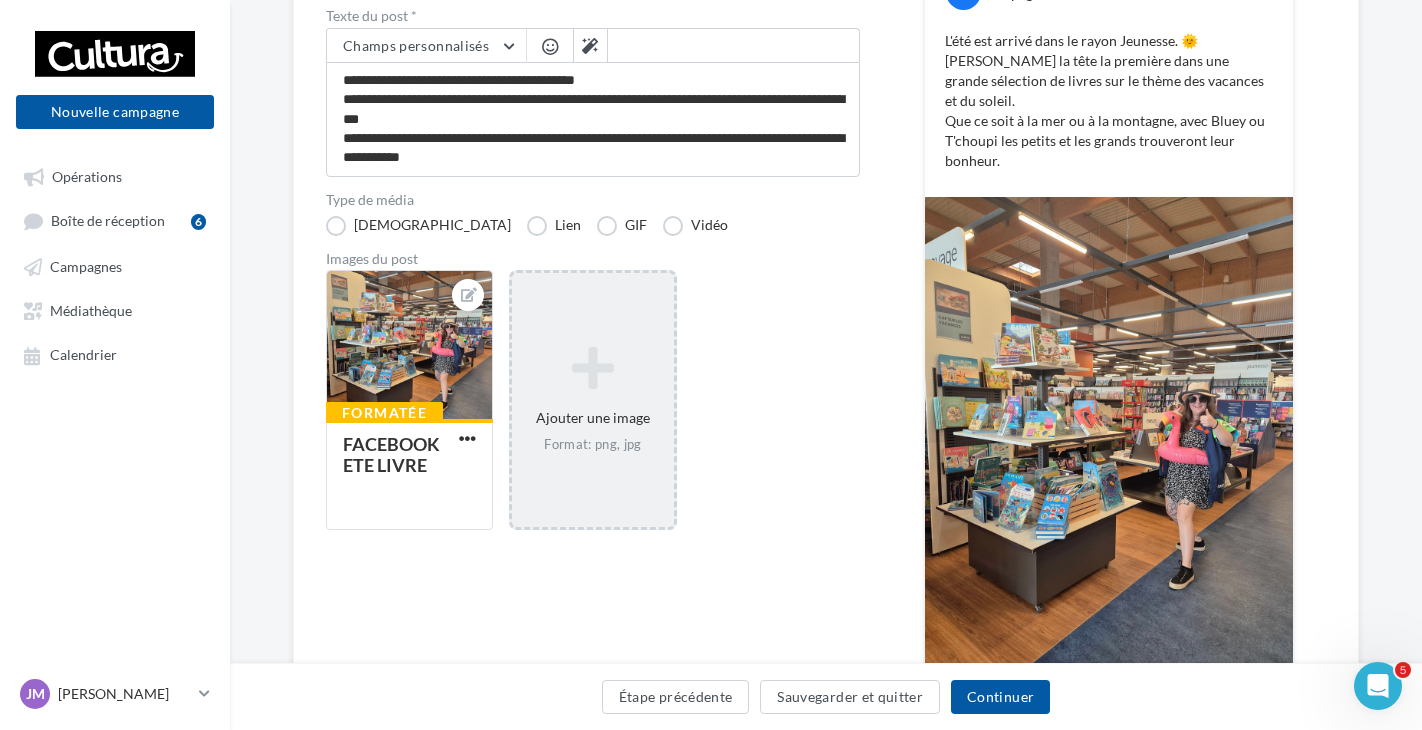 click on "Formatée
FACEBOOK ETE LIVRE
Ajouter une image     Format: png, jpg" at bounding box center (601, 410) 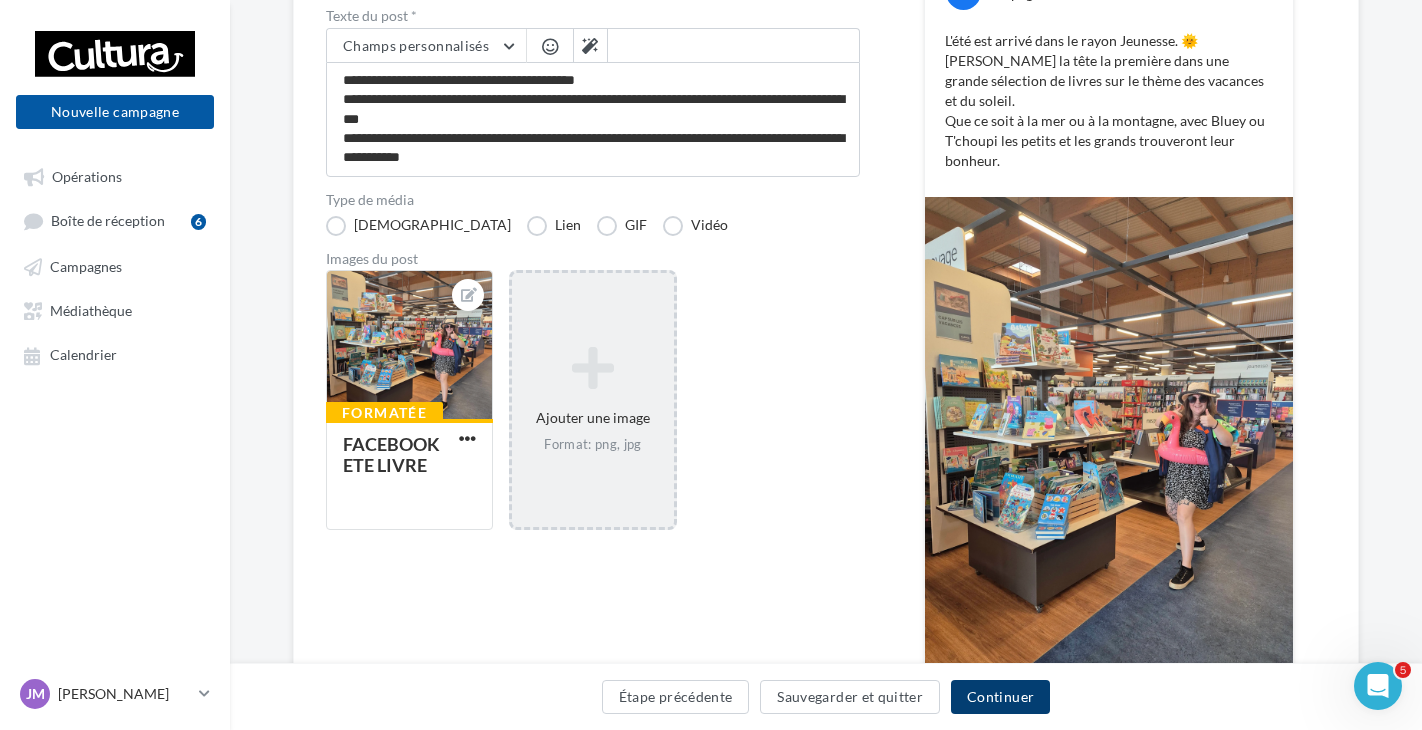 click on "Continuer" at bounding box center [1000, 697] 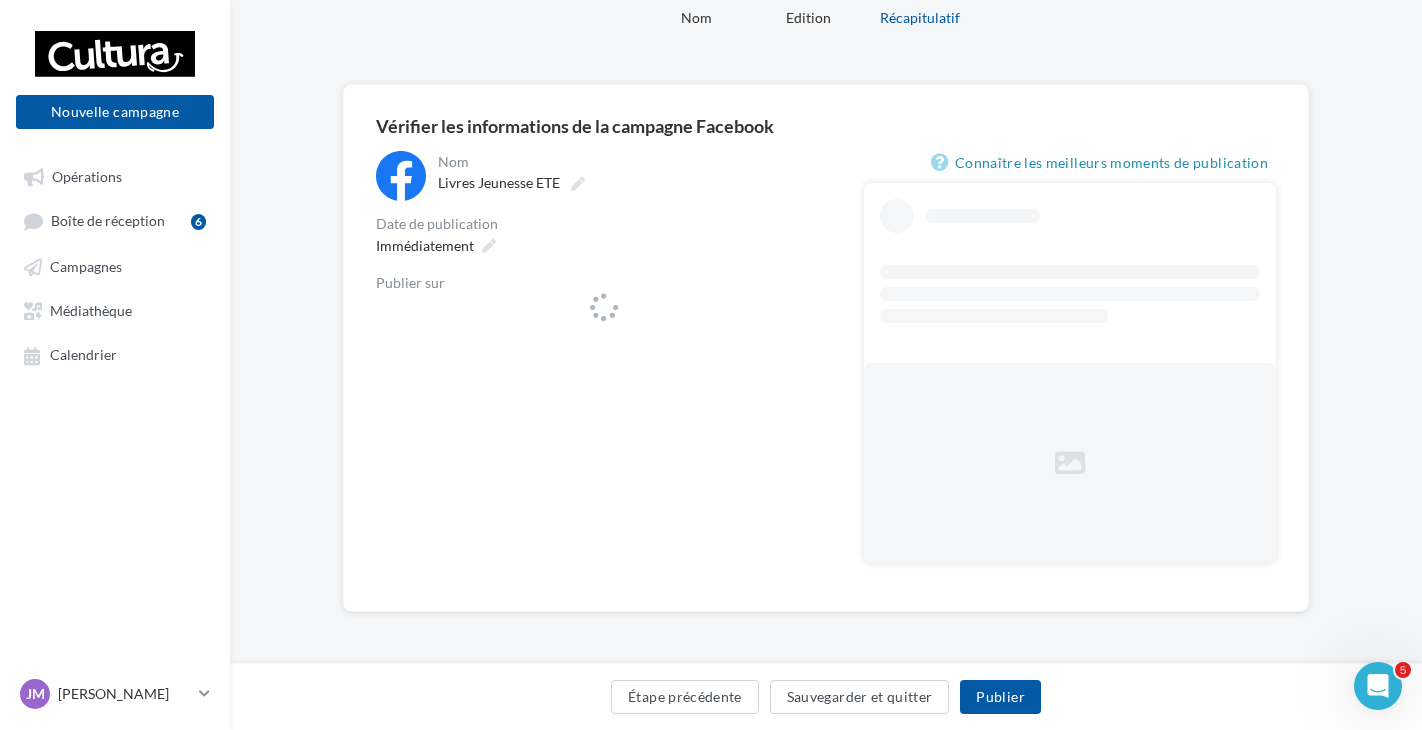 scroll, scrollTop: 0, scrollLeft: 0, axis: both 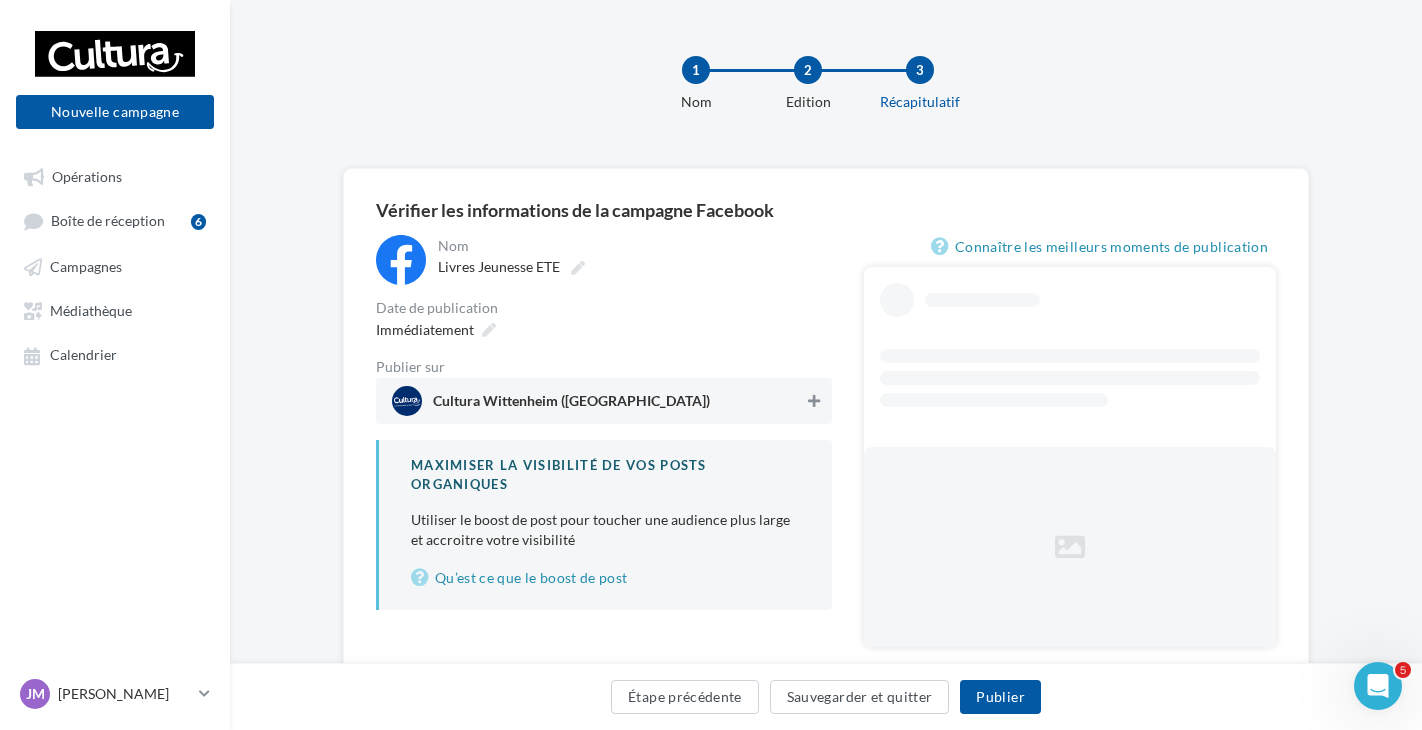 click at bounding box center (814, 401) 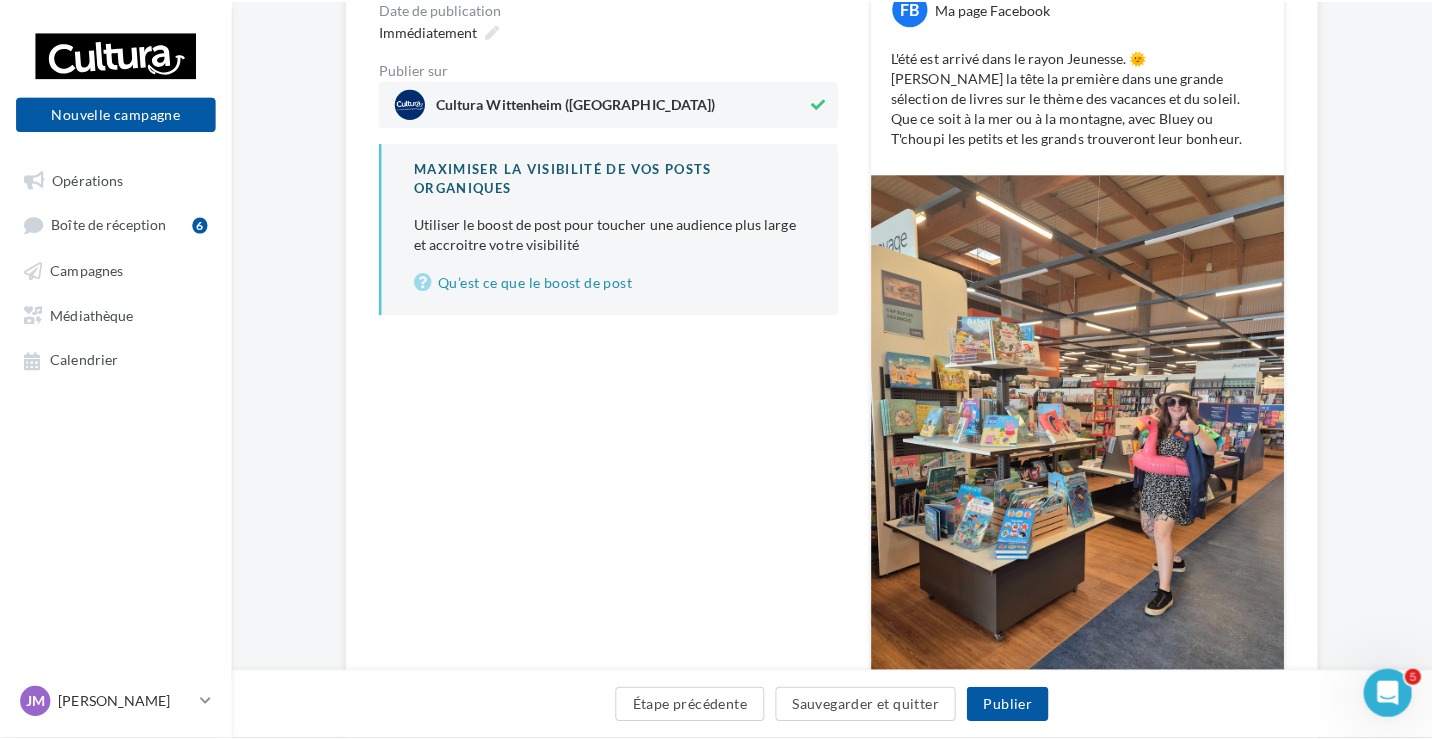scroll, scrollTop: 200, scrollLeft: 0, axis: vertical 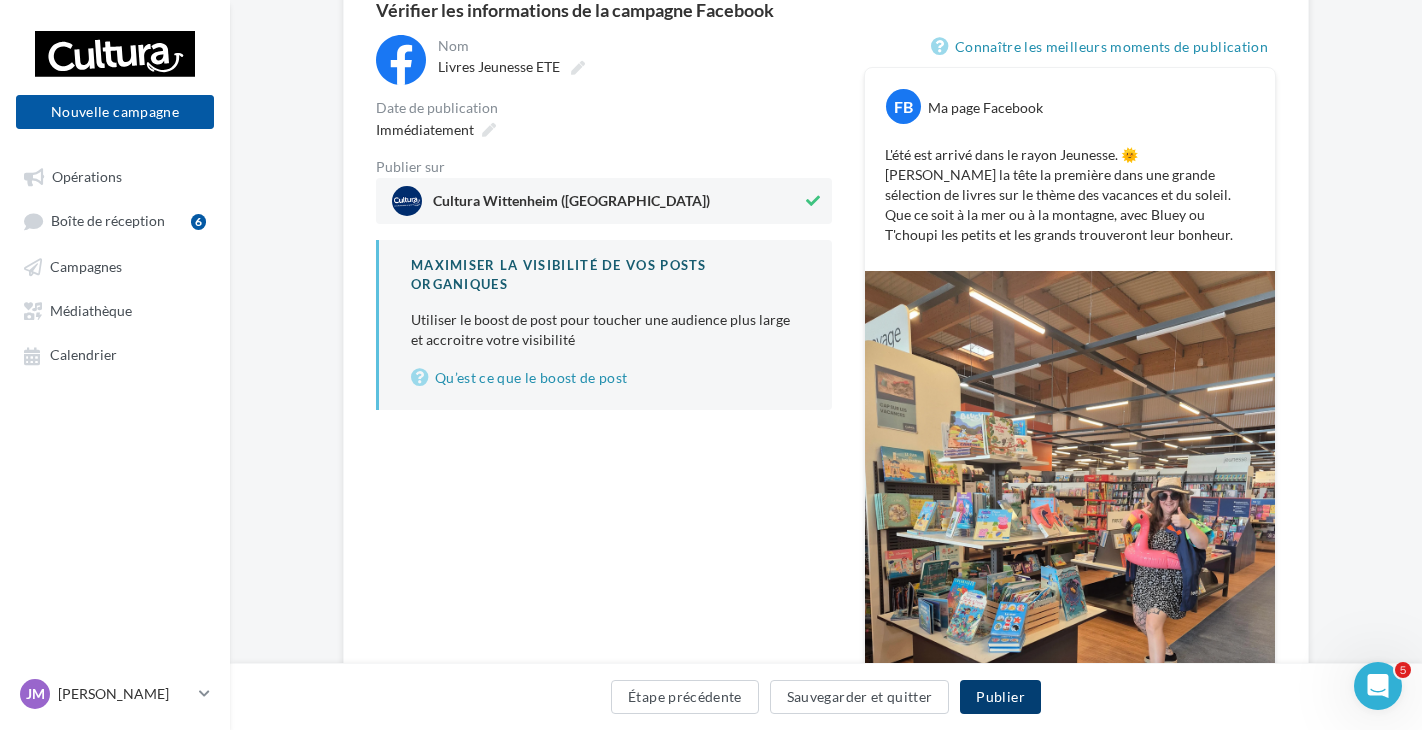 click on "Publier" at bounding box center (1000, 697) 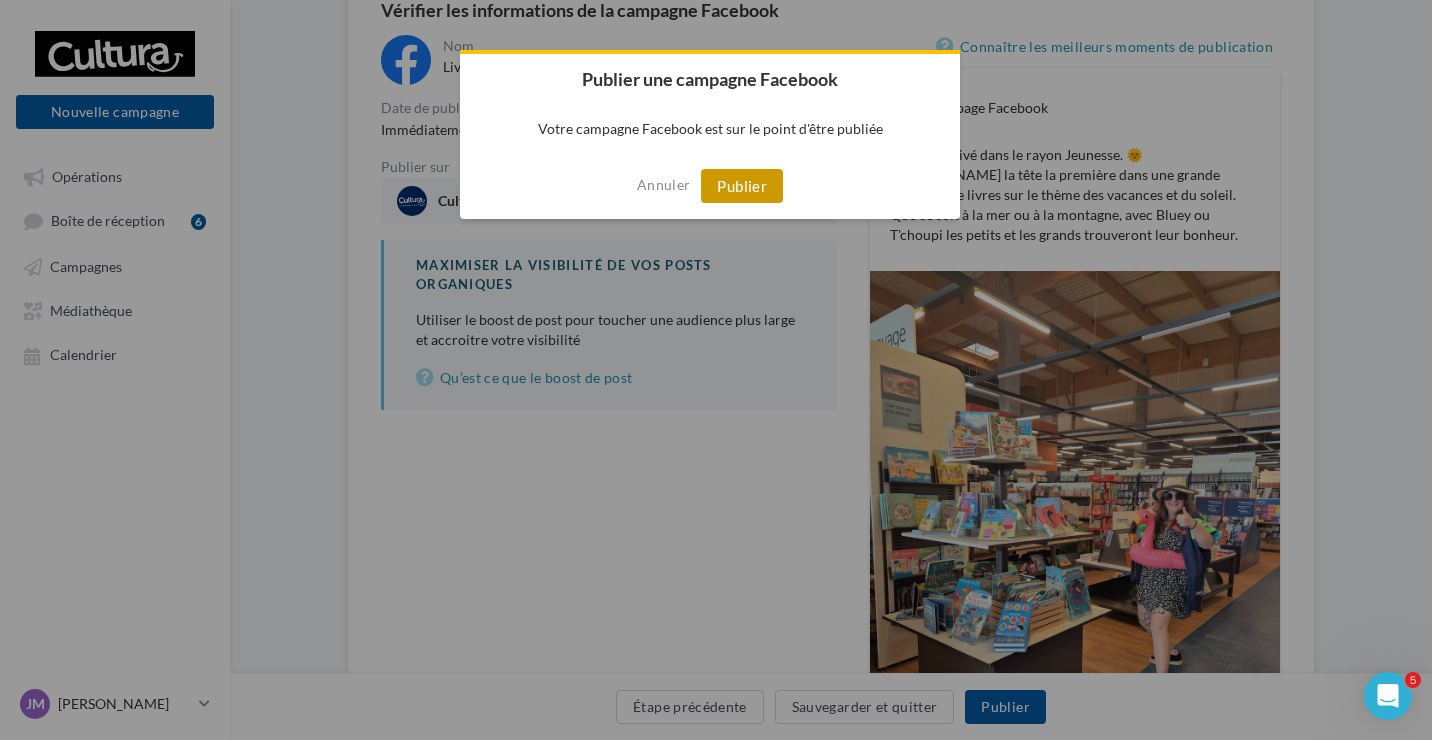 click on "Publier" at bounding box center (742, 186) 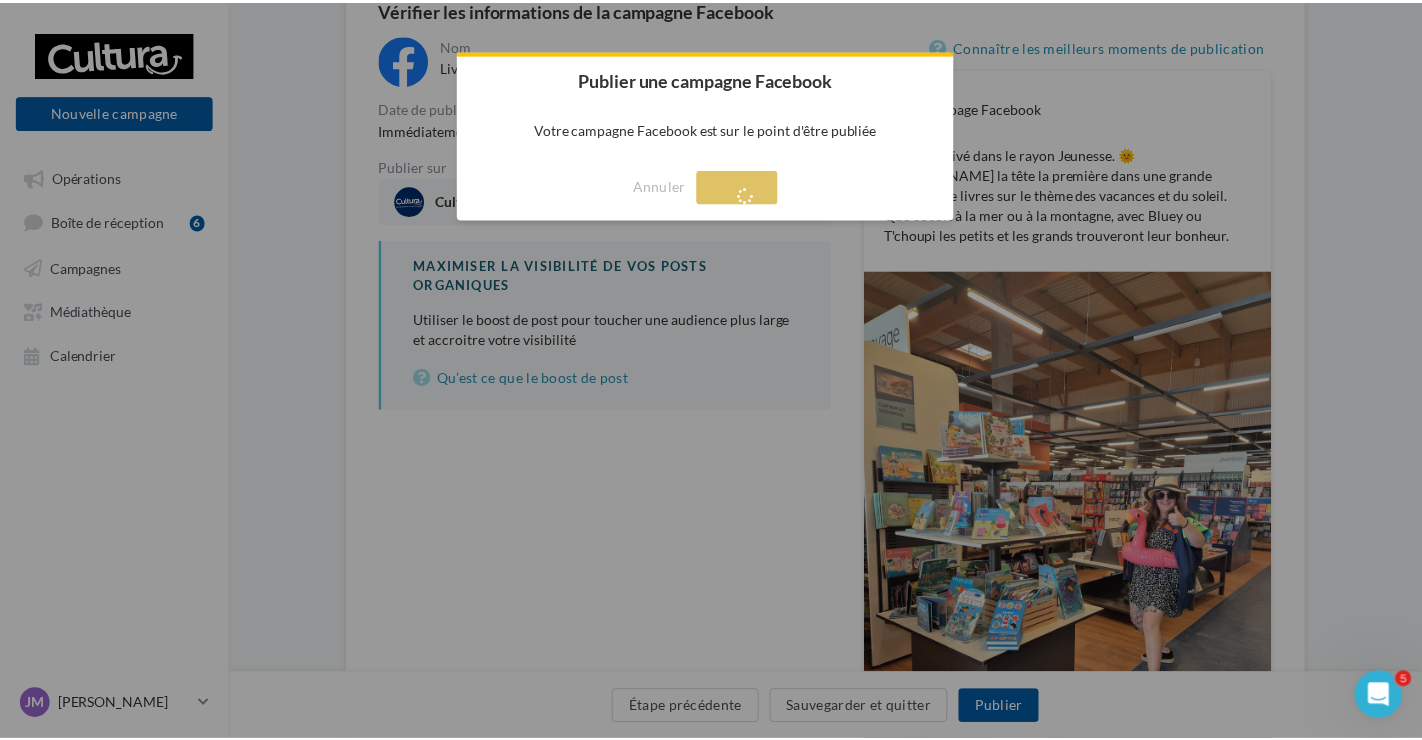 scroll, scrollTop: 32, scrollLeft: 0, axis: vertical 